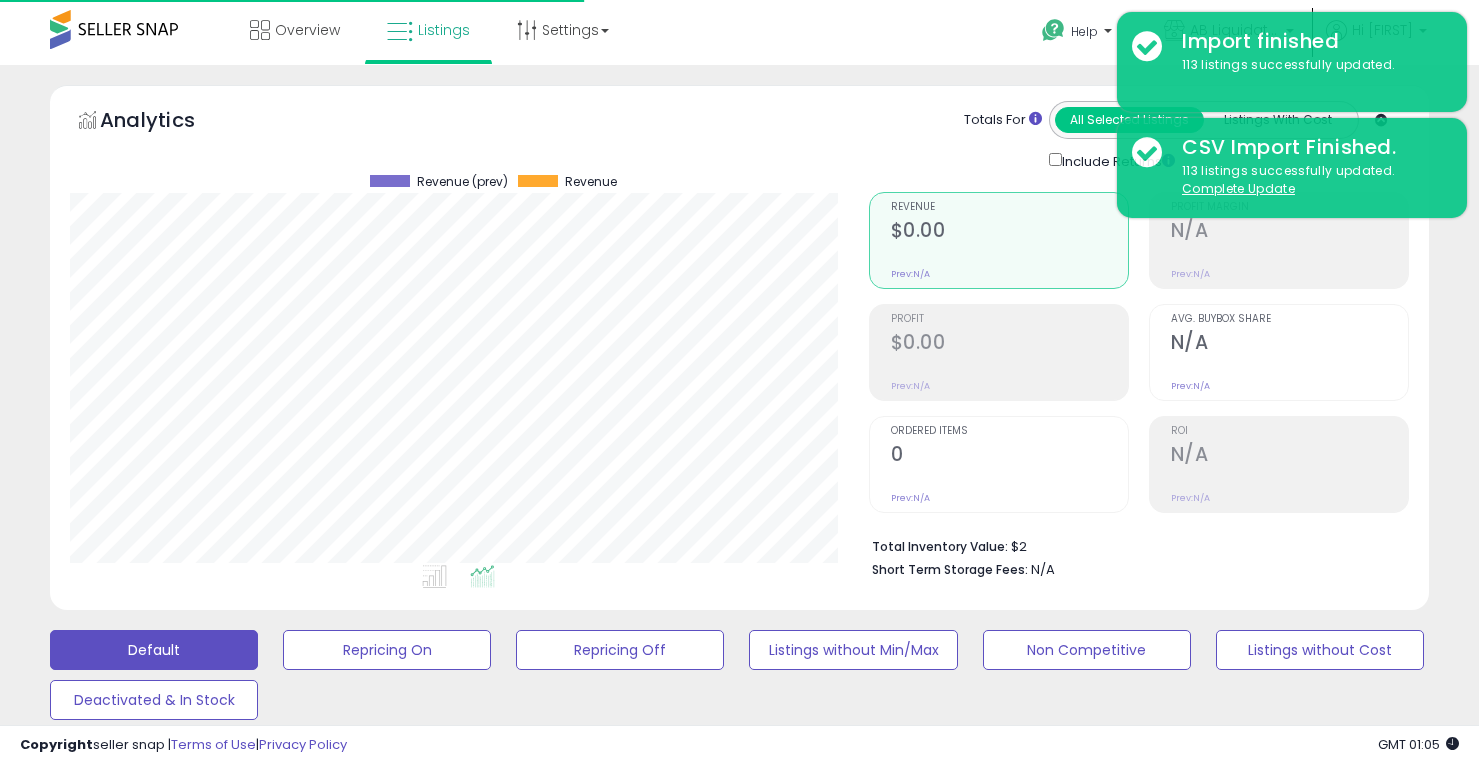 scroll, scrollTop: 2100, scrollLeft: 0, axis: vertical 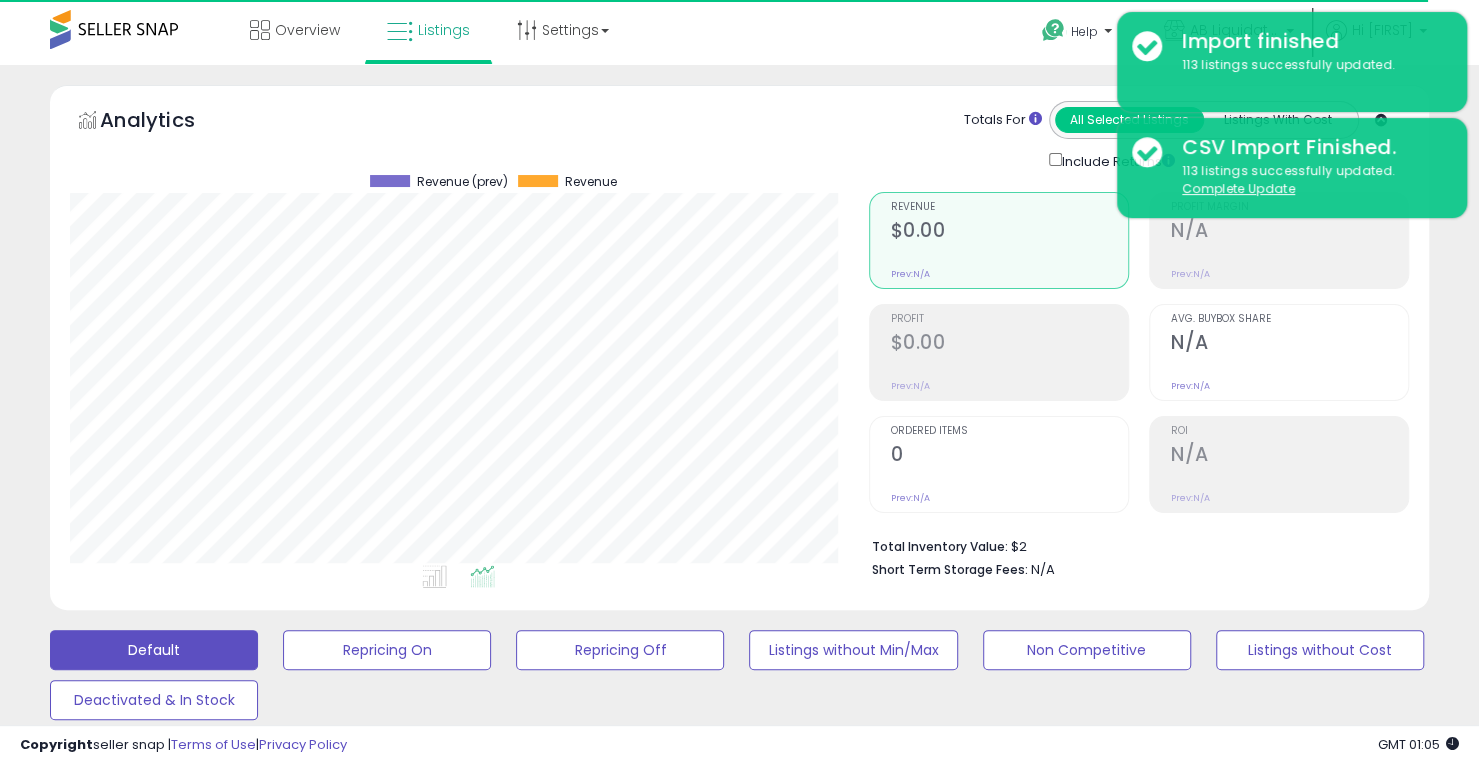 click at bounding box center (114, 29) 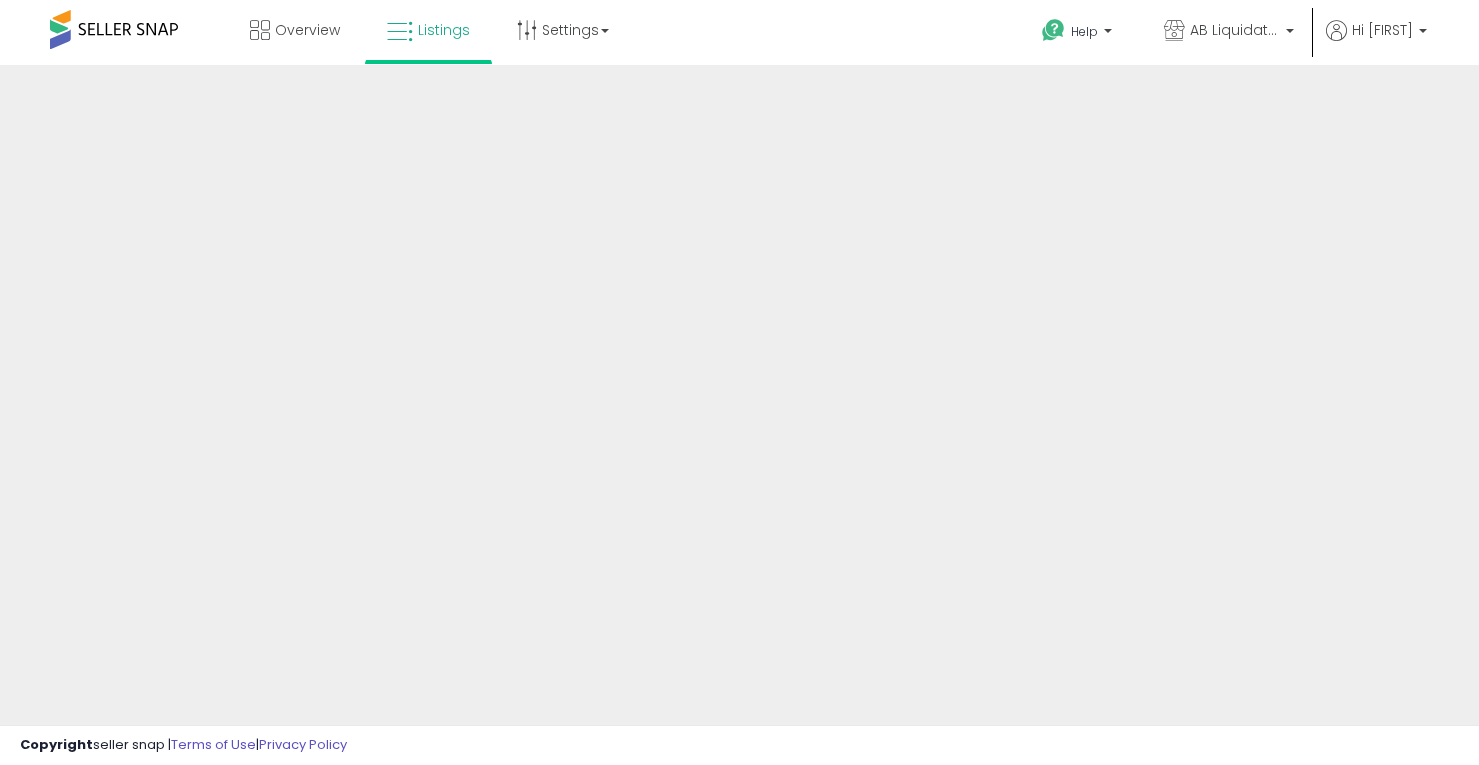 scroll, scrollTop: 0, scrollLeft: 0, axis: both 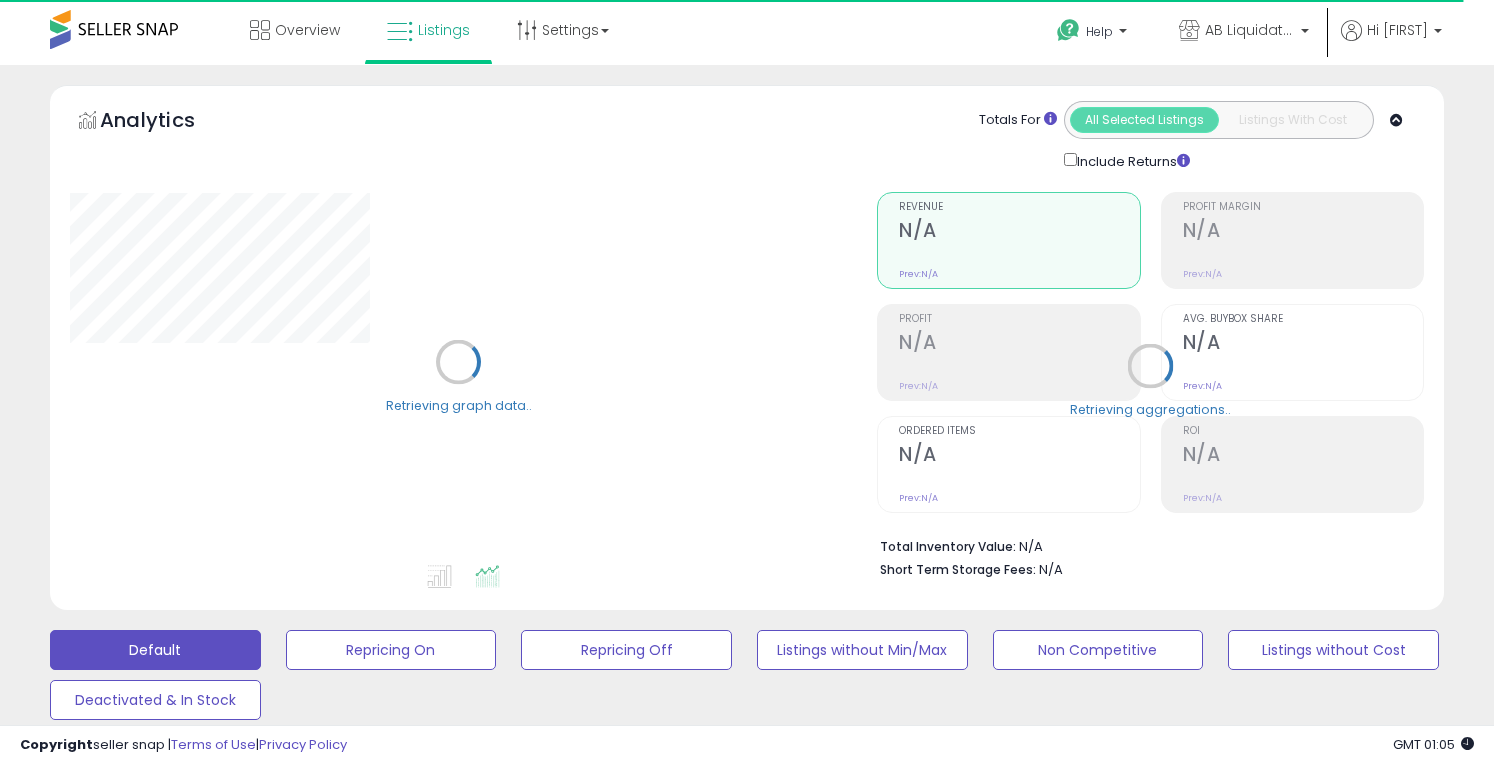 type on "****" 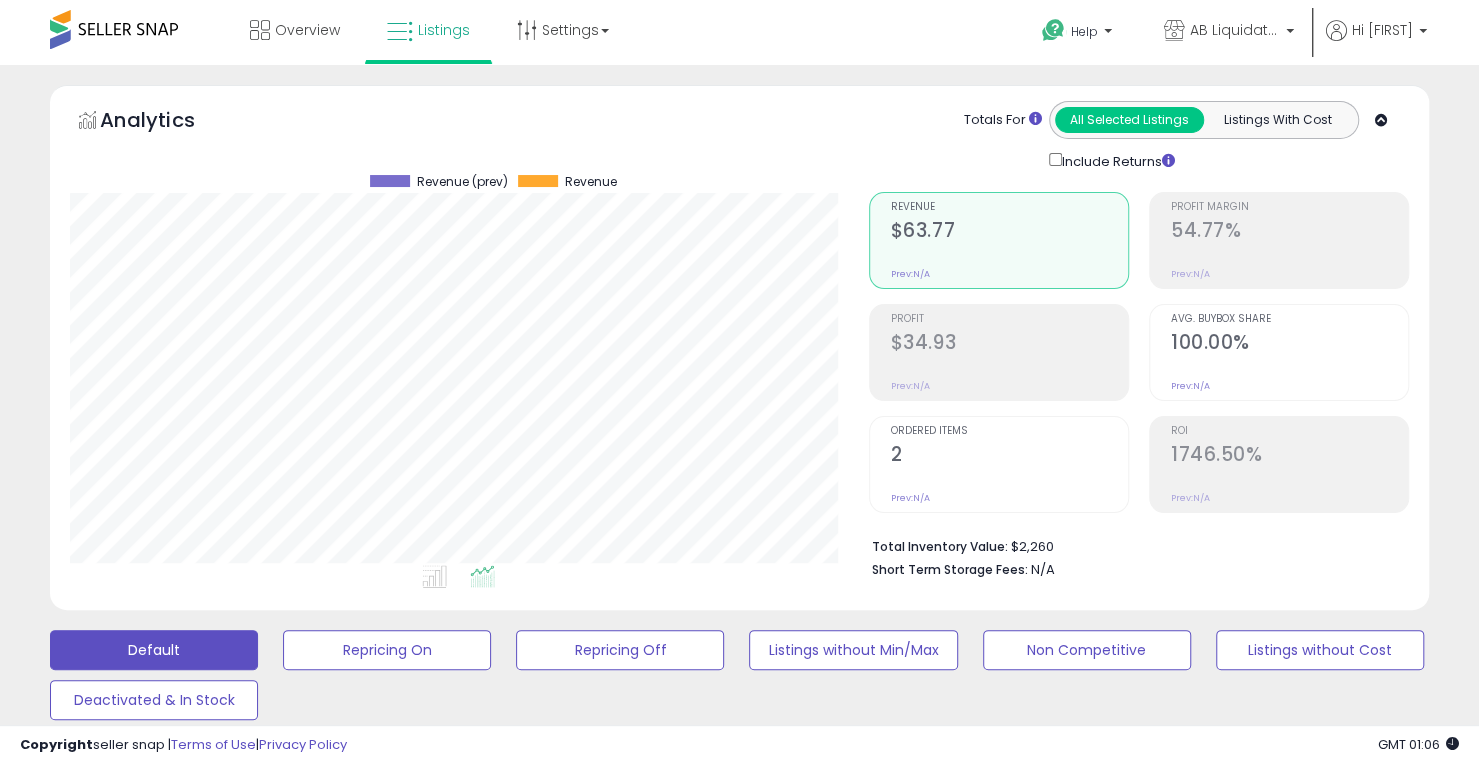 scroll, scrollTop: 999590, scrollLeft: 999201, axis: both 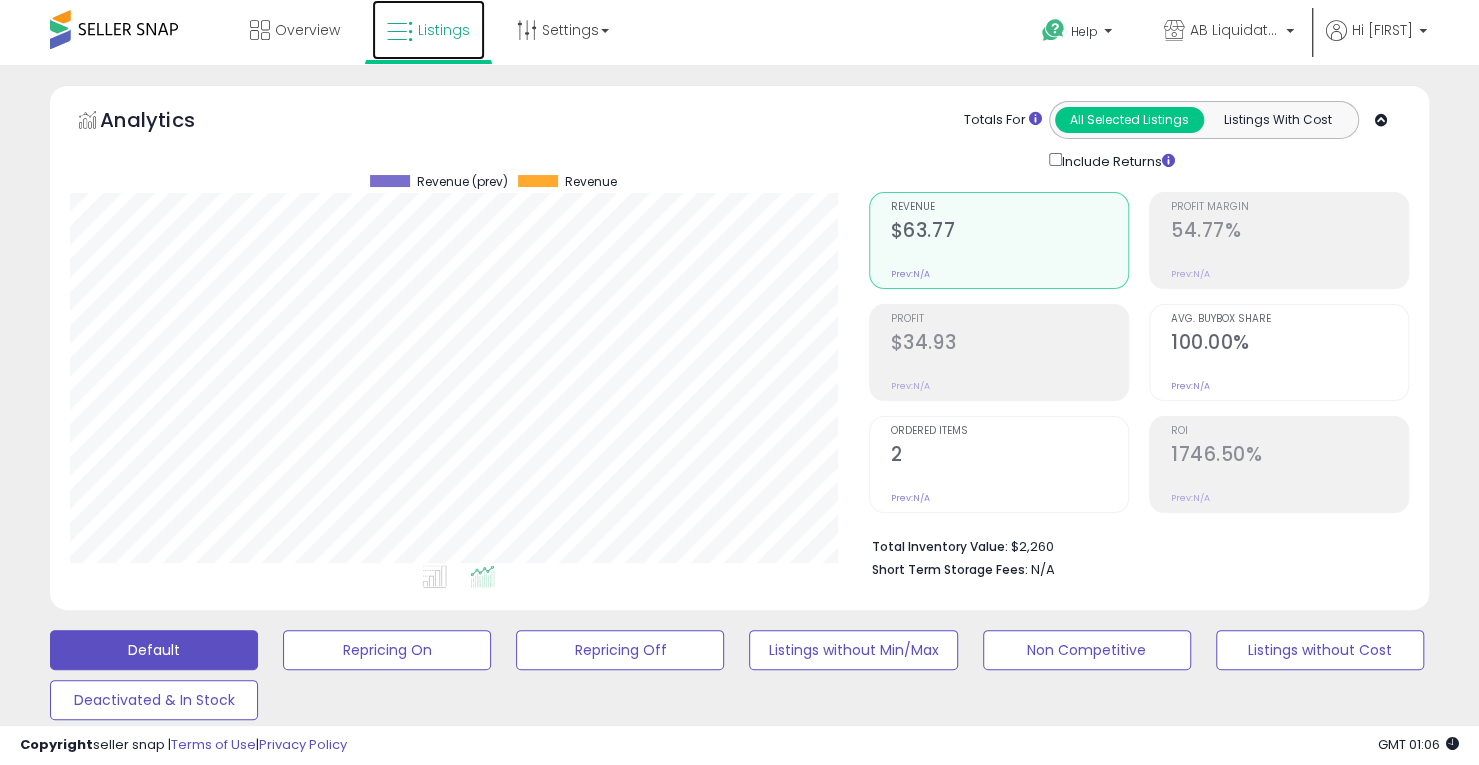 click on "Listings" at bounding box center (444, 30) 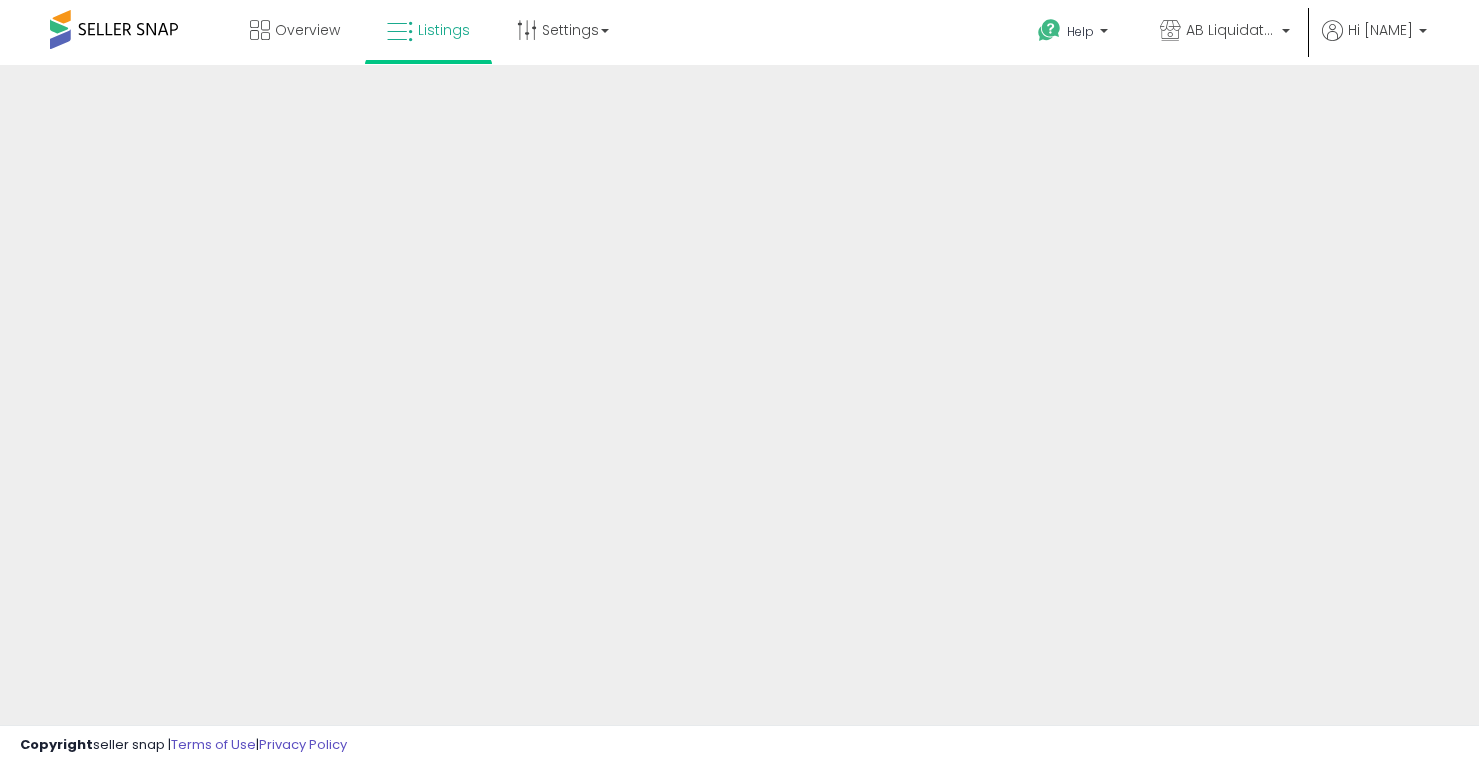 scroll, scrollTop: 0, scrollLeft: 0, axis: both 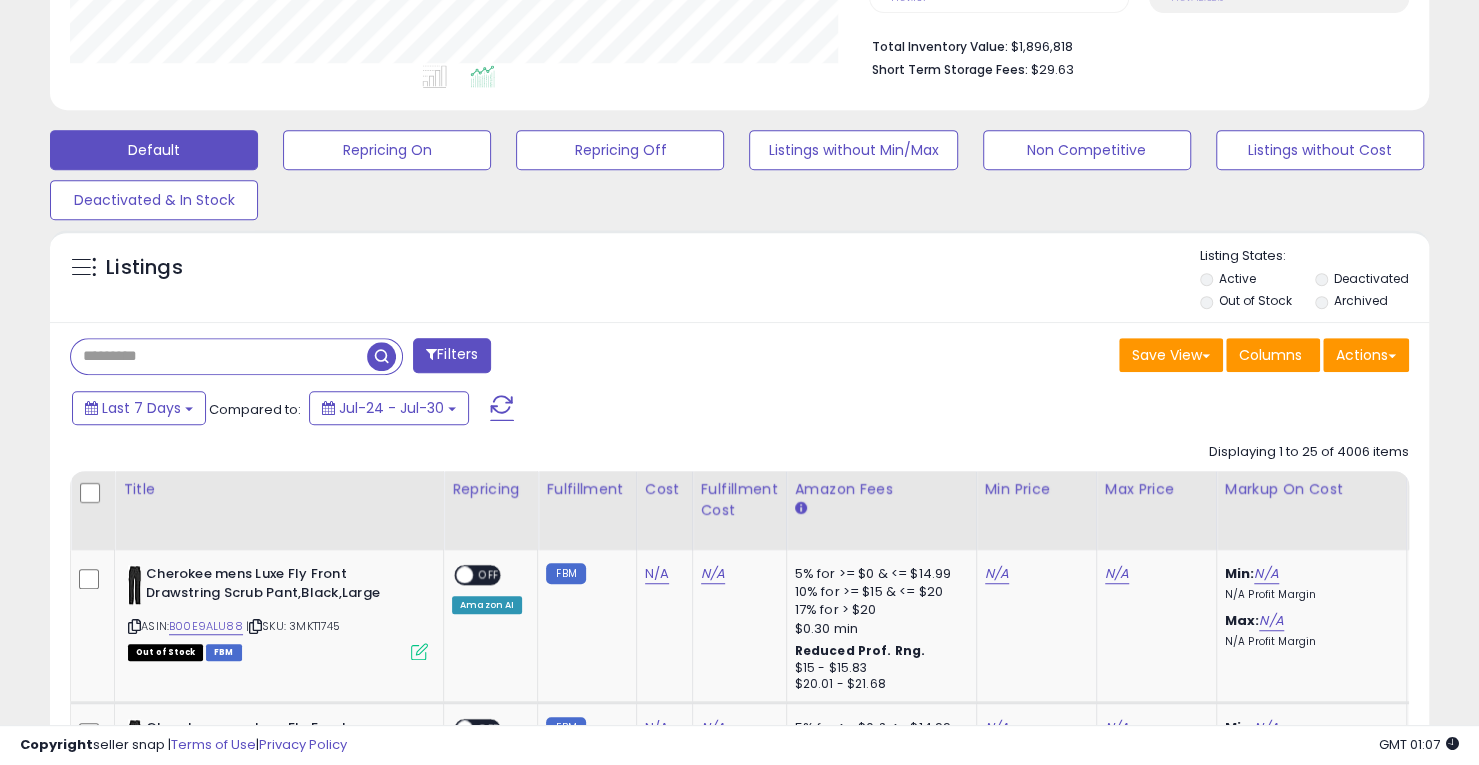 click at bounding box center [219, 356] 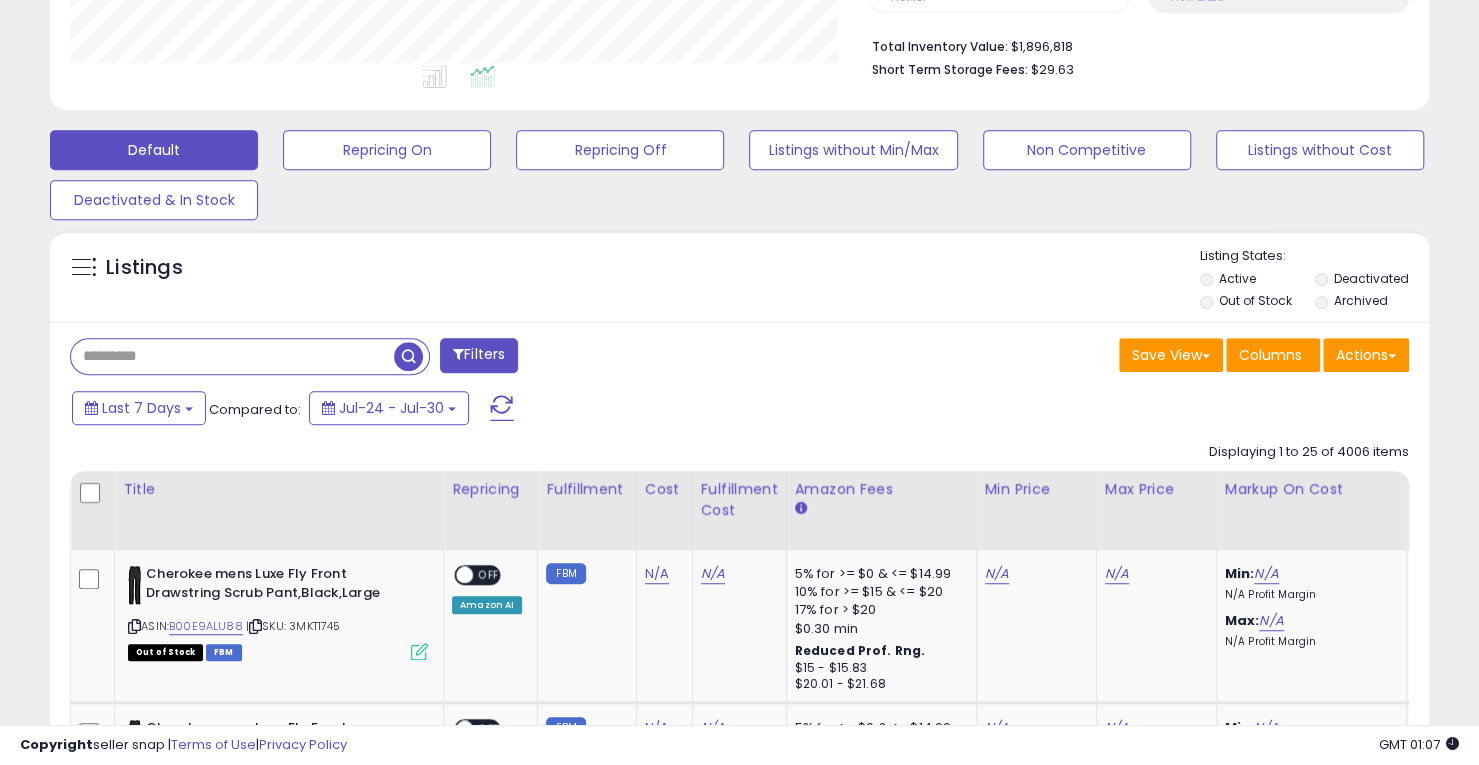 paste on "********" 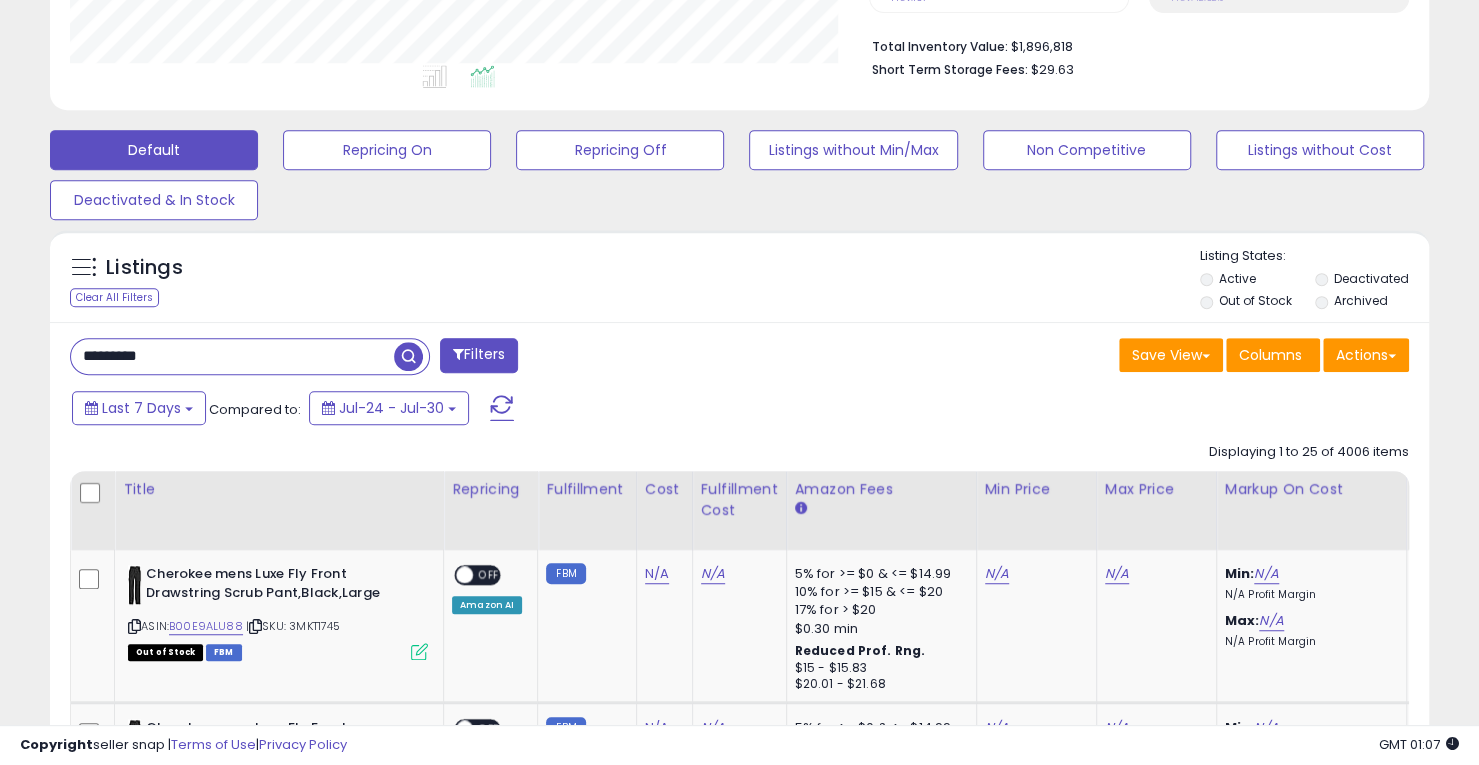 type on "********" 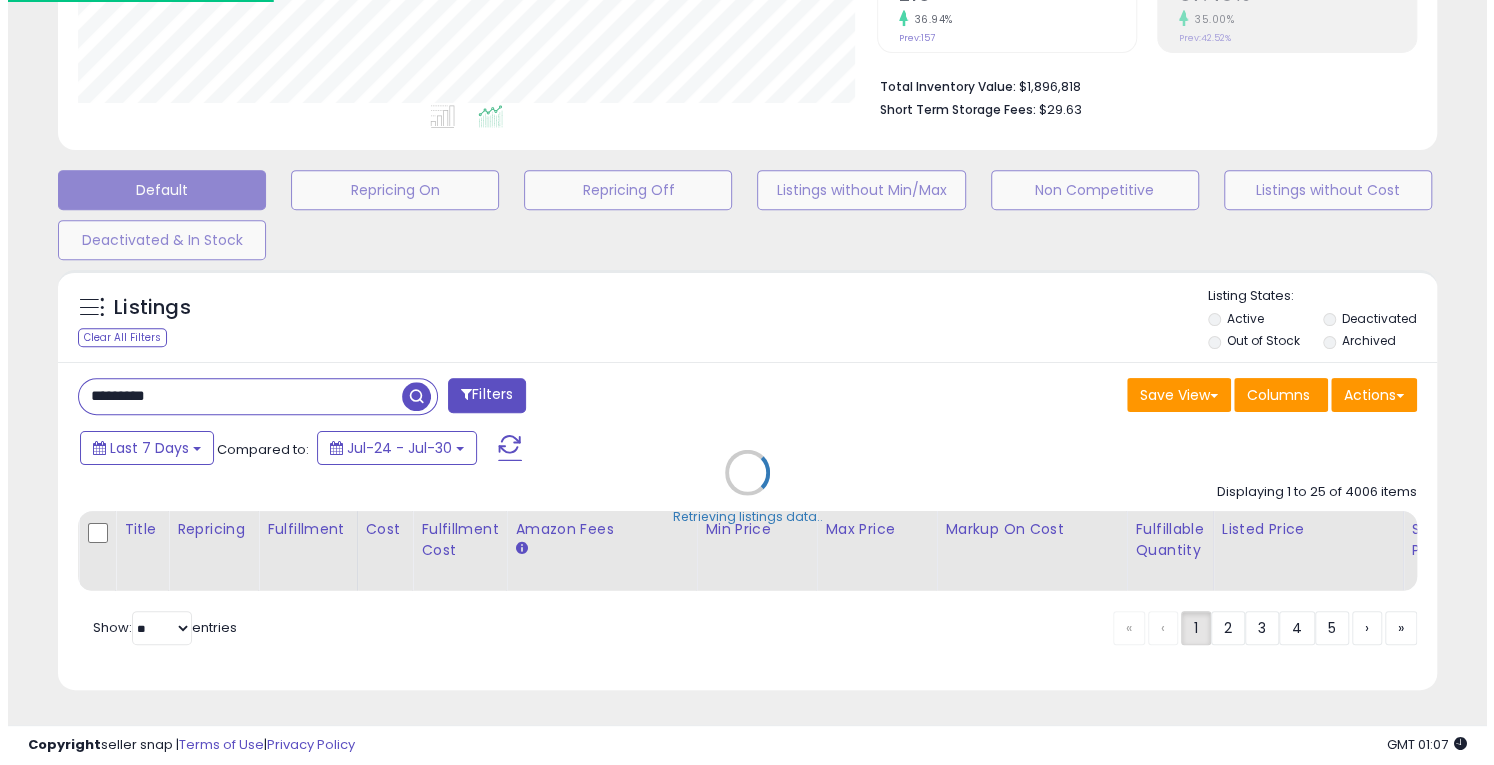 scroll, scrollTop: 472, scrollLeft: 0, axis: vertical 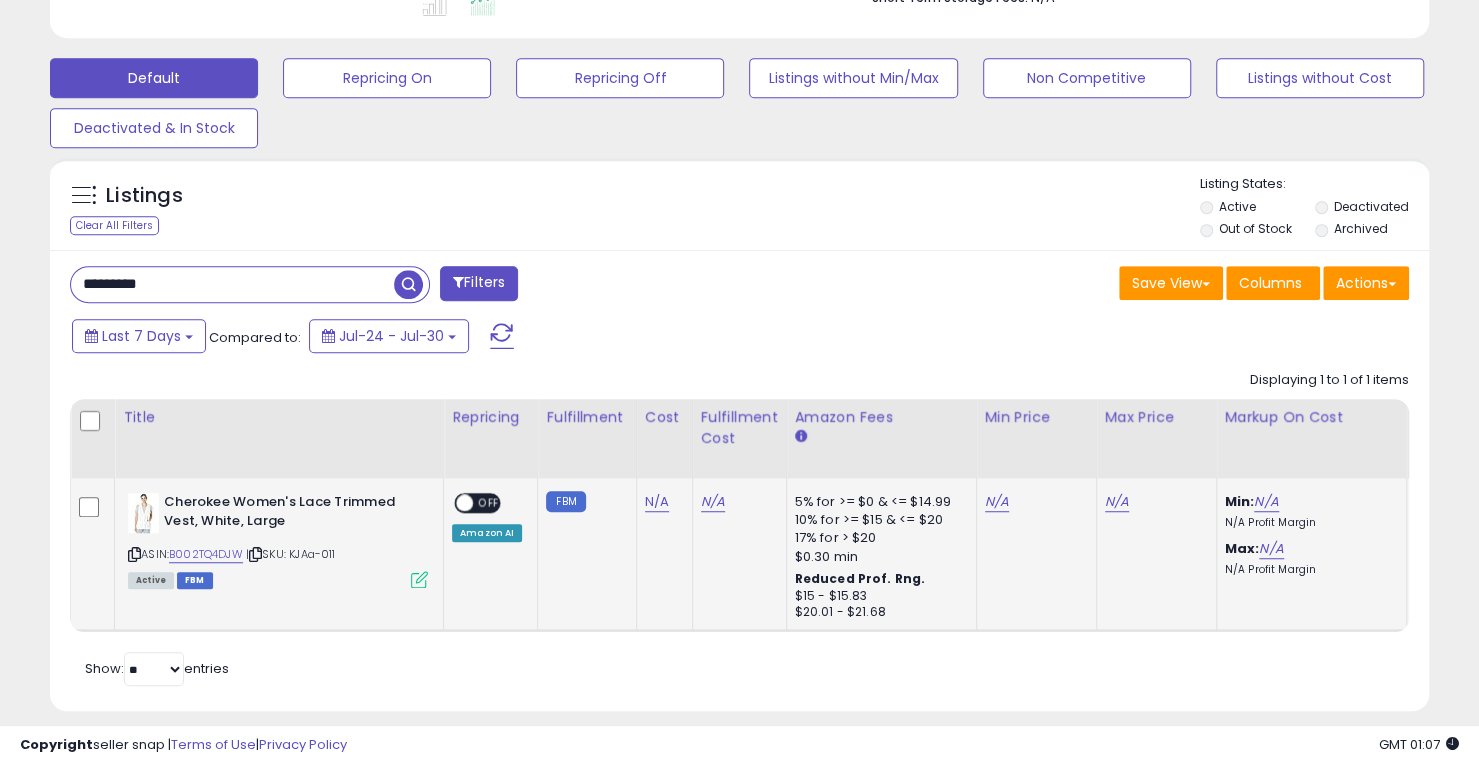 click at bounding box center [419, 579] 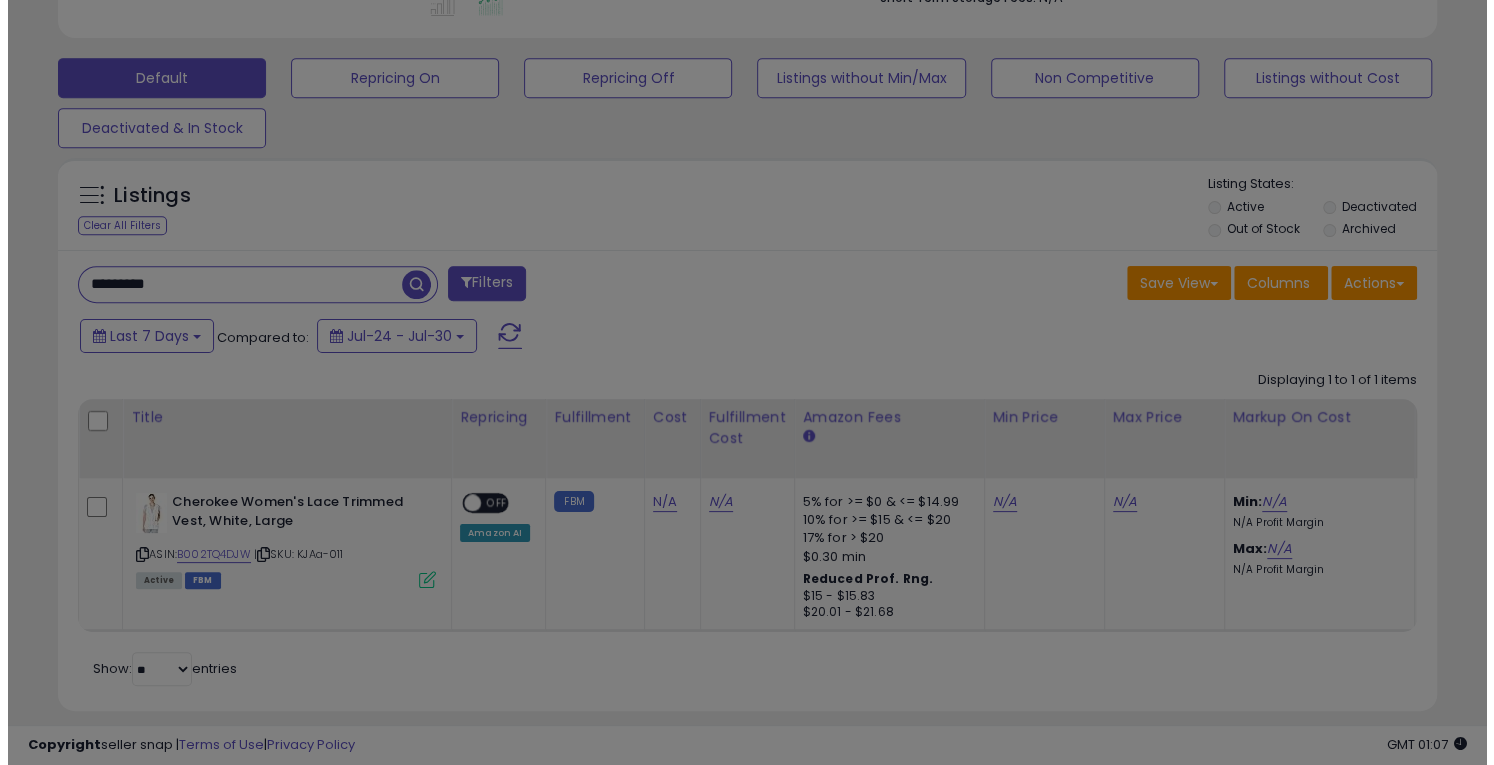 scroll, scrollTop: 999590, scrollLeft: 999192, axis: both 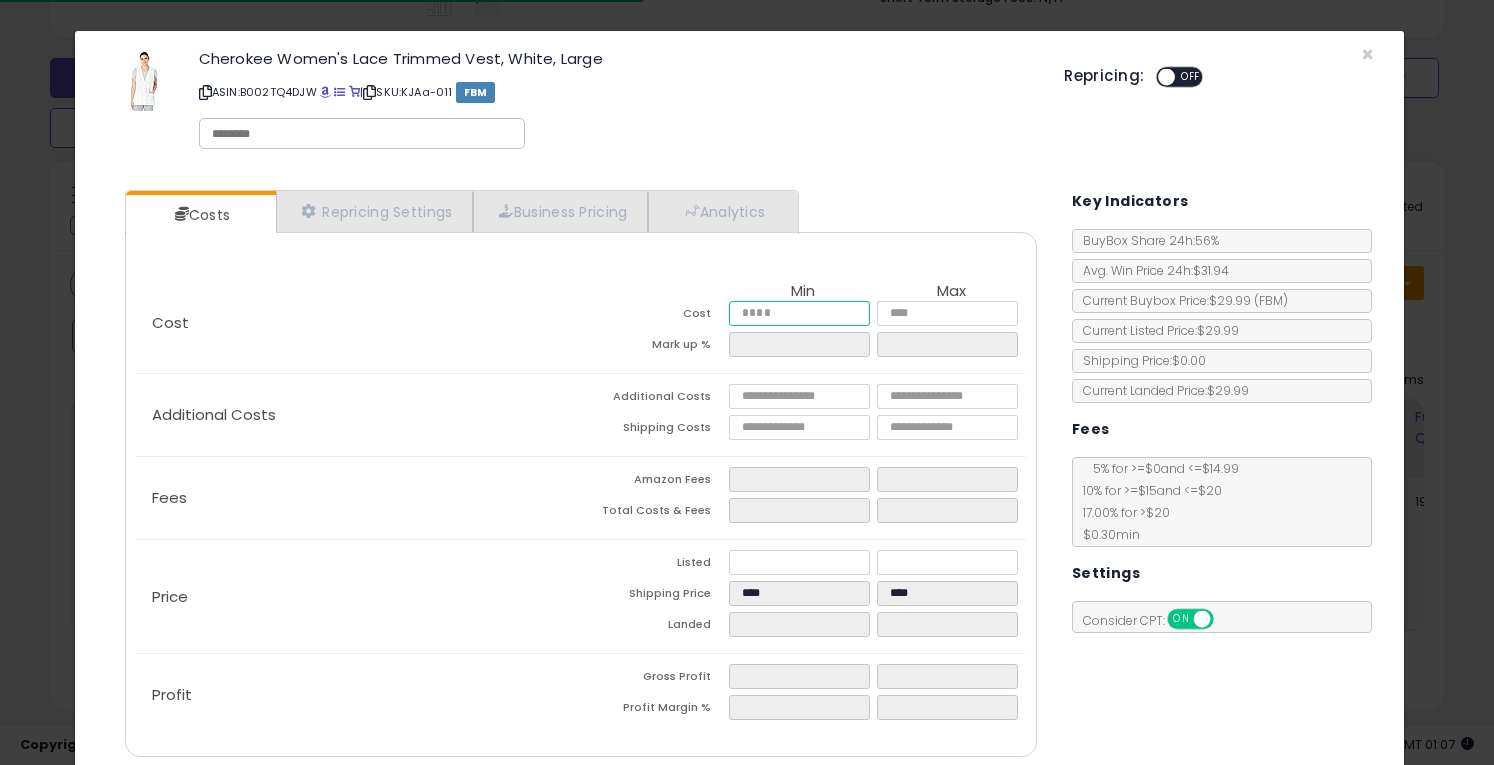 click at bounding box center (799, 313) 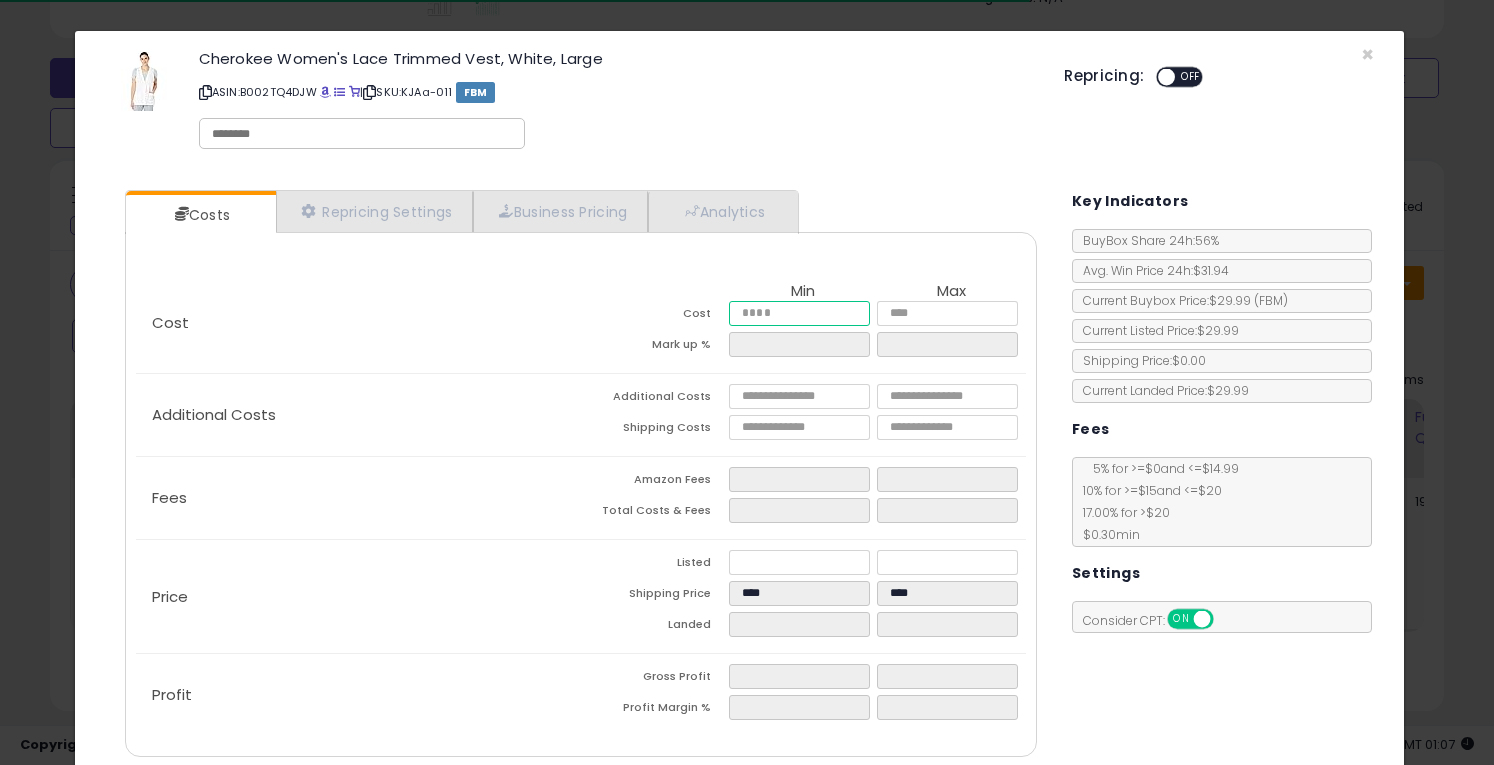 type on "*" 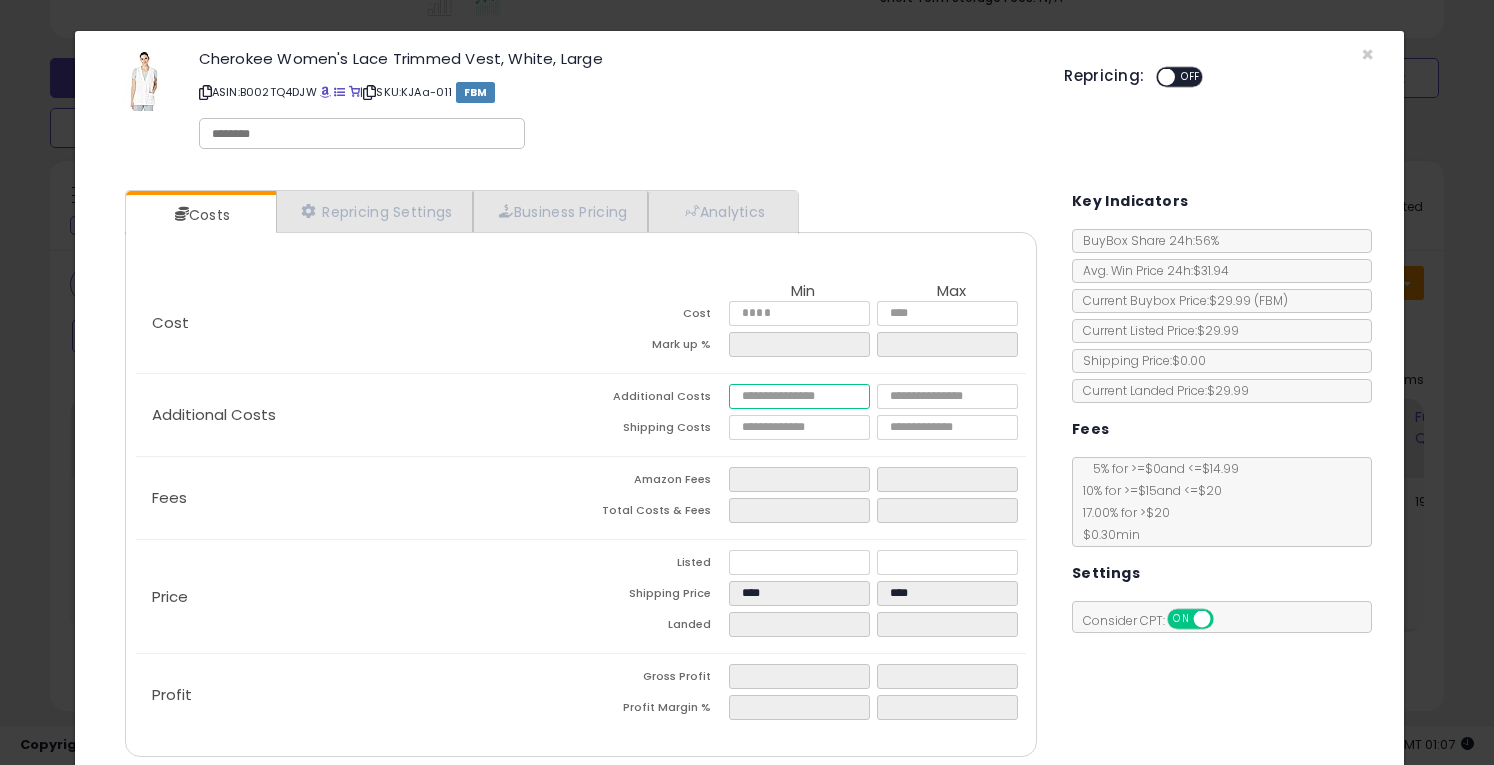 type on "****" 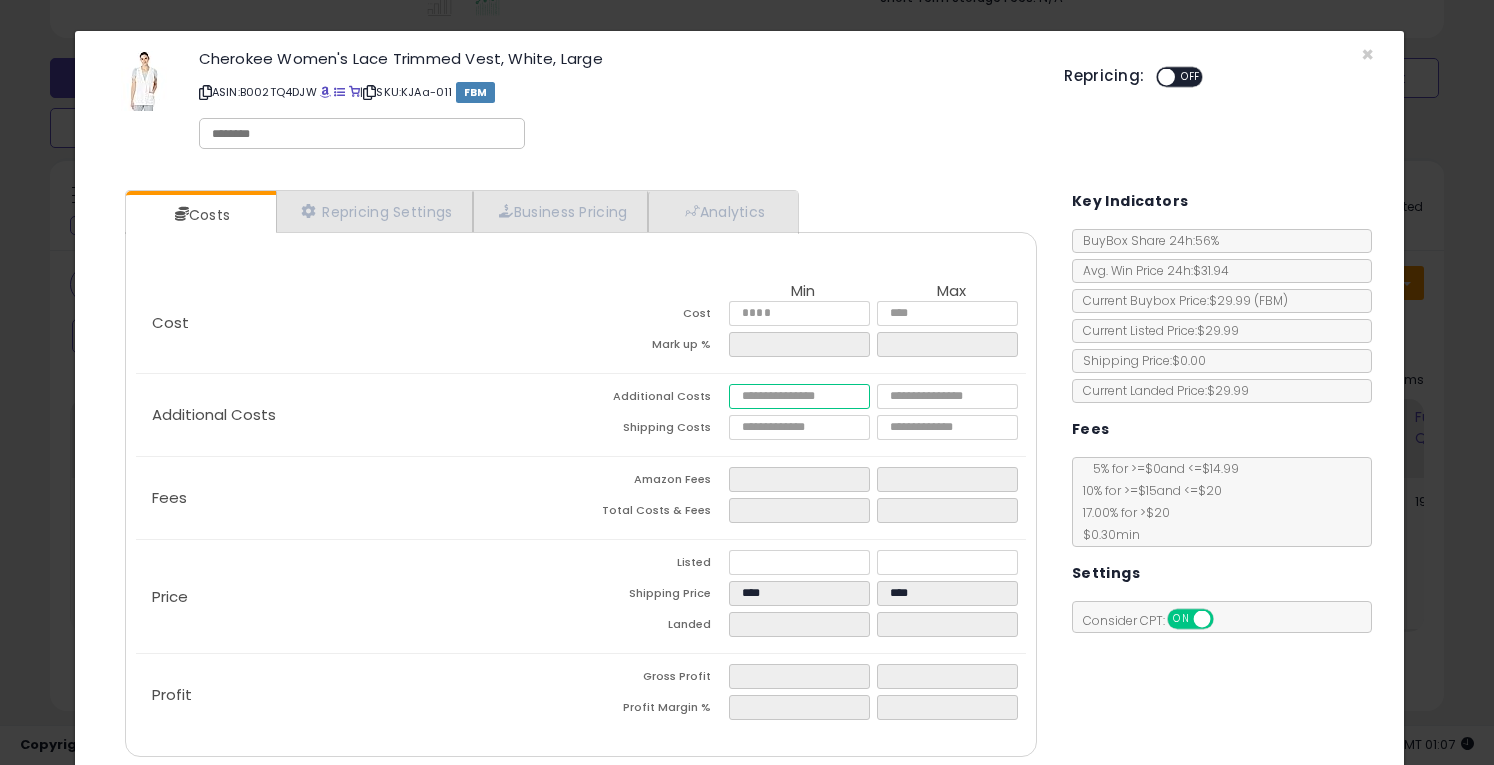 type on "*" 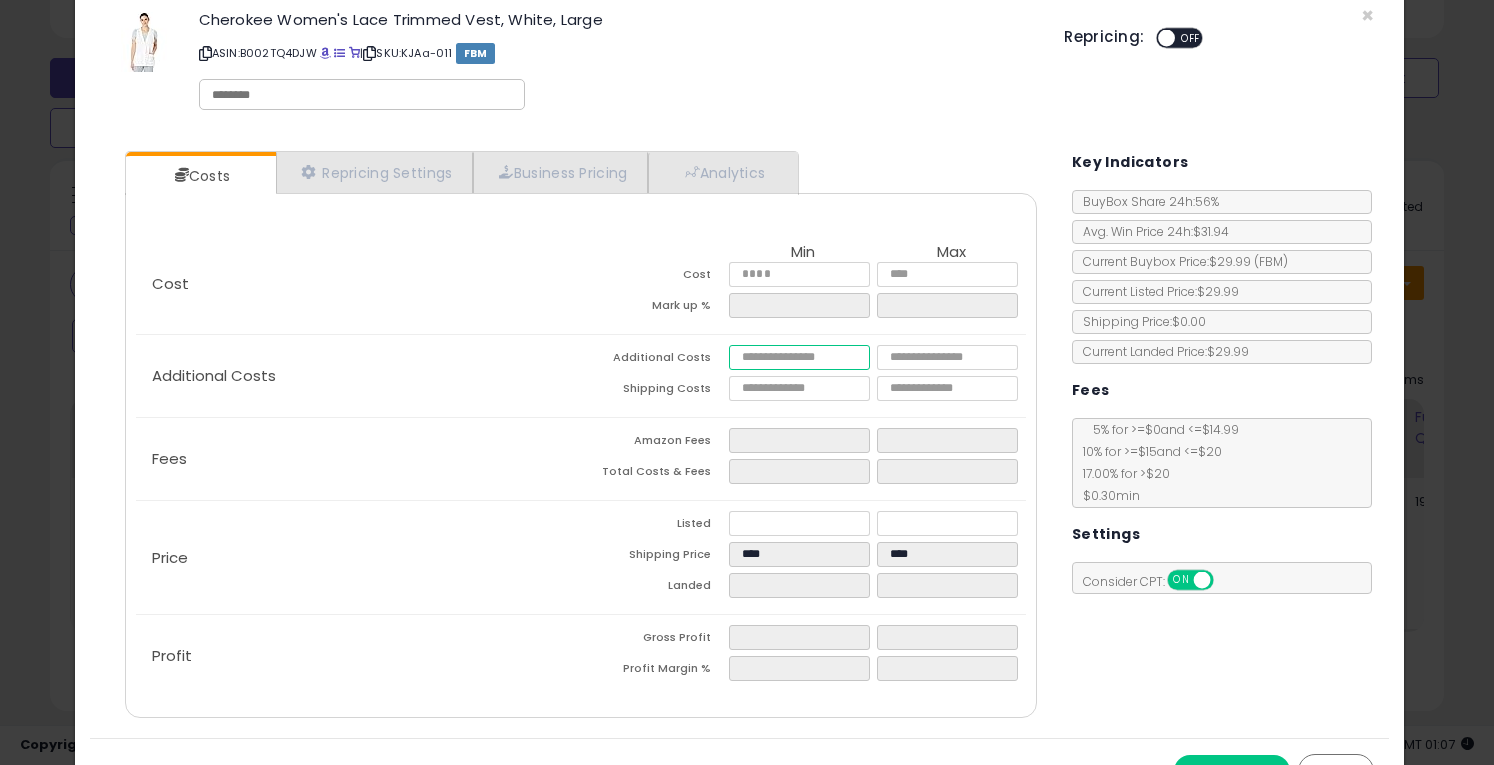 scroll, scrollTop: 72, scrollLeft: 0, axis: vertical 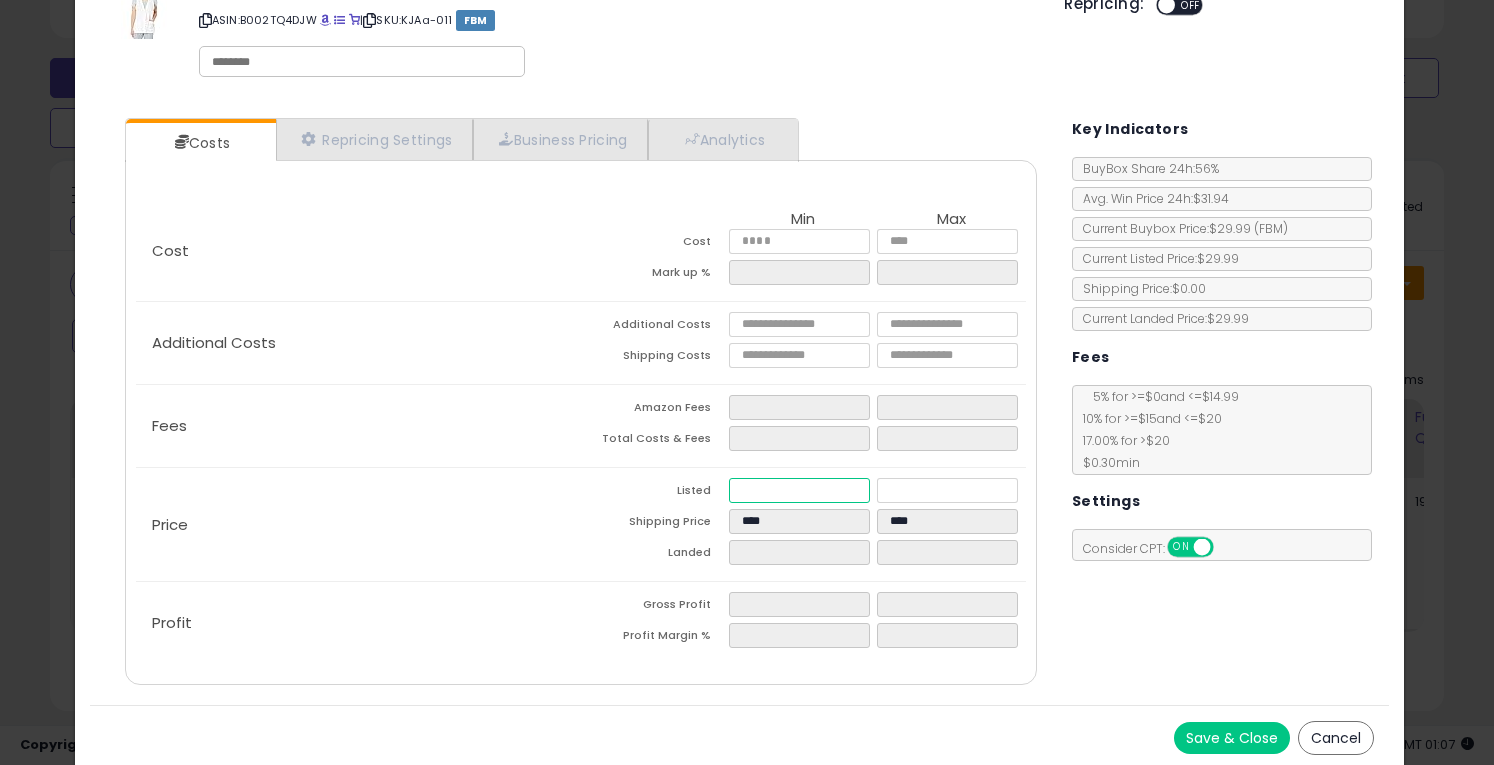 type on "****" 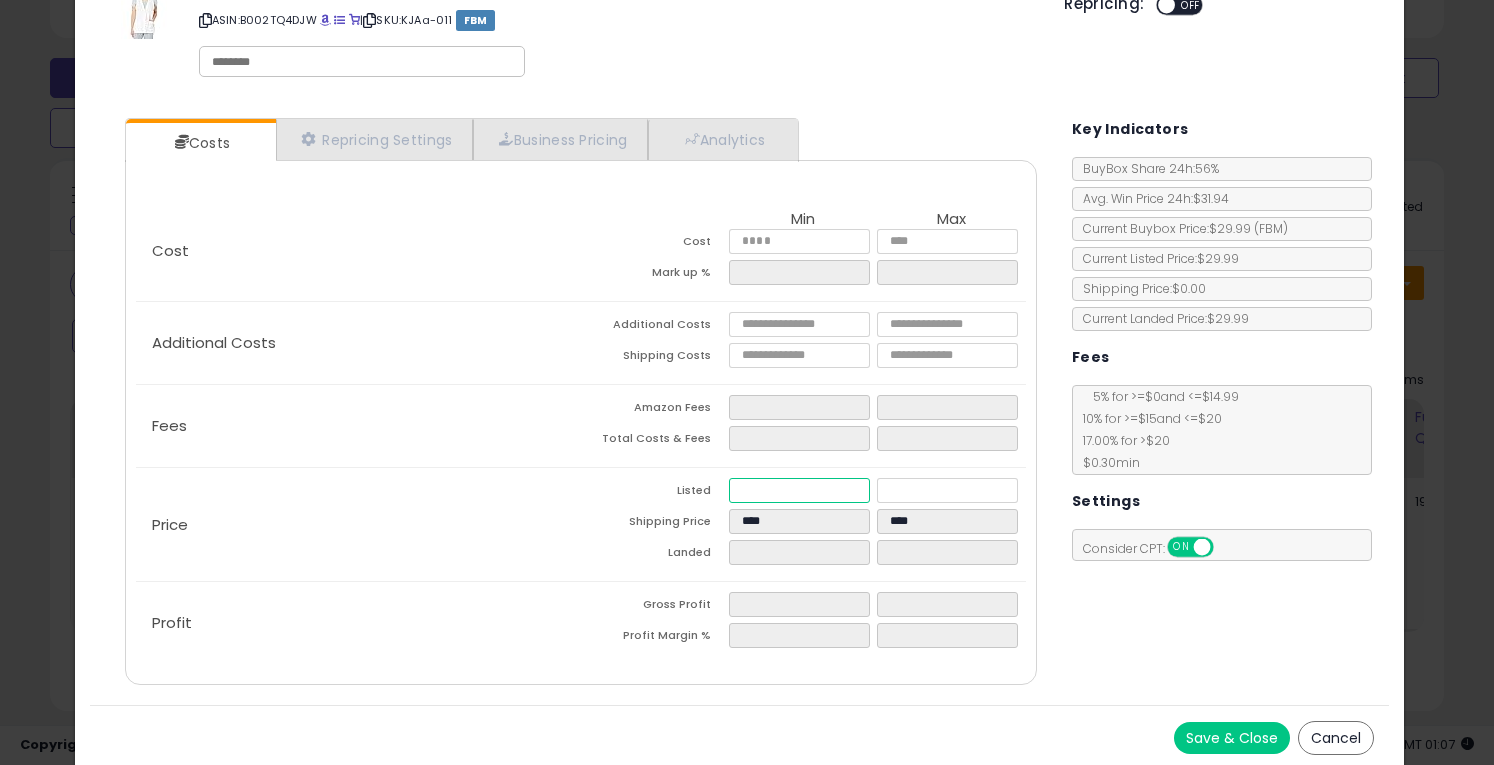 type on "****" 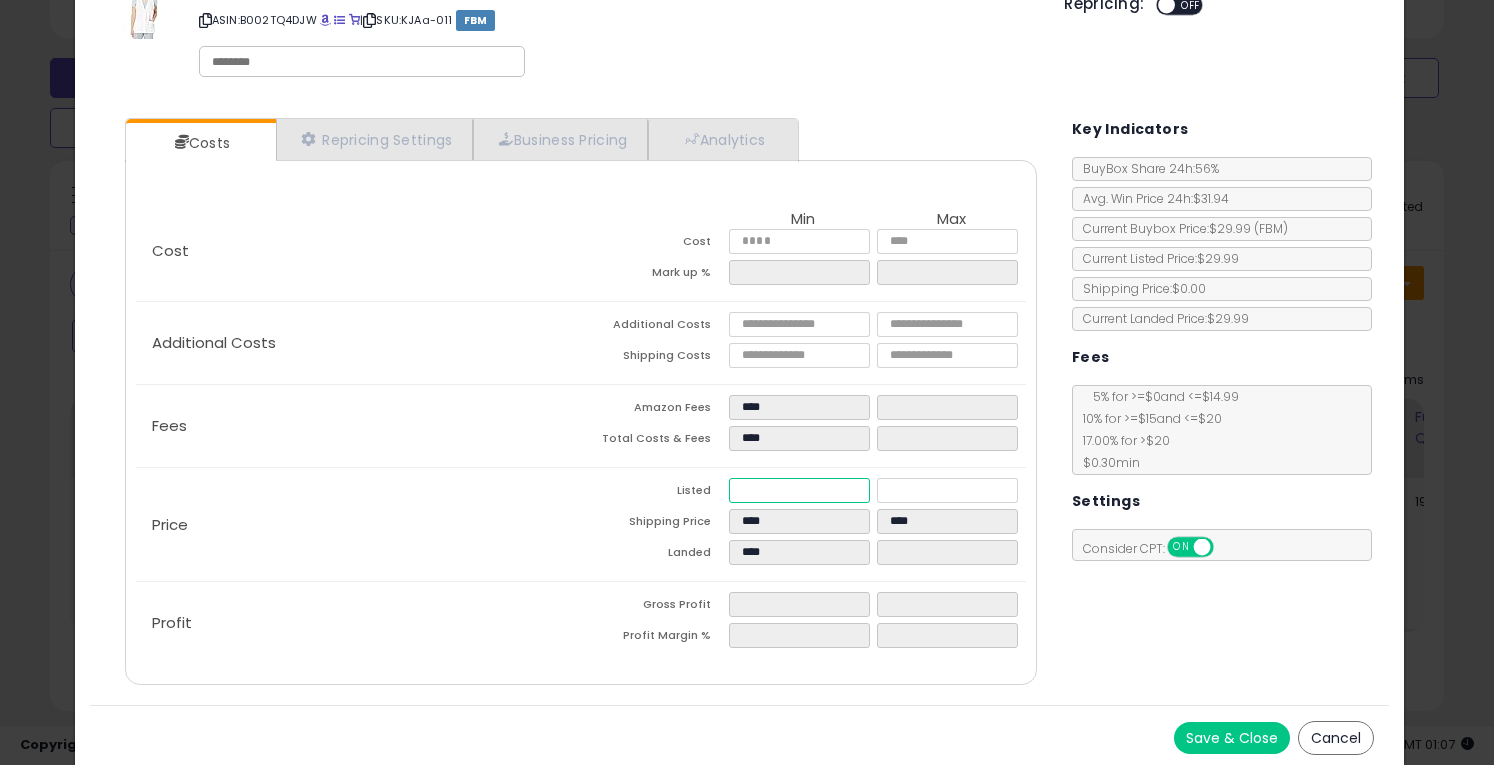 type on "****" 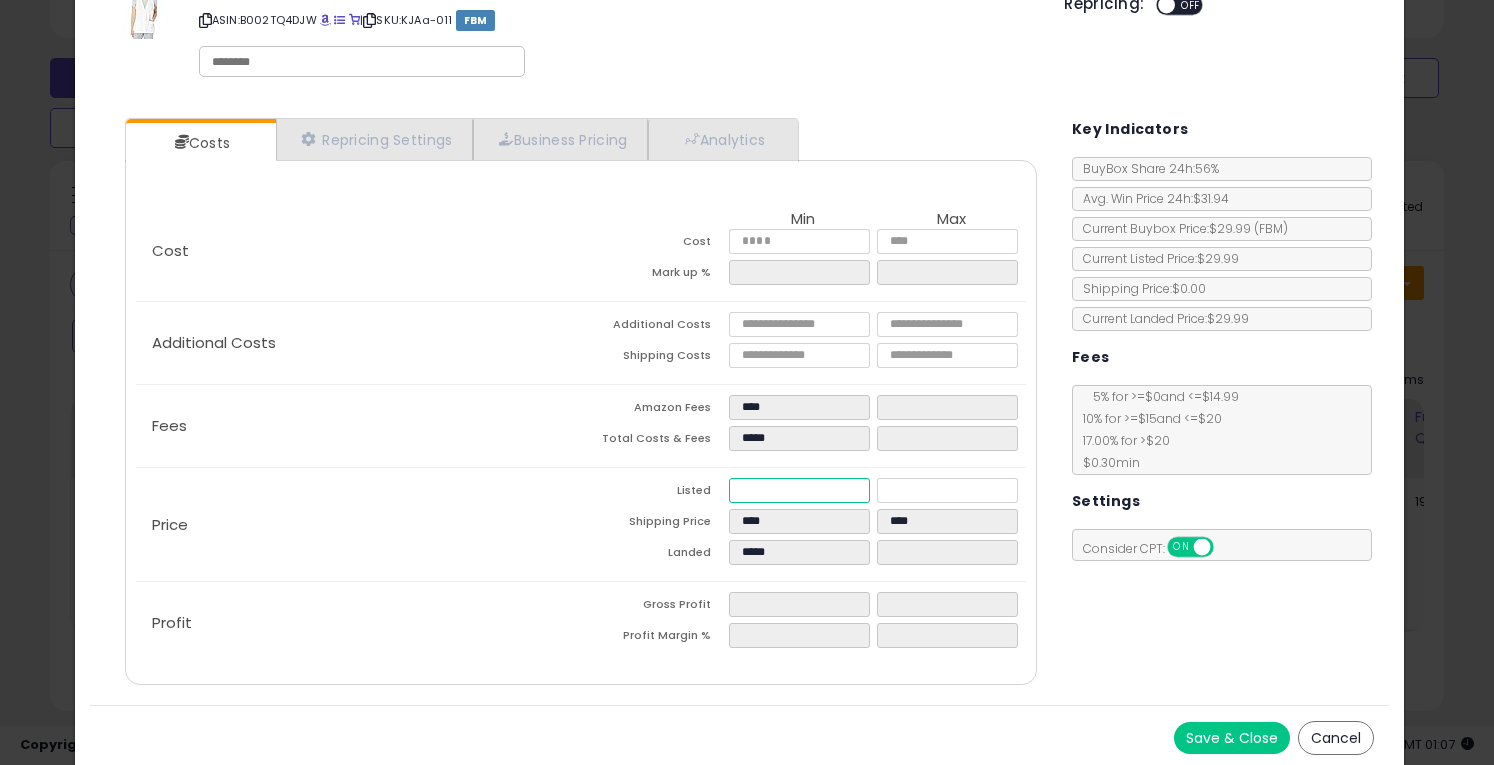 type on "****" 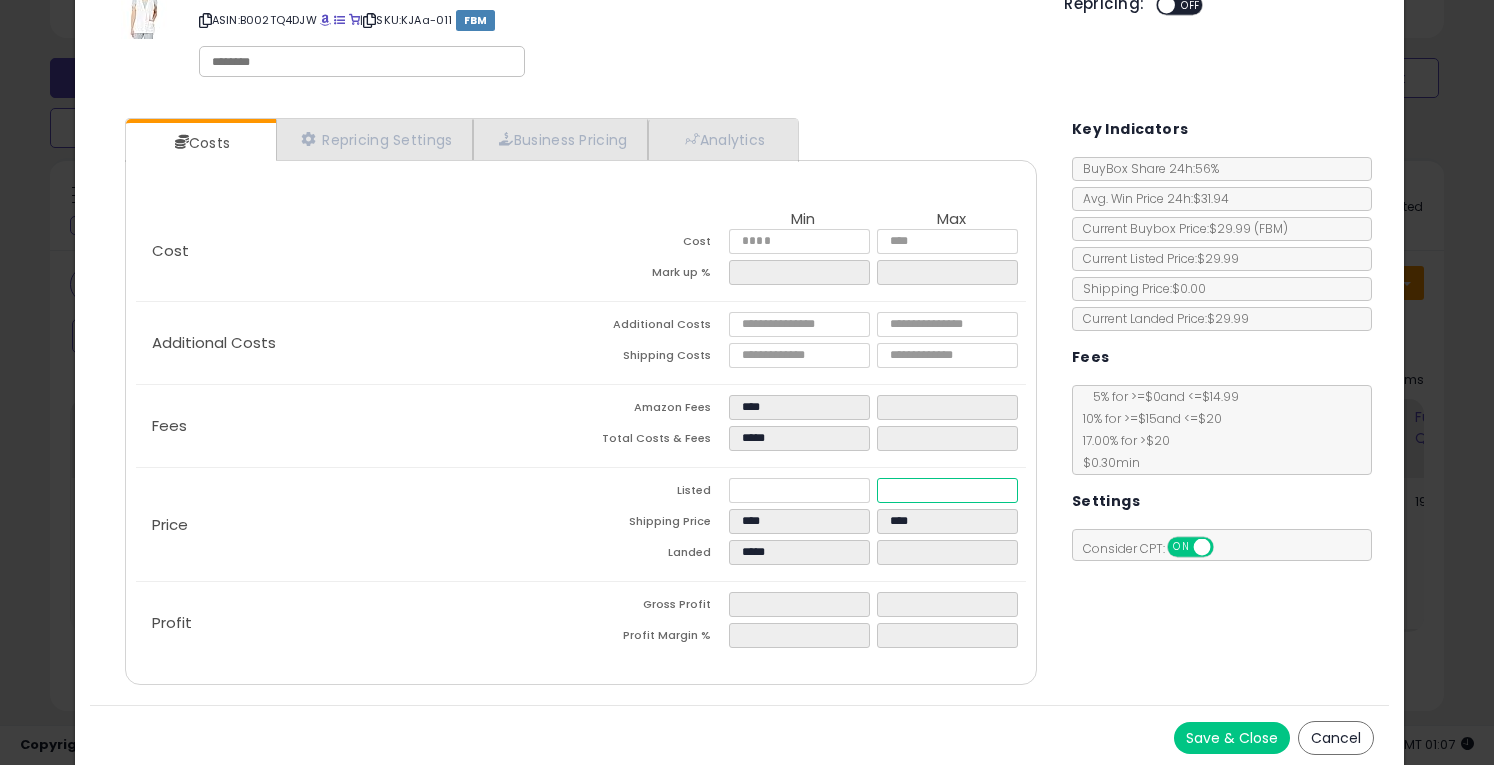 type on "******" 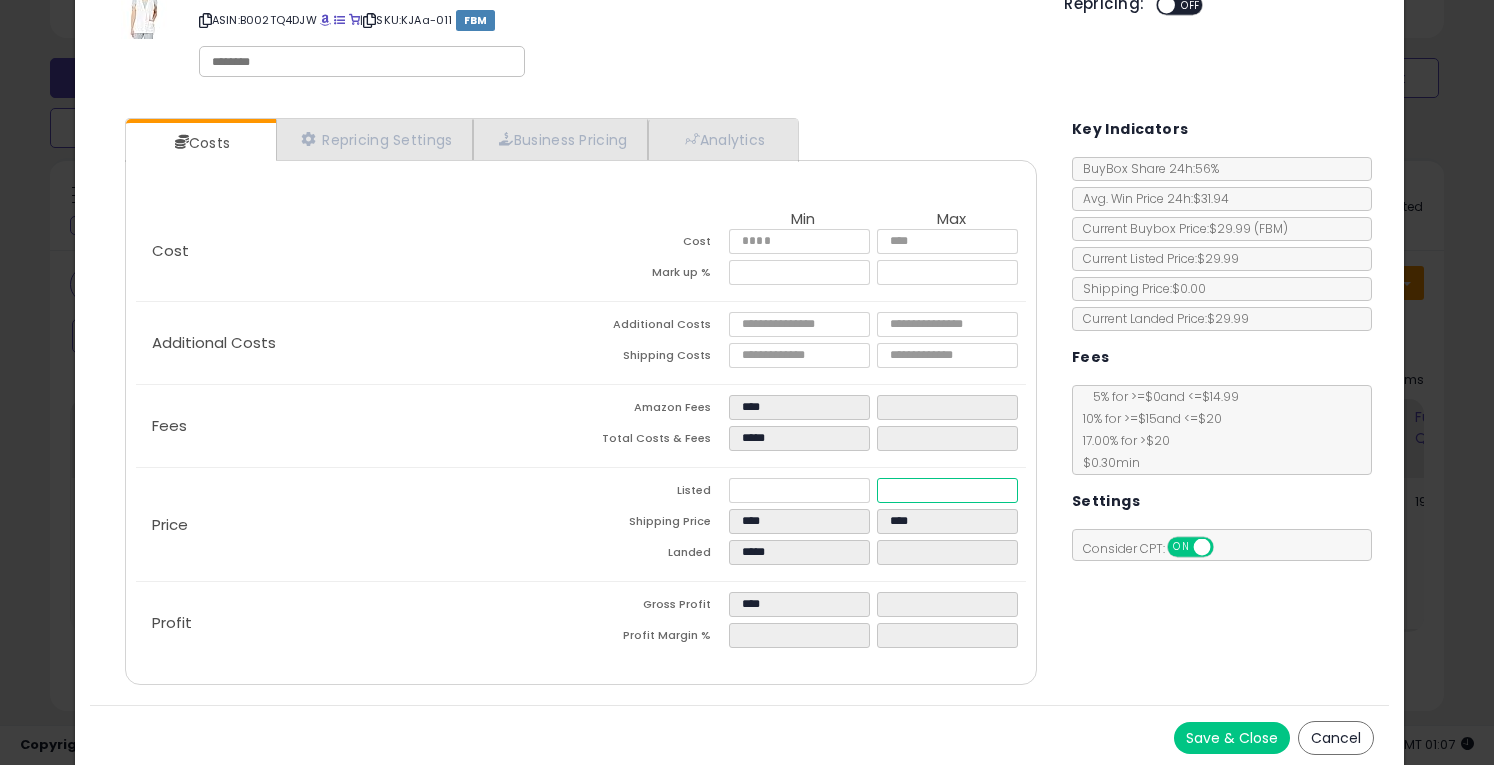 click at bounding box center (947, 490) 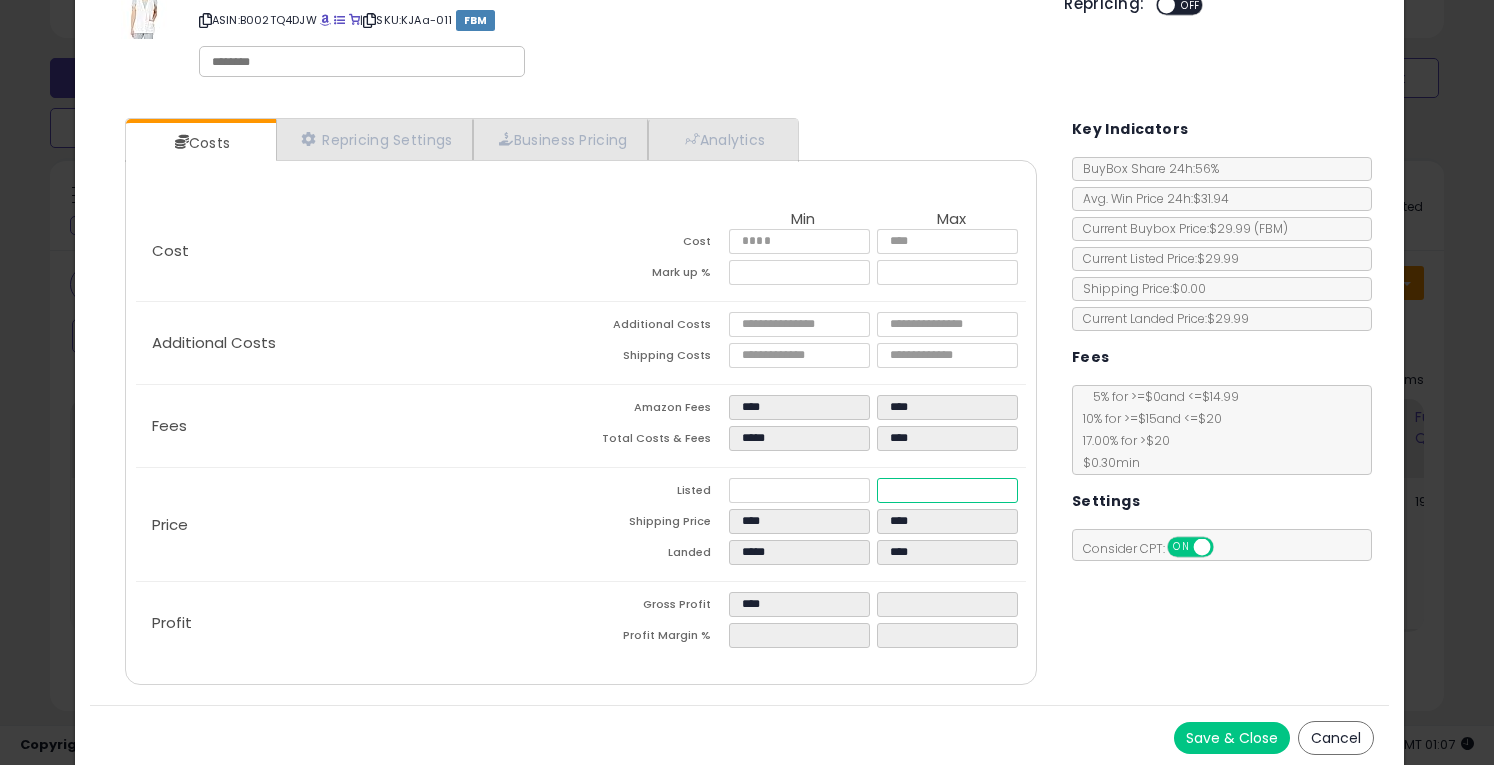 type on "****" 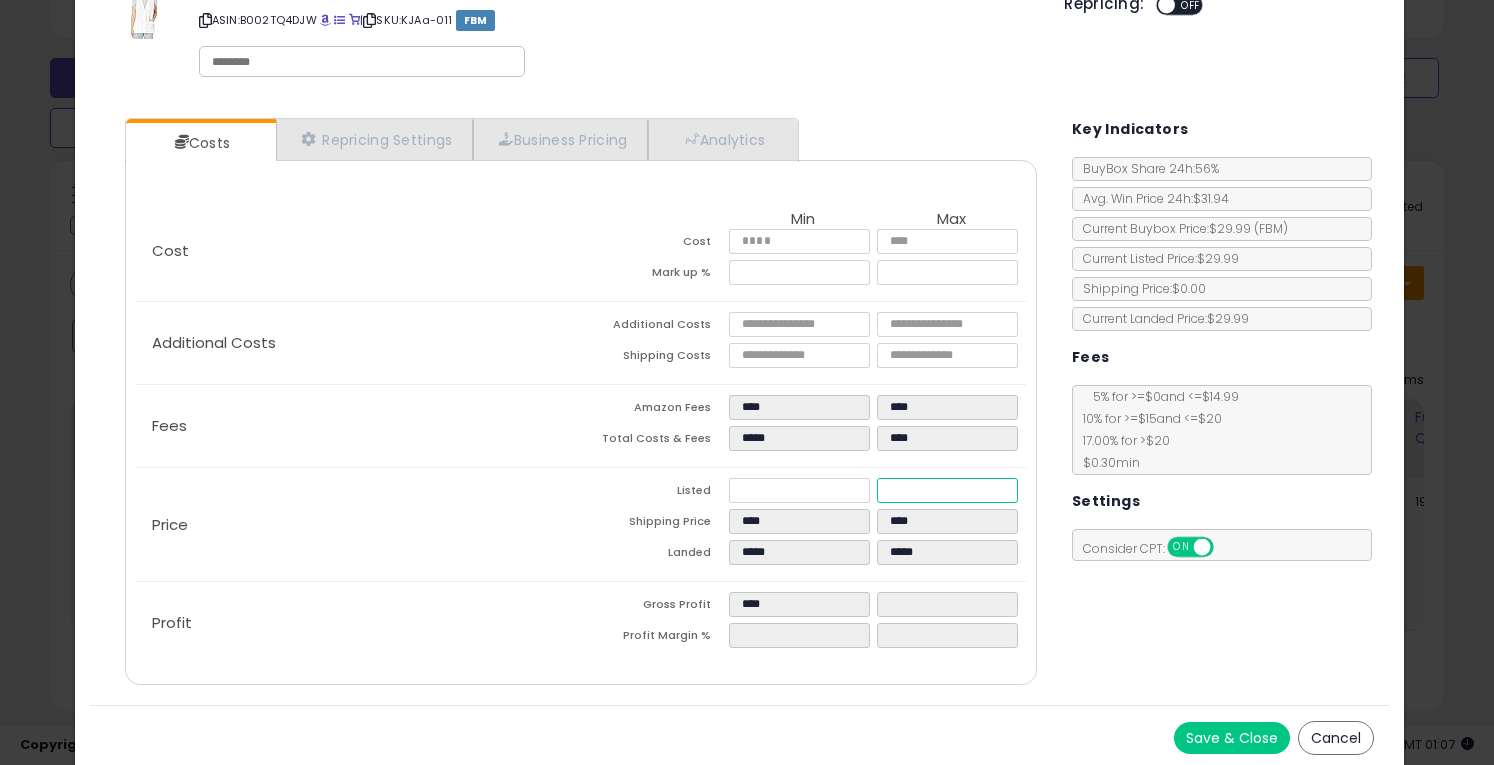 type on "**" 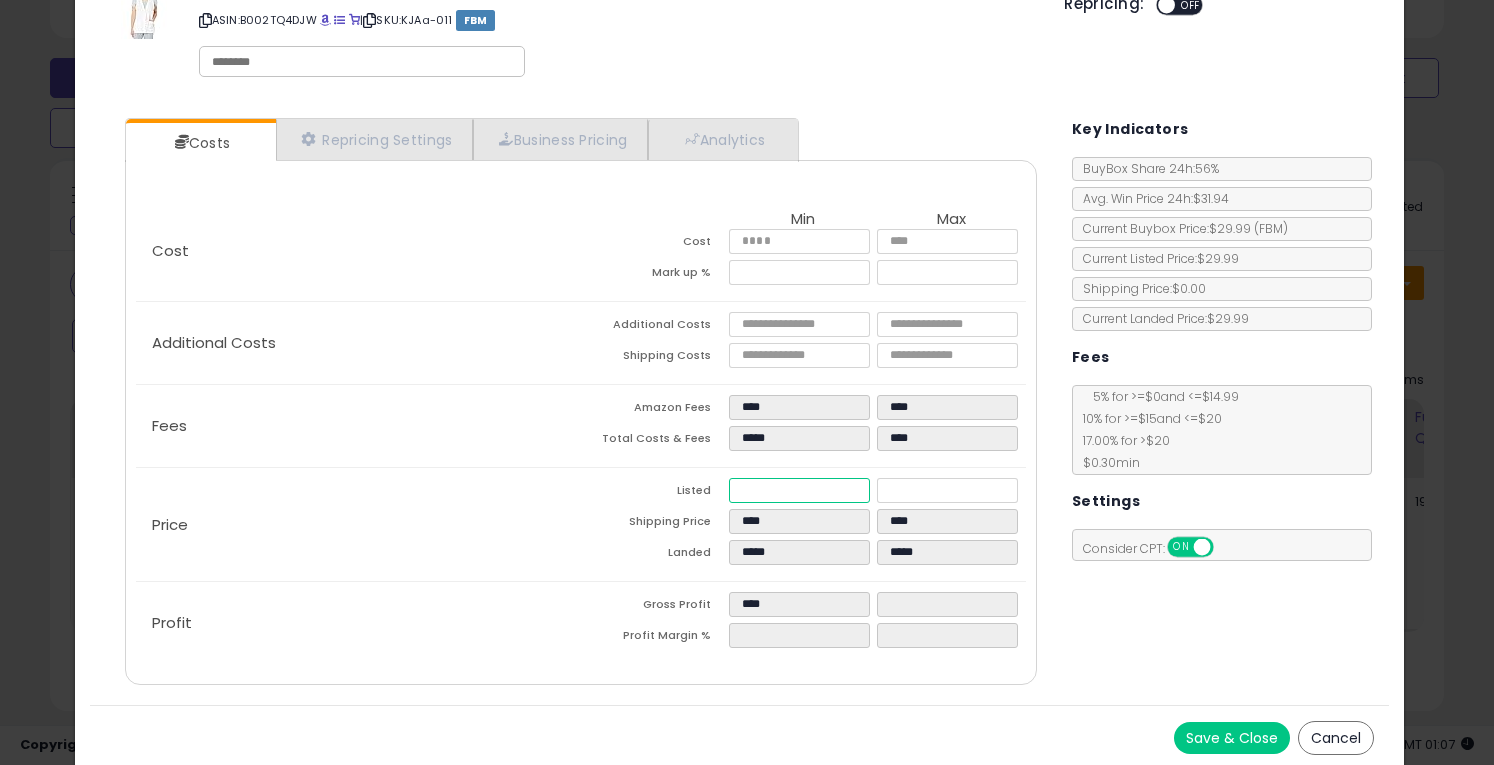 type on "******" 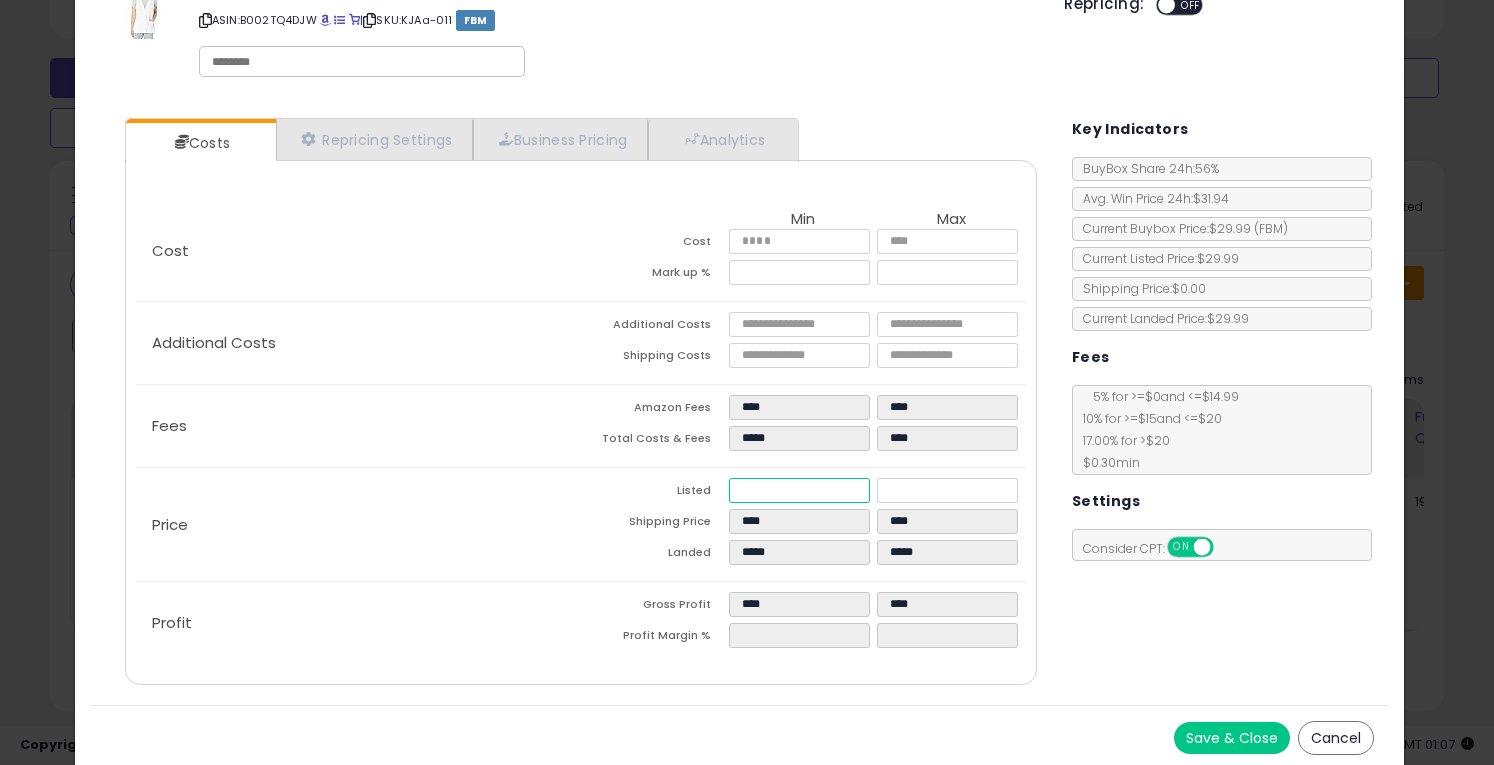 click on "*****" at bounding box center (799, 490) 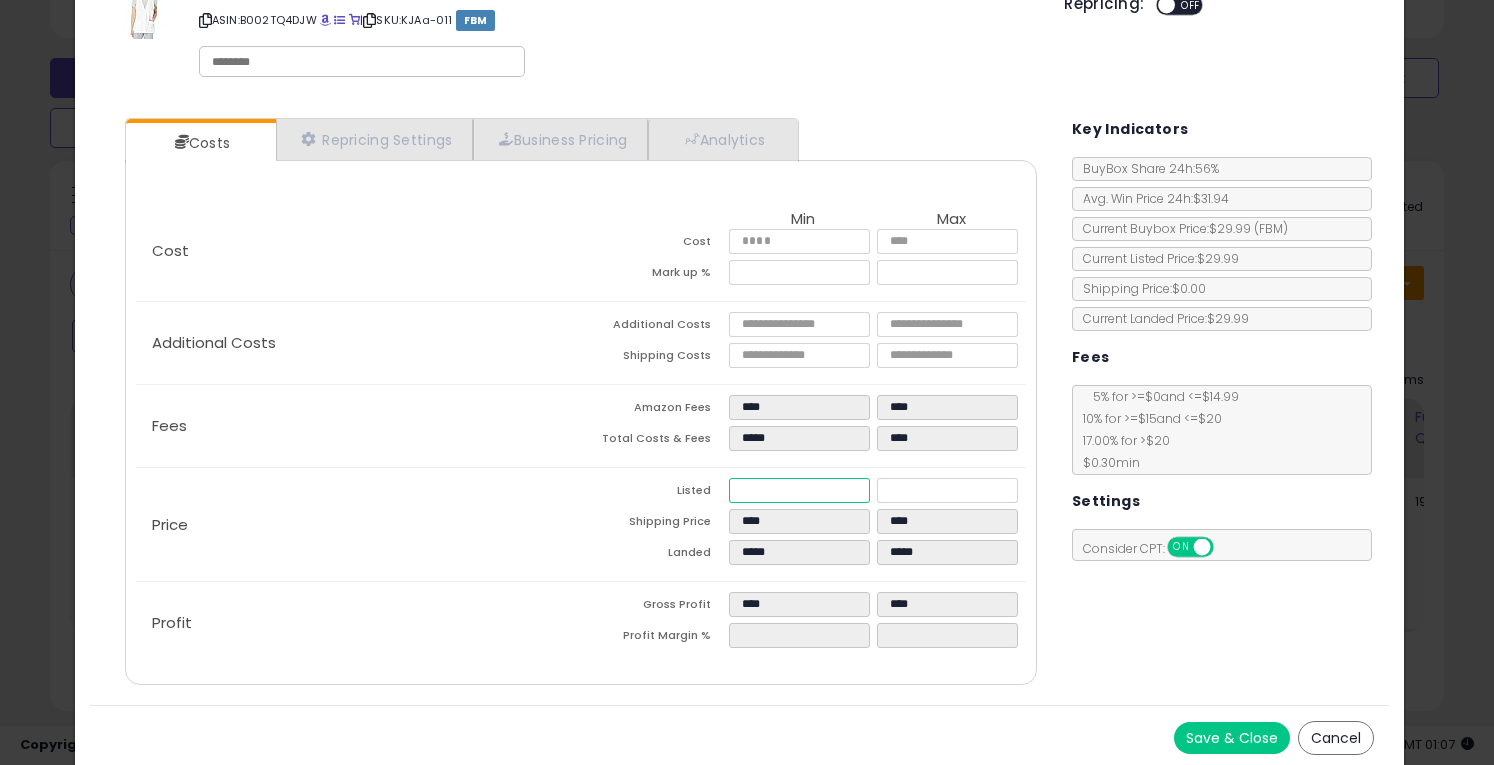 drag, startPoint x: 772, startPoint y: 491, endPoint x: 622, endPoint y: 457, distance: 153.80507 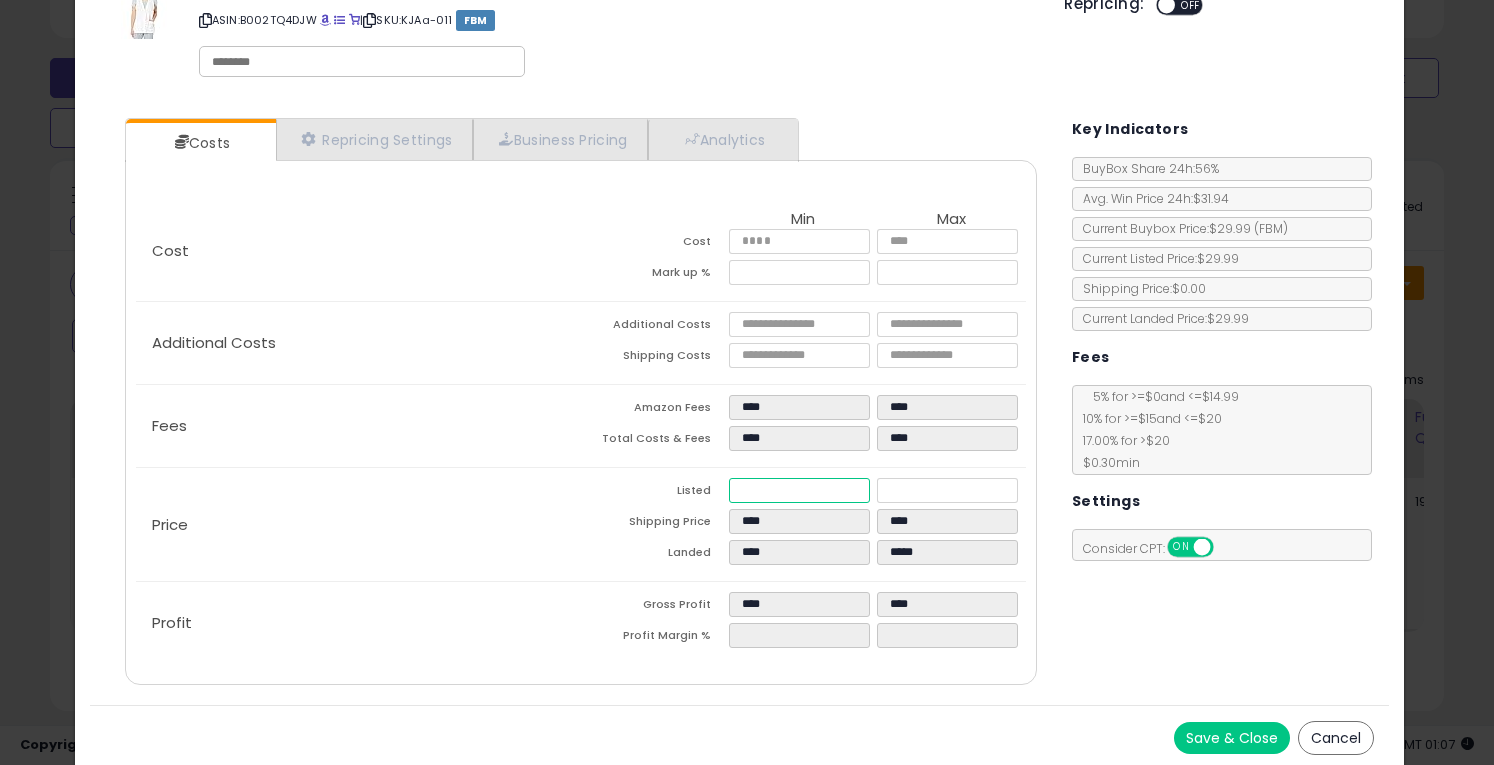 type on "****" 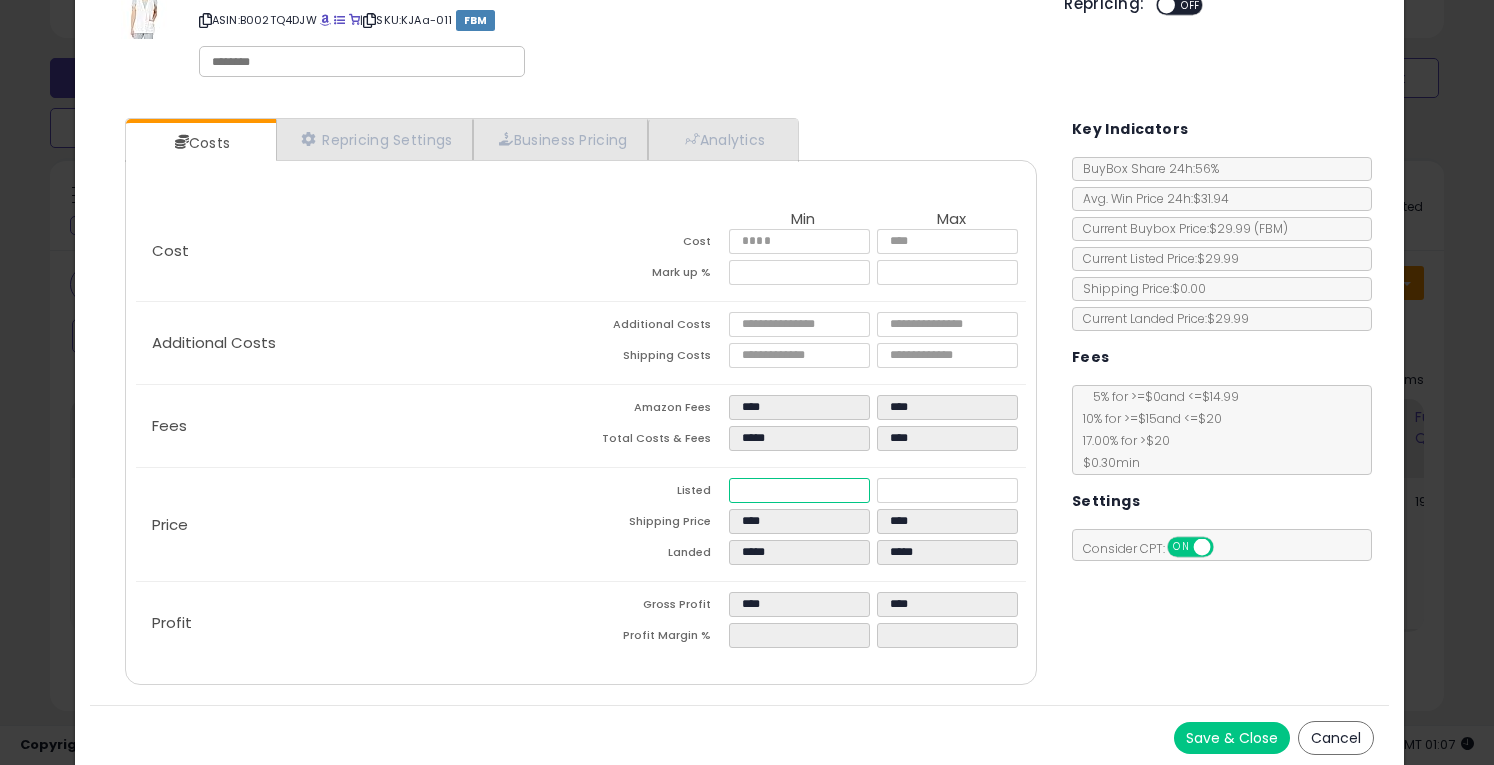type on "**" 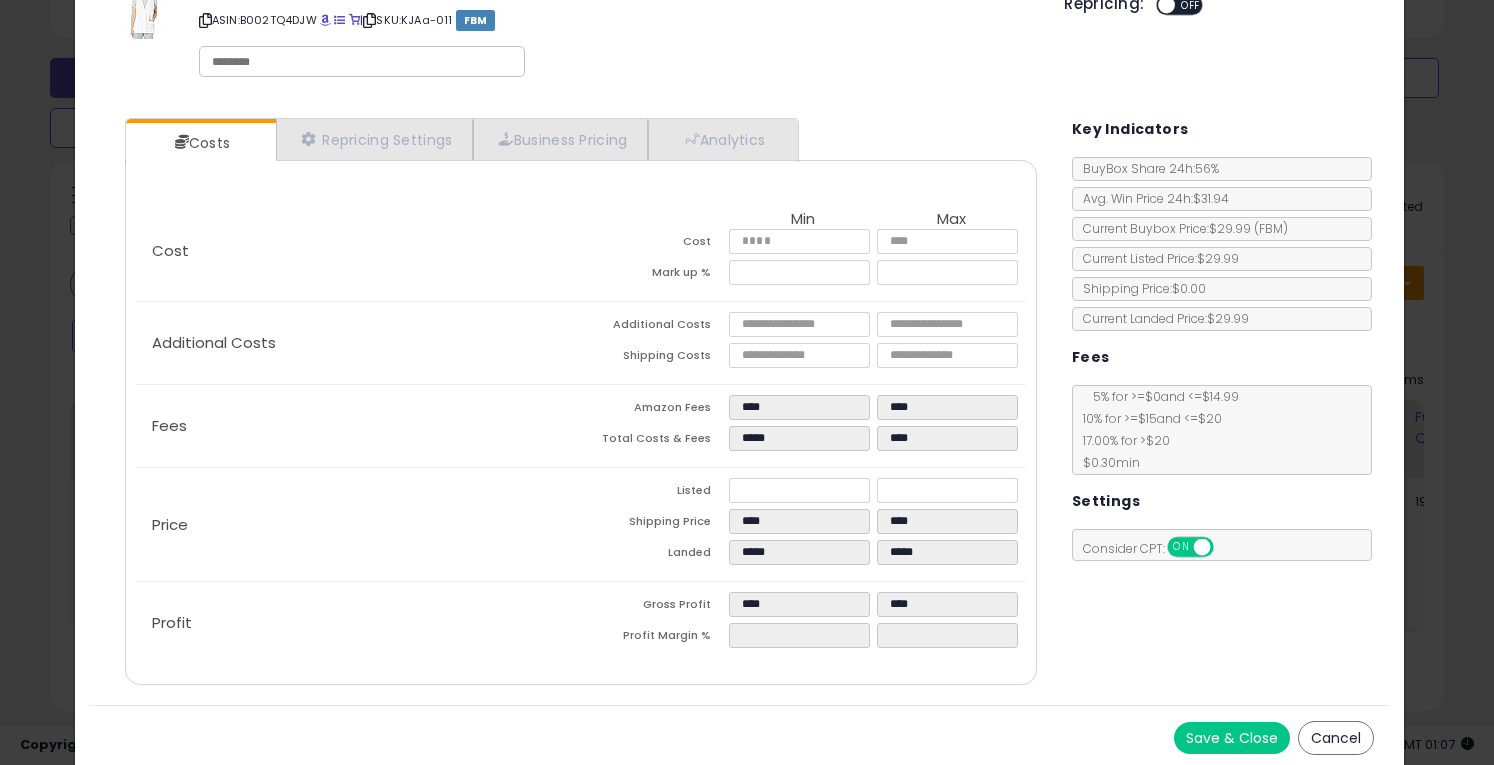 type on "******" 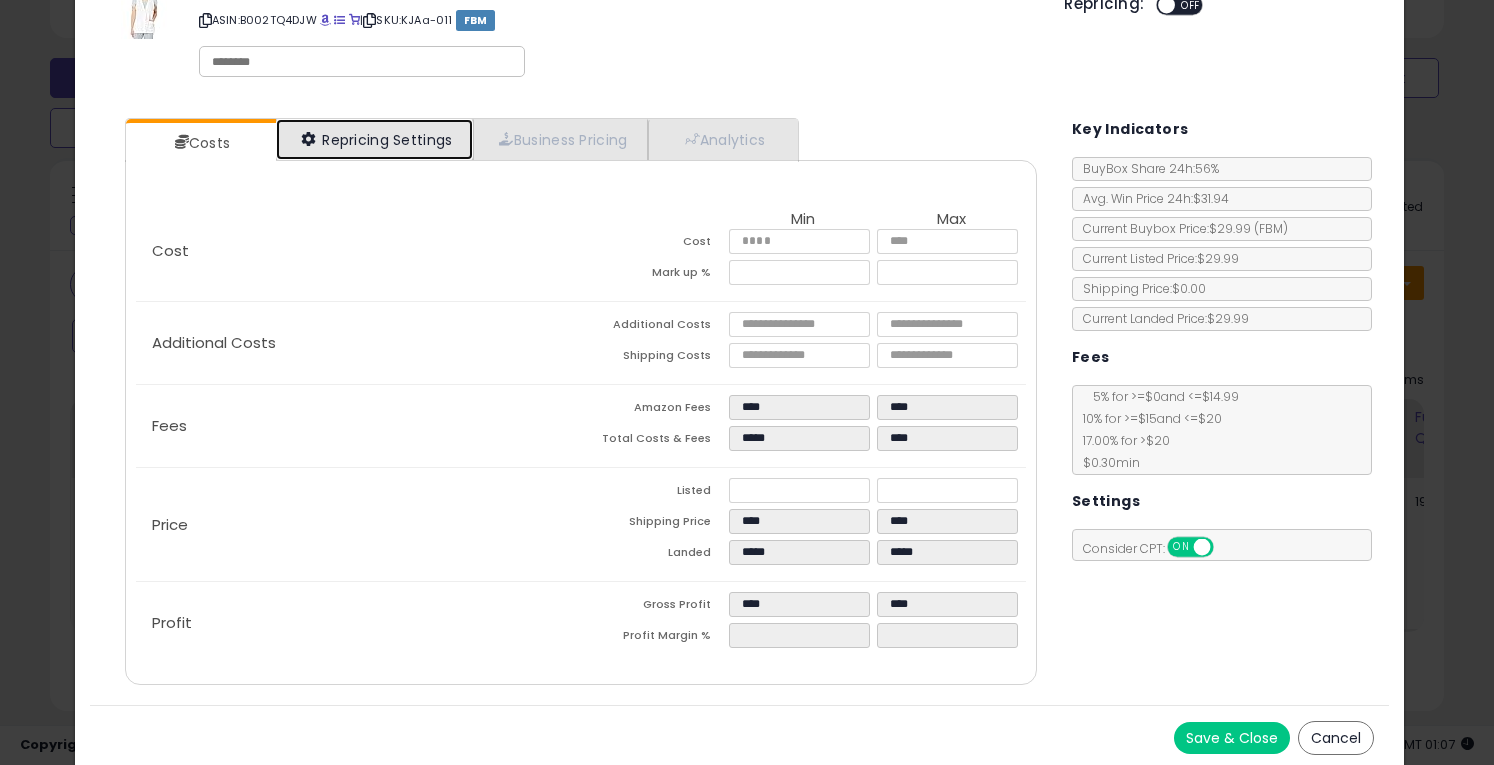click on "Repricing Settings" at bounding box center (375, 139) 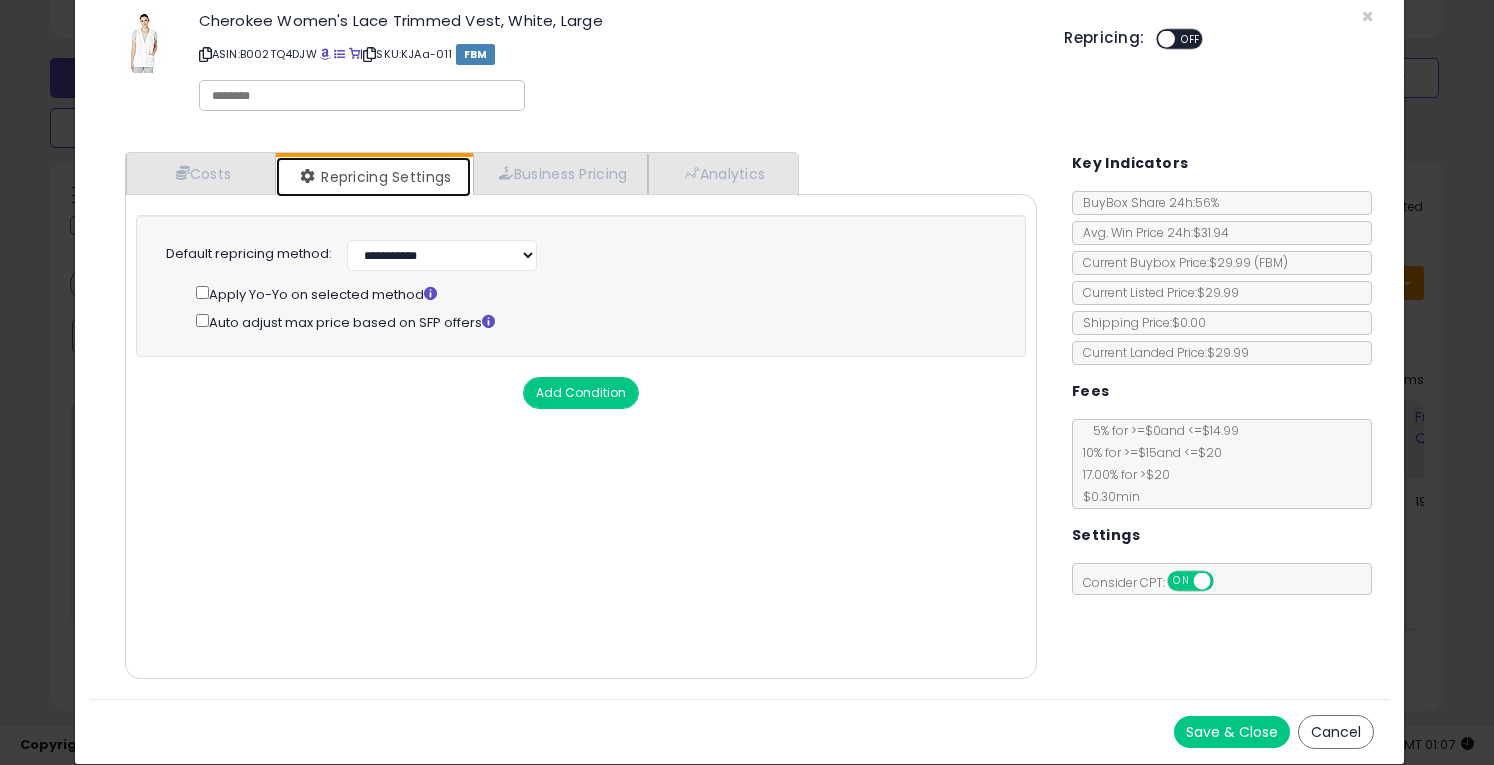scroll, scrollTop: 34, scrollLeft: 0, axis: vertical 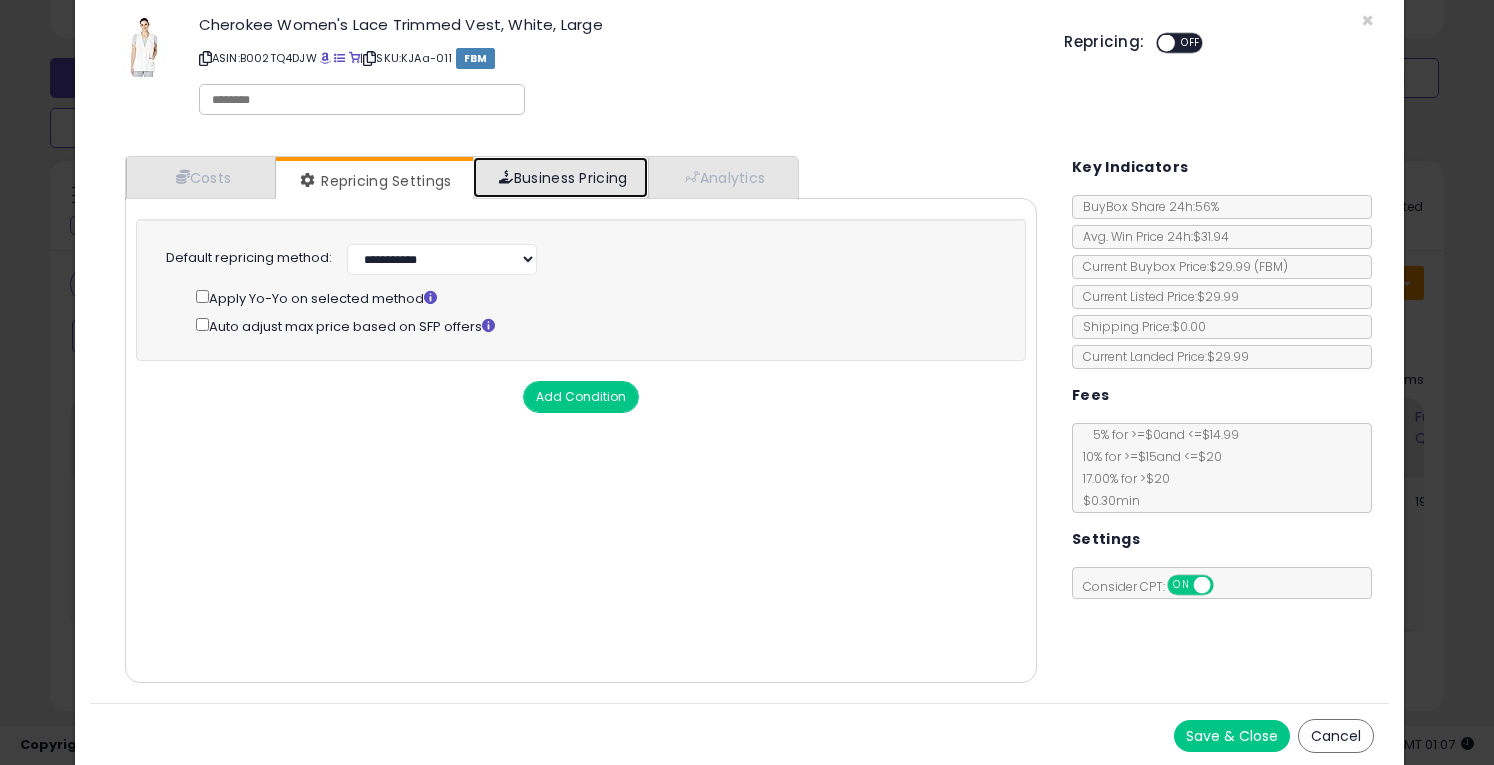 click on "Business Pricing" at bounding box center [560, 177] 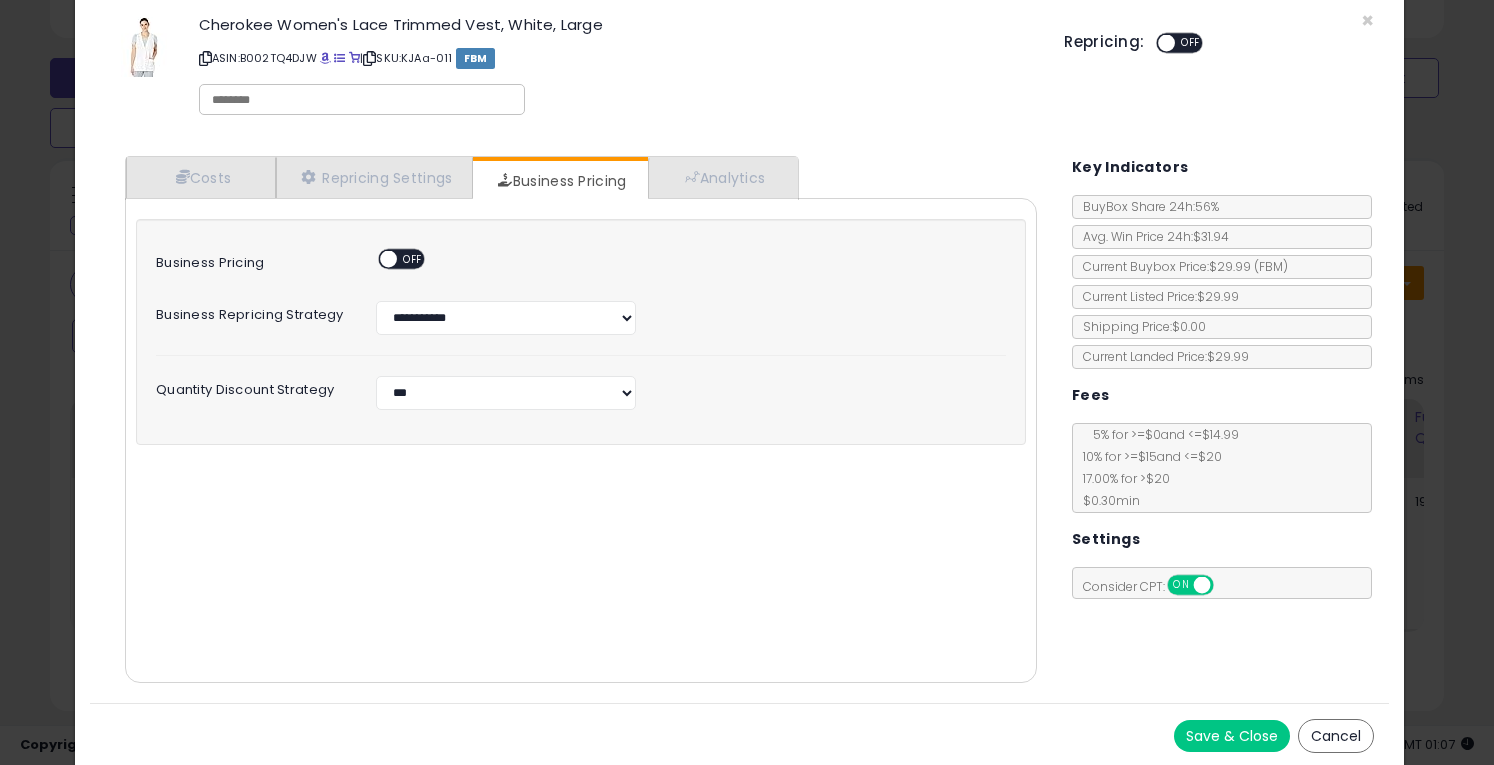 click on "ON   OFF" at bounding box center [379, 259] 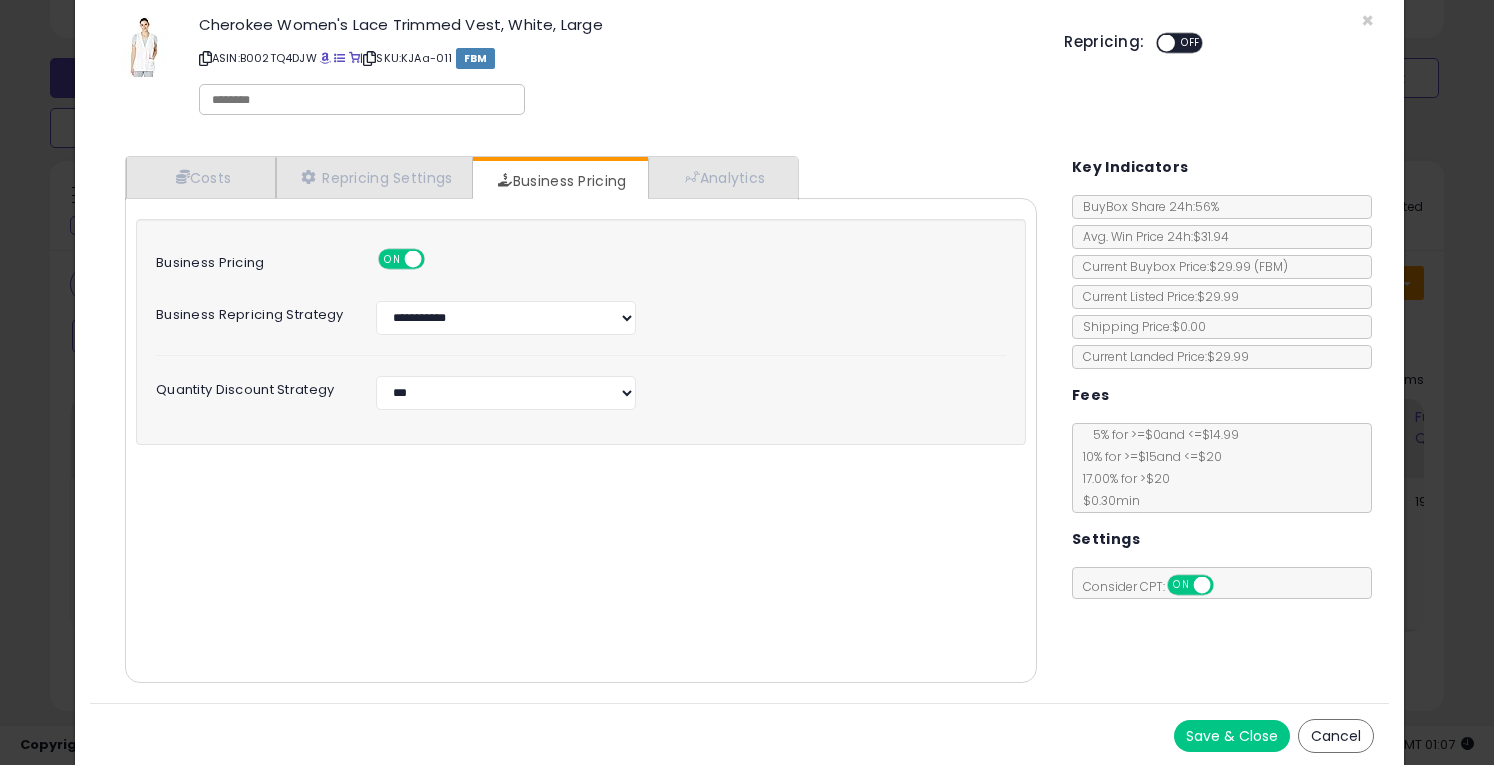 click on "**********" at bounding box center [581, 324] 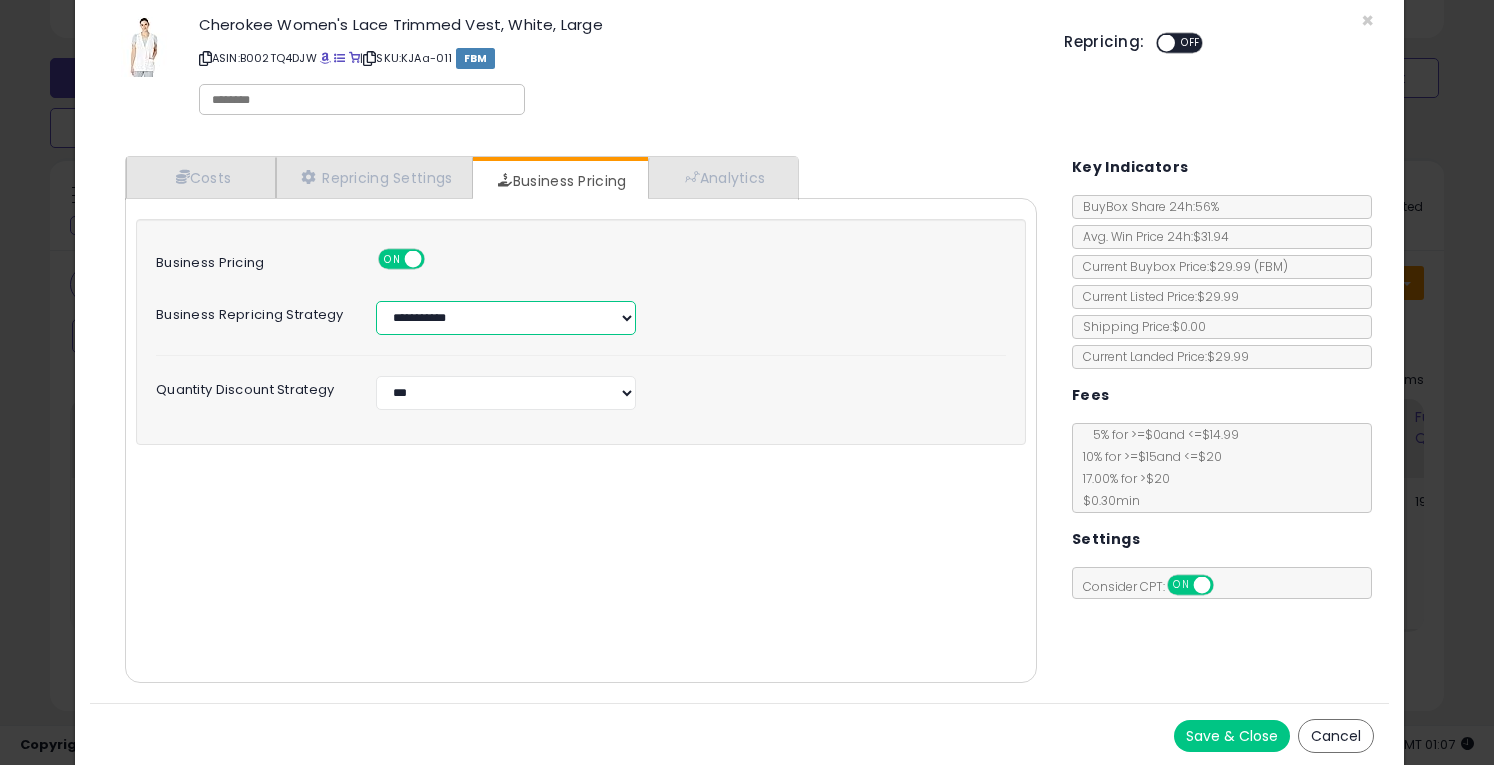 click on "**********" at bounding box center [506, 318] 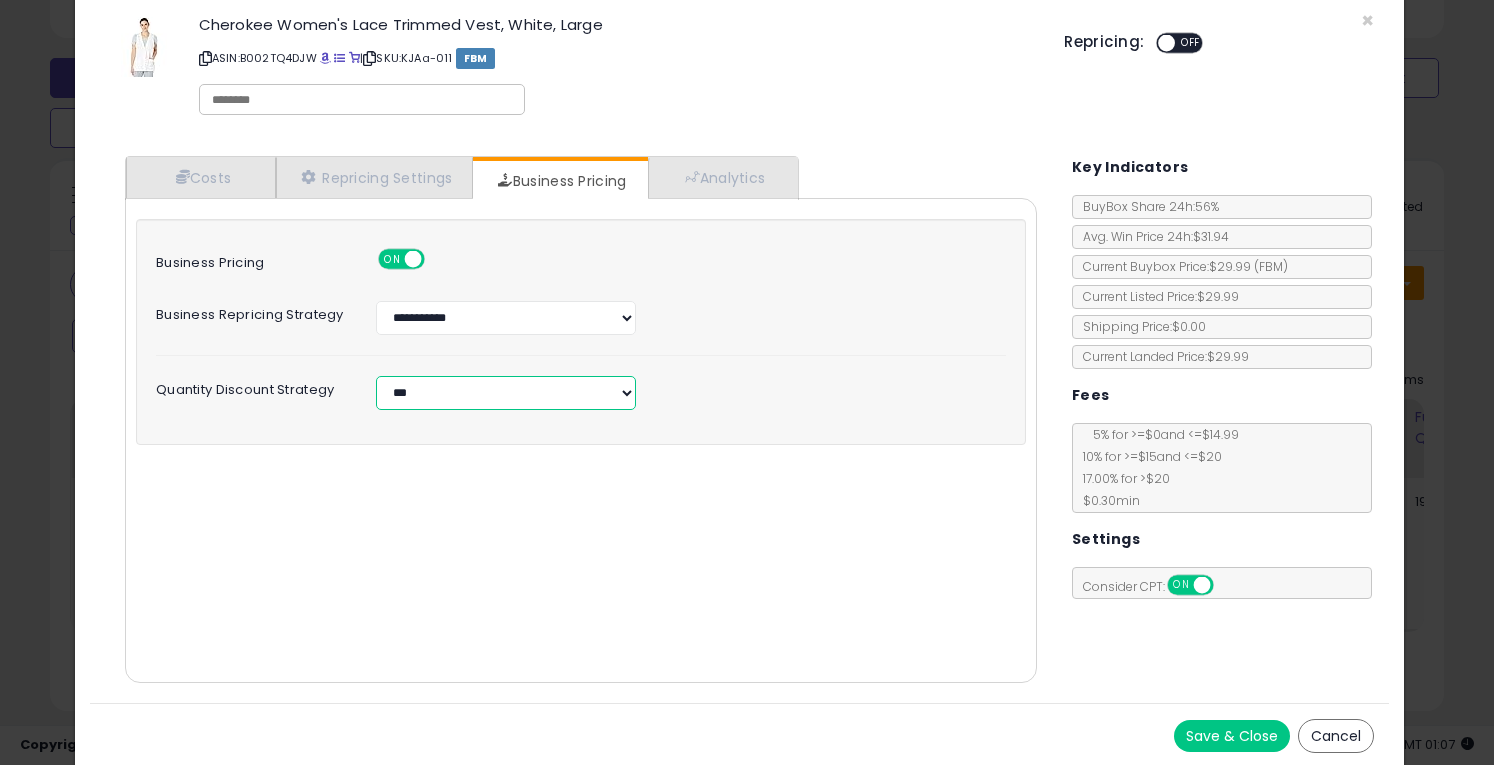 click on "**********" at bounding box center [506, 393] 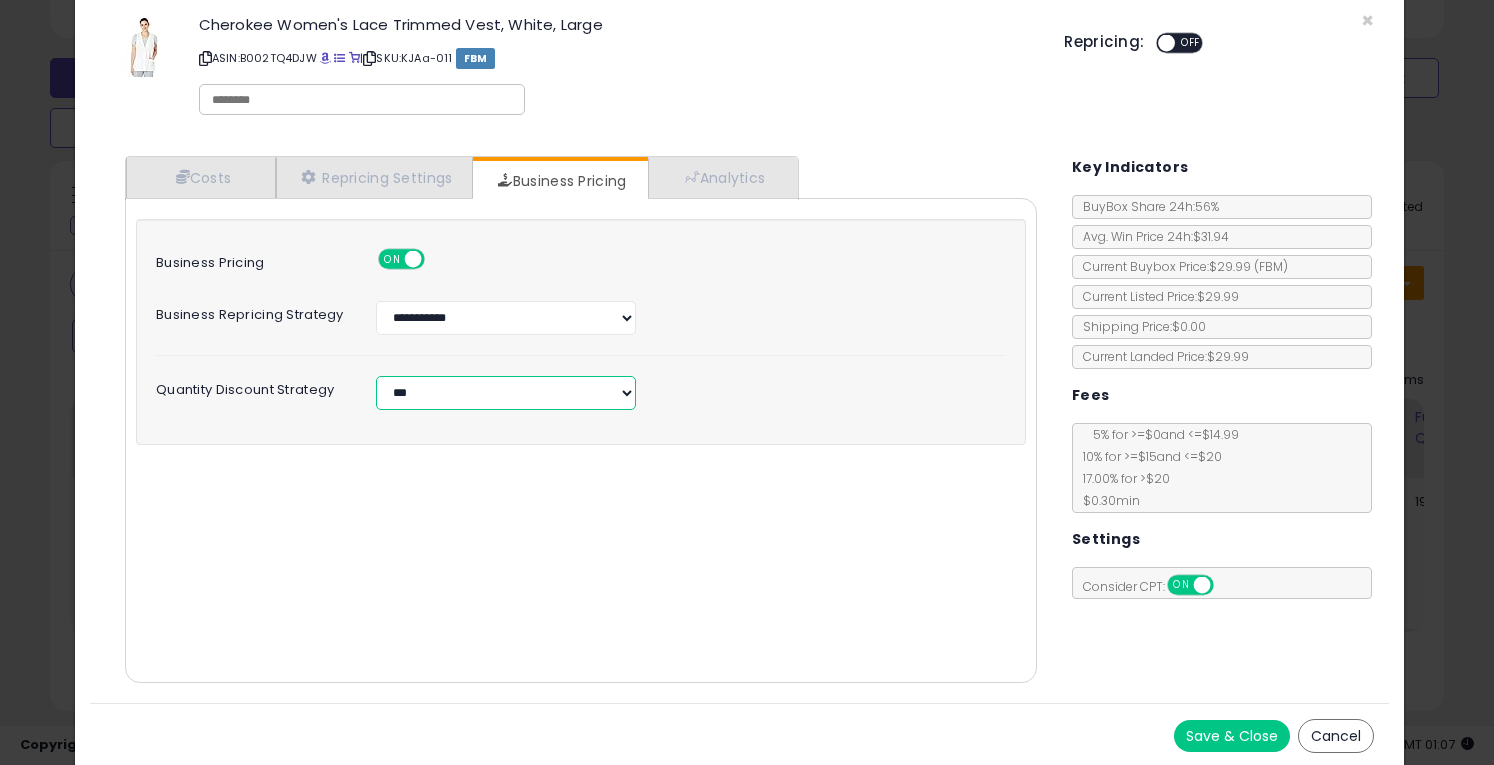 select on "**********" 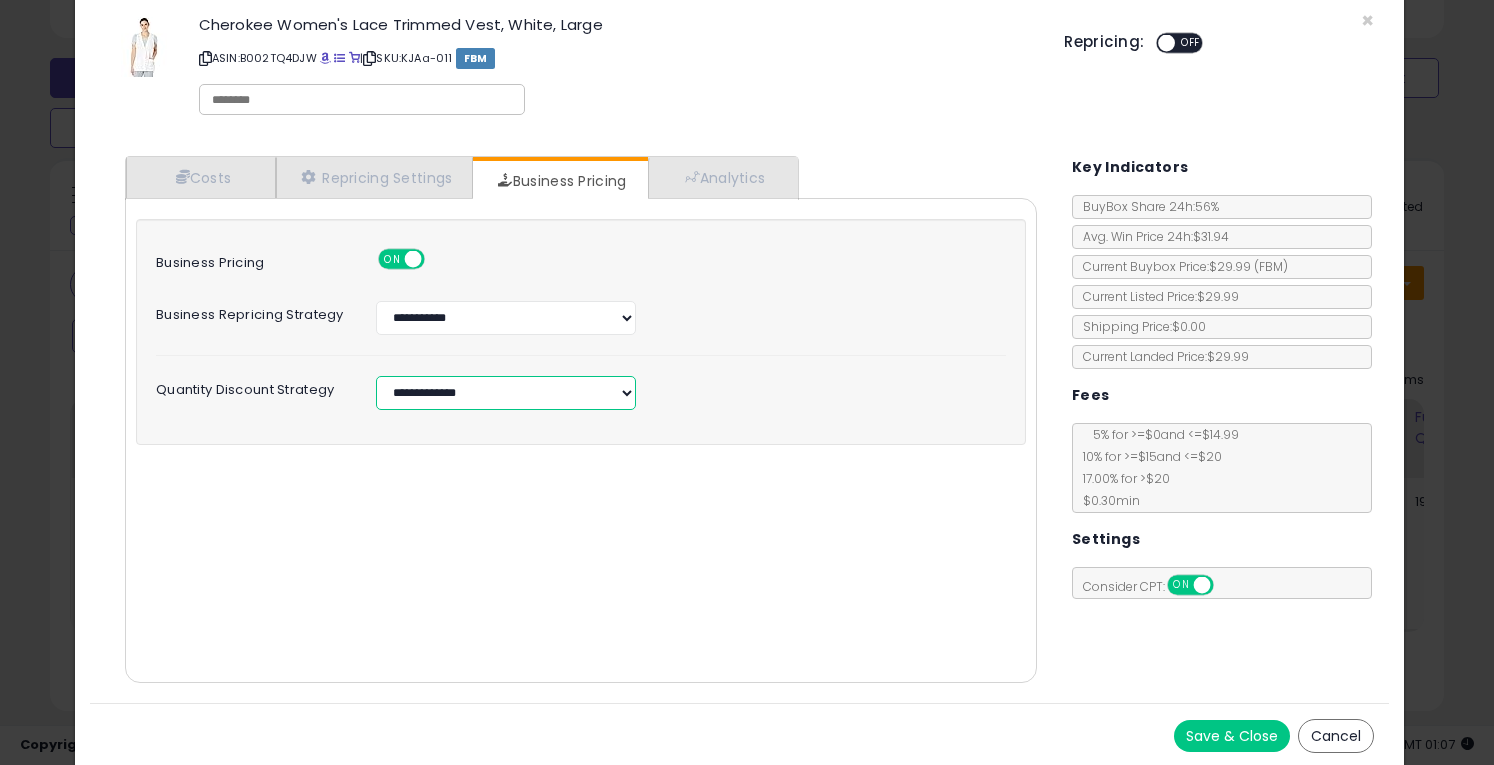click at bounding box center [1167, 43] 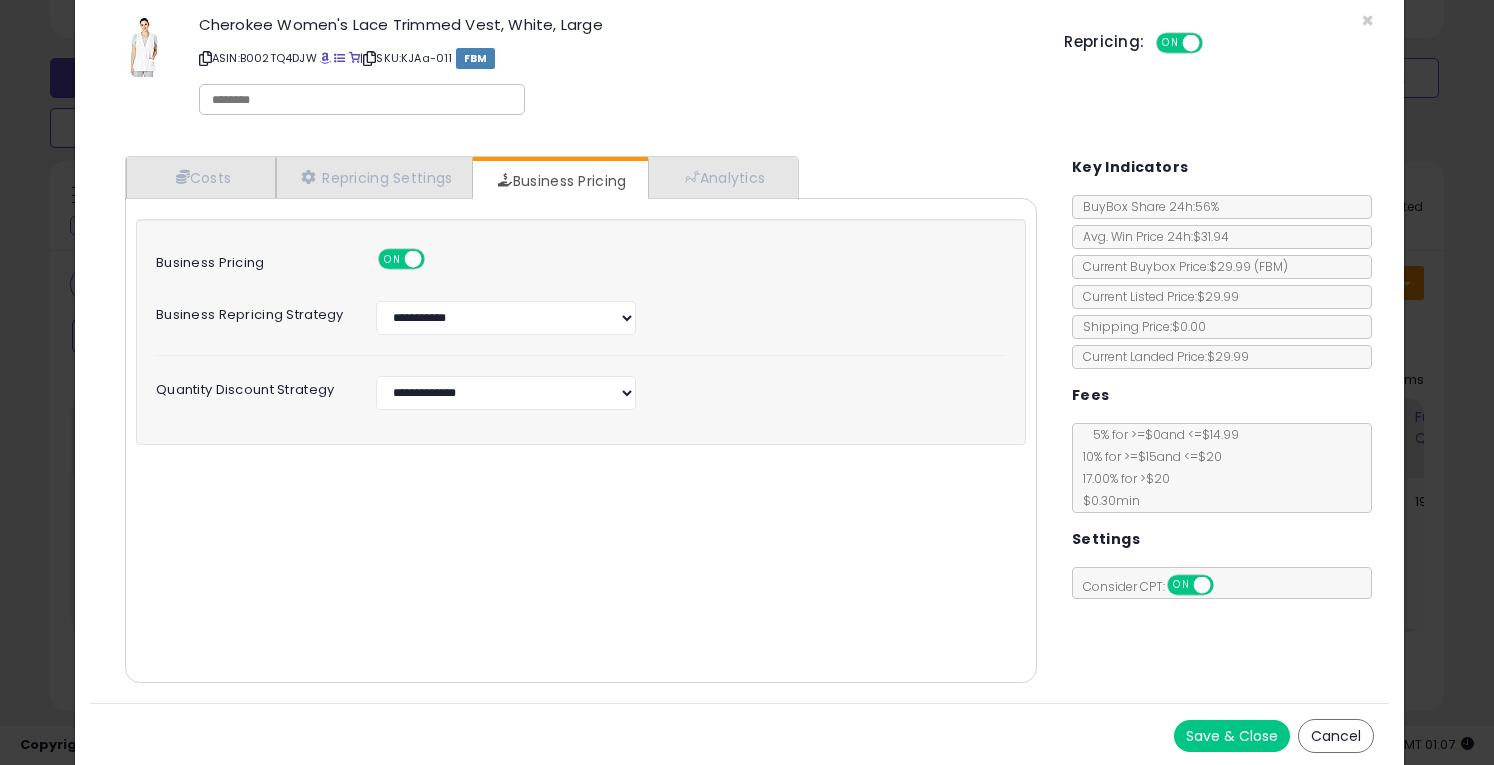 click on "Save & Close" at bounding box center [1232, 736] 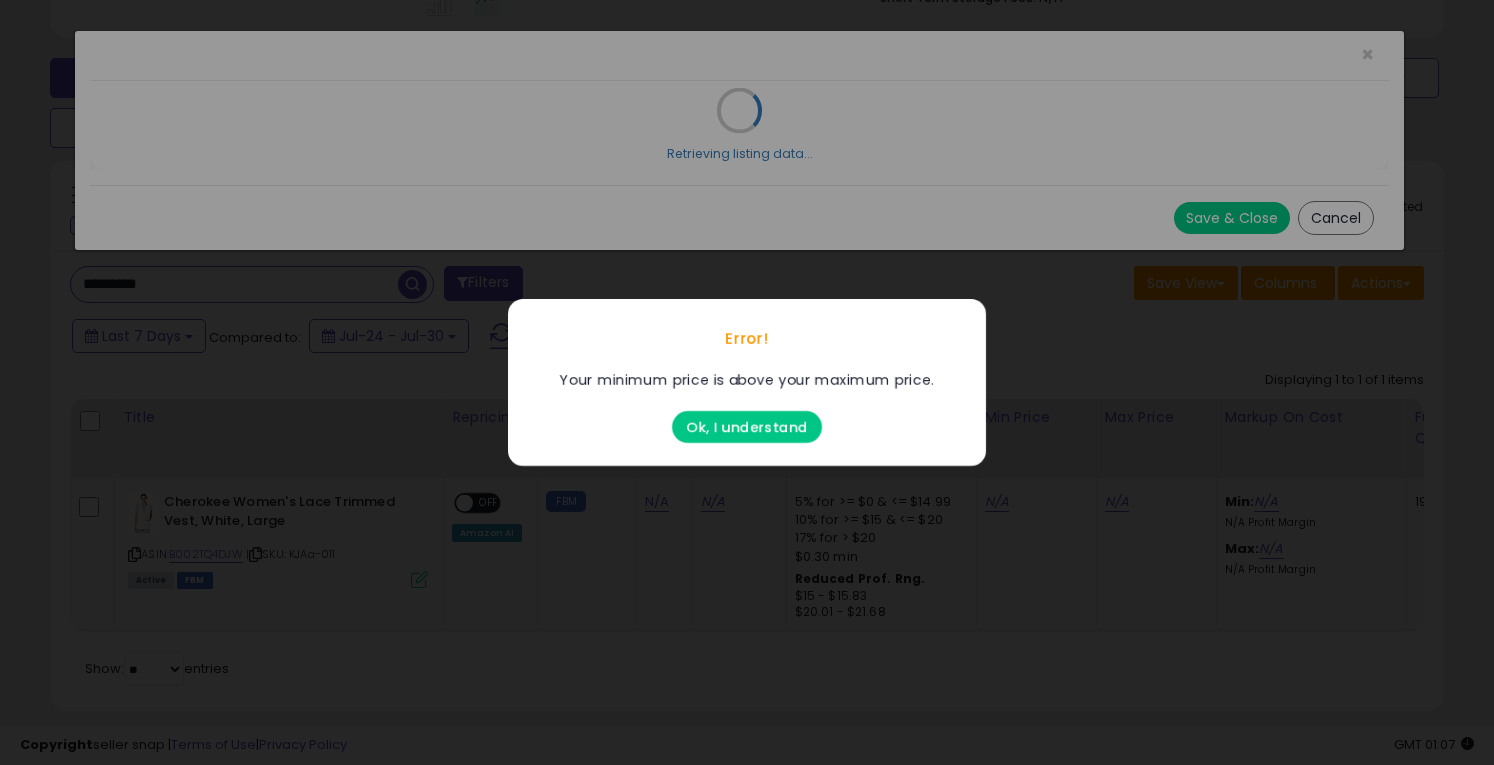 scroll, scrollTop: 0, scrollLeft: 0, axis: both 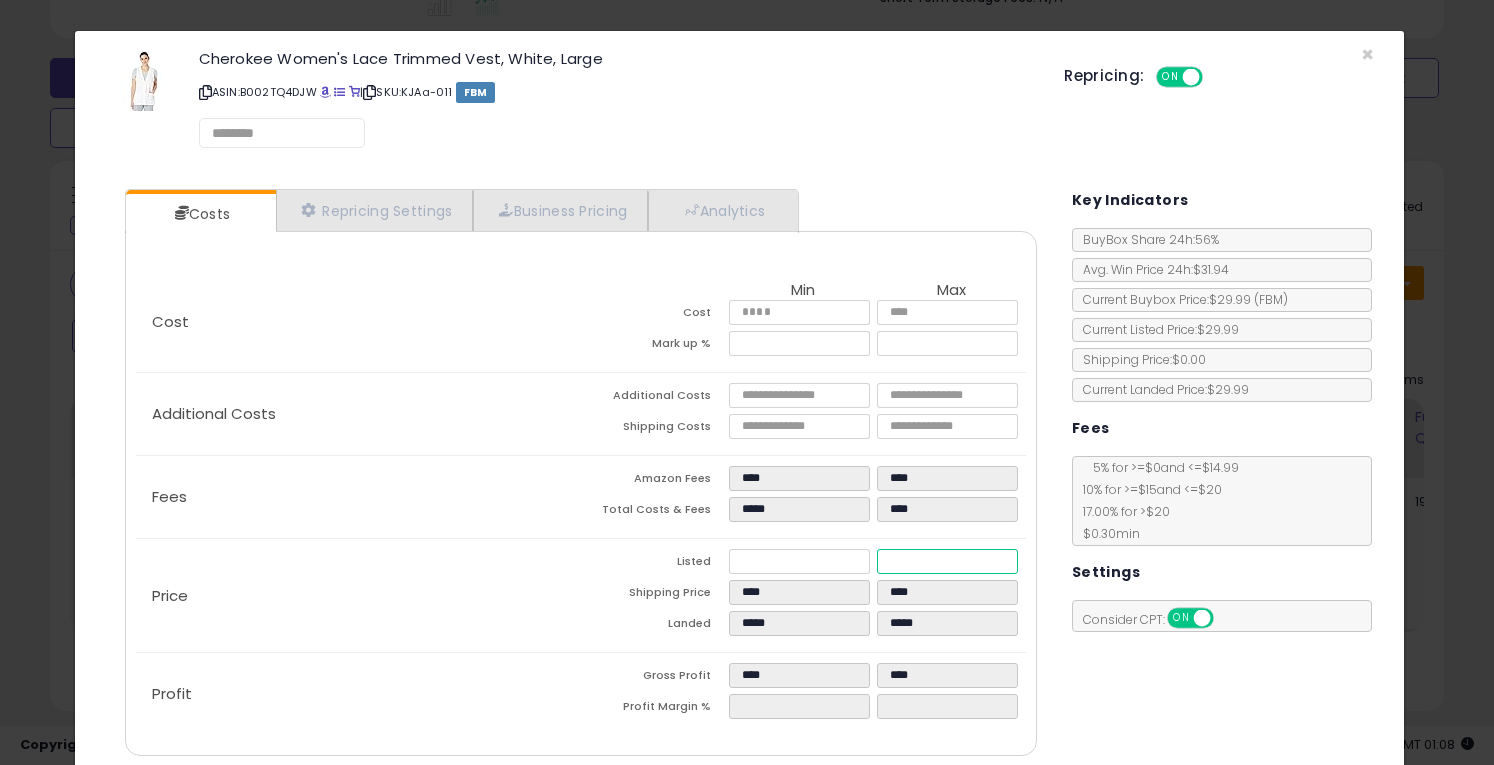 drag, startPoint x: 924, startPoint y: 557, endPoint x: 875, endPoint y: 558, distance: 49.010204 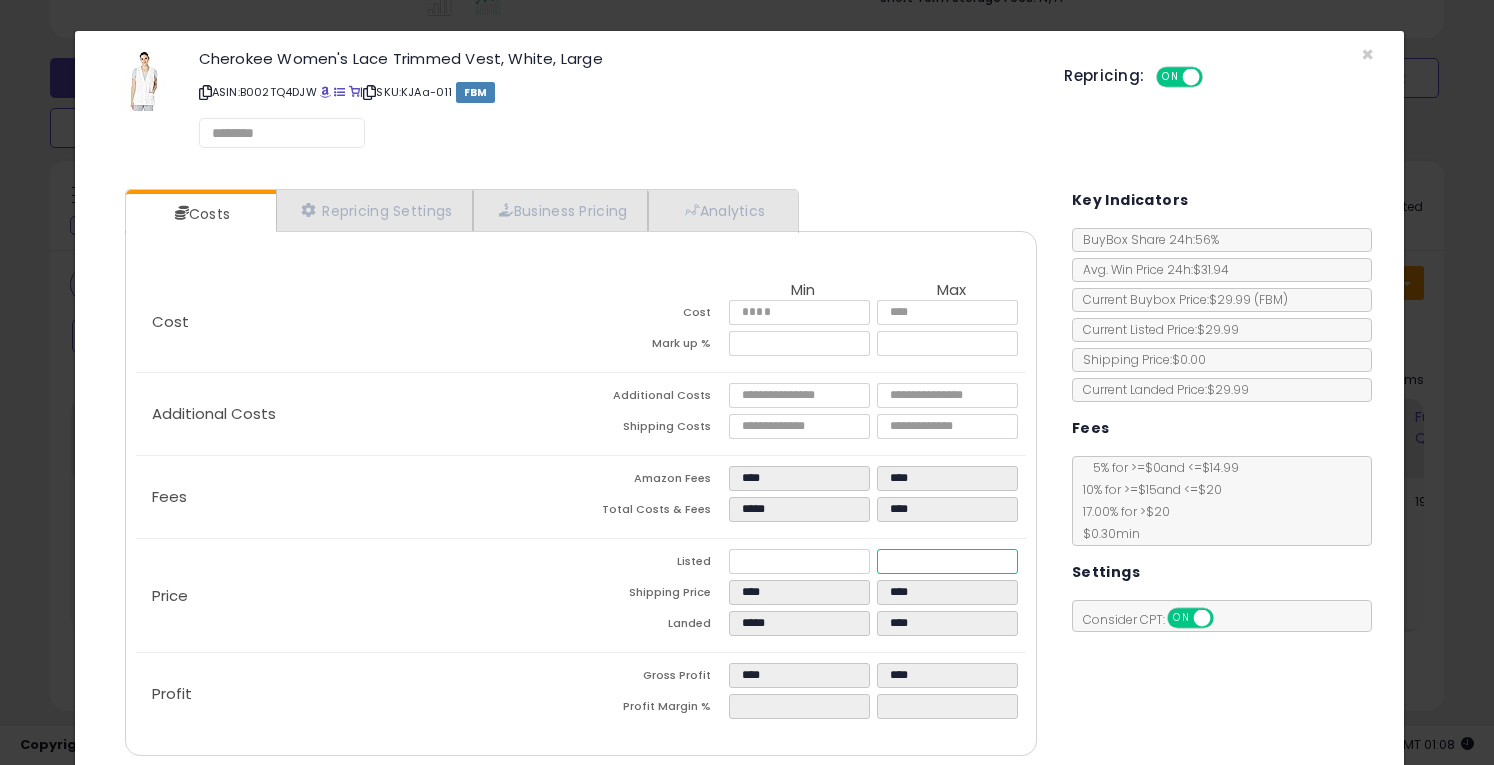 type on "****" 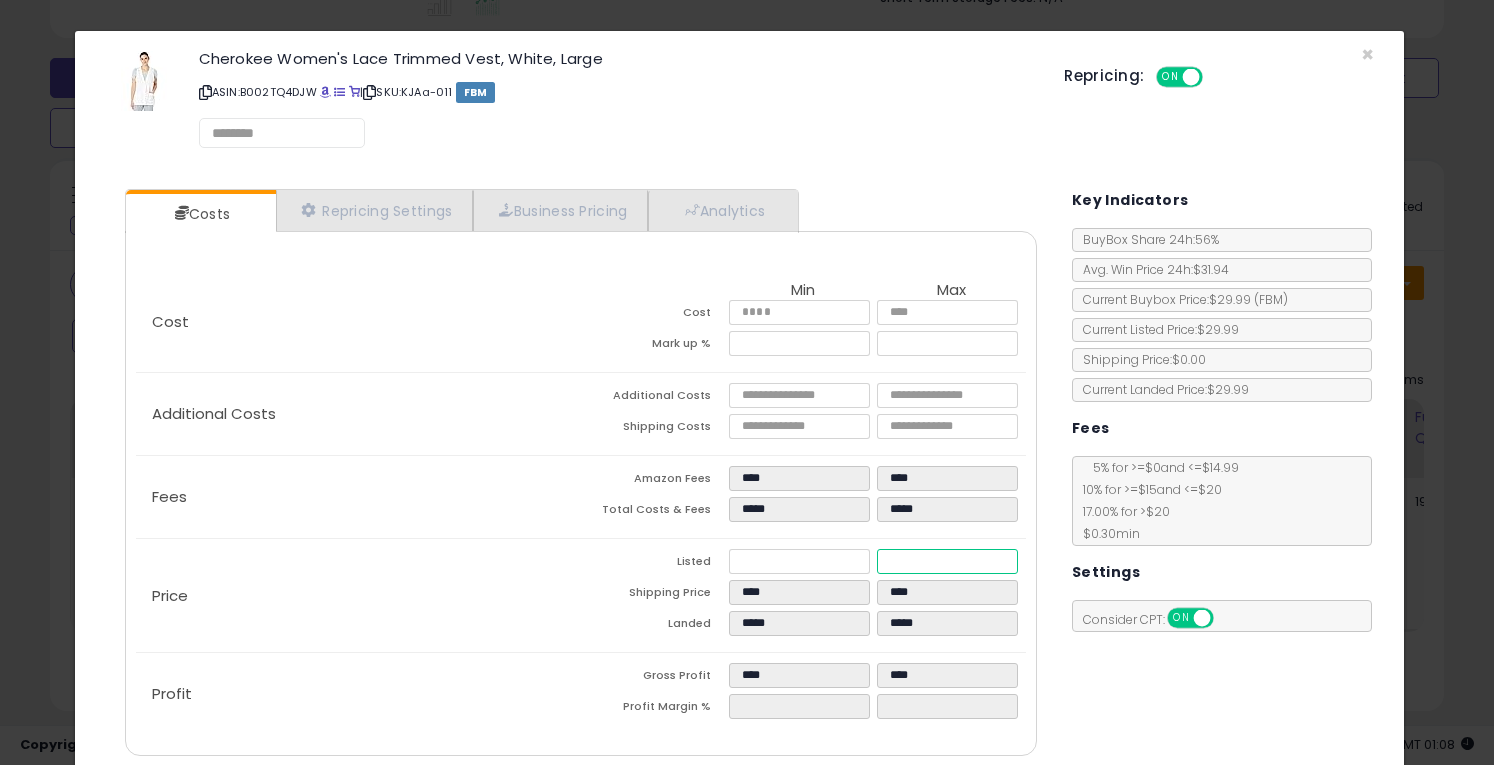 type on "****" 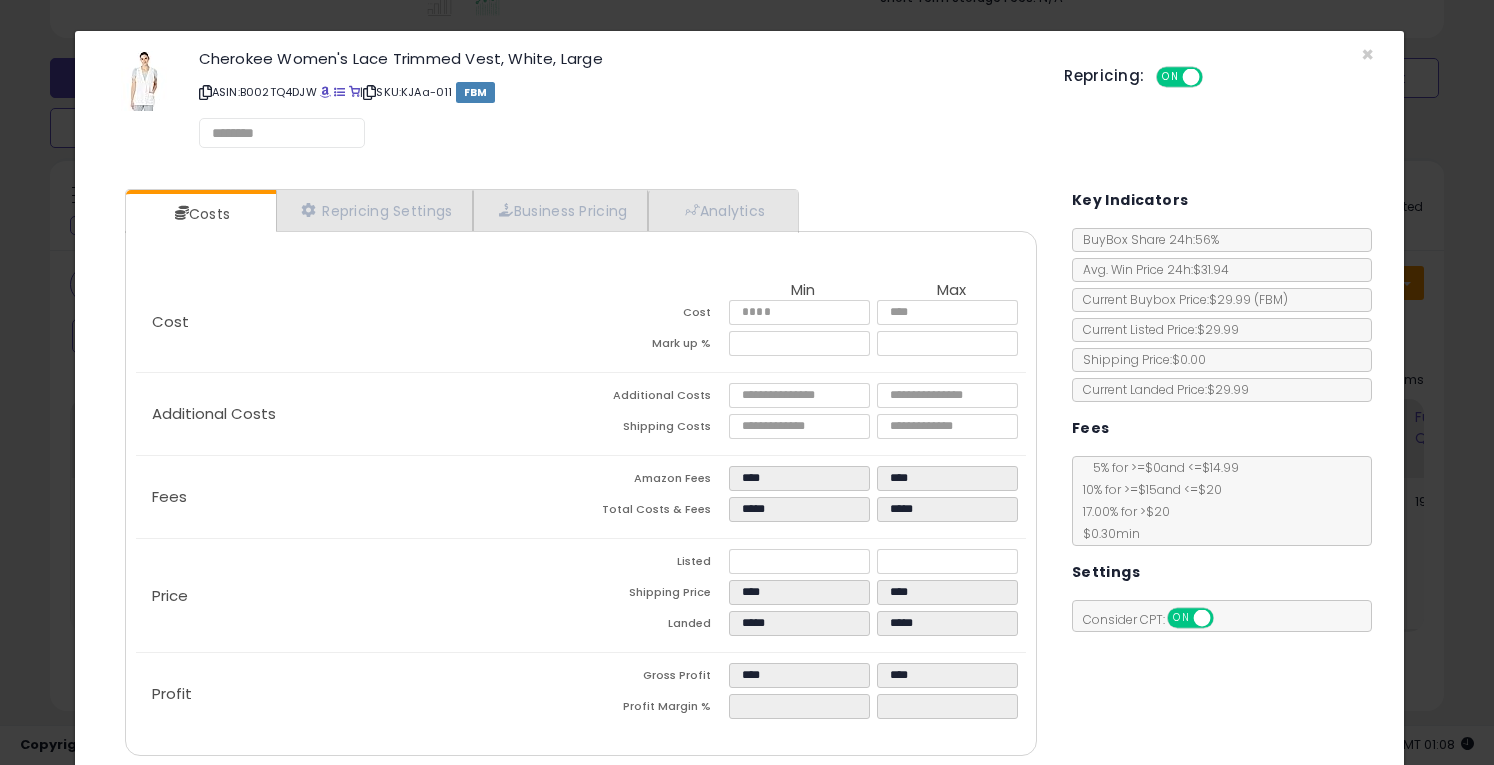 type on "*******" 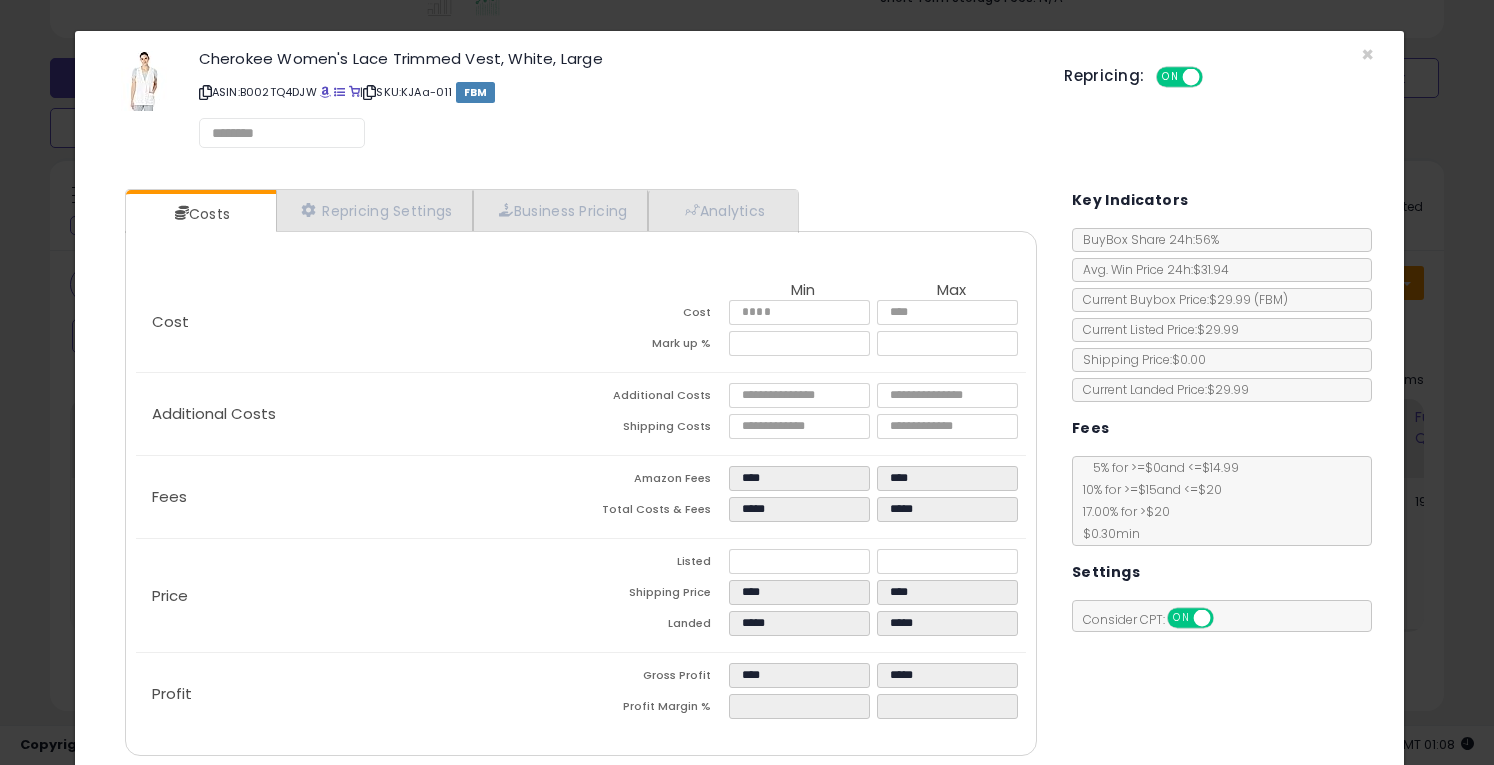click on "Costs
Repricing Settings
Business Pricing
Analytics
Cost" at bounding box center [739, 475] 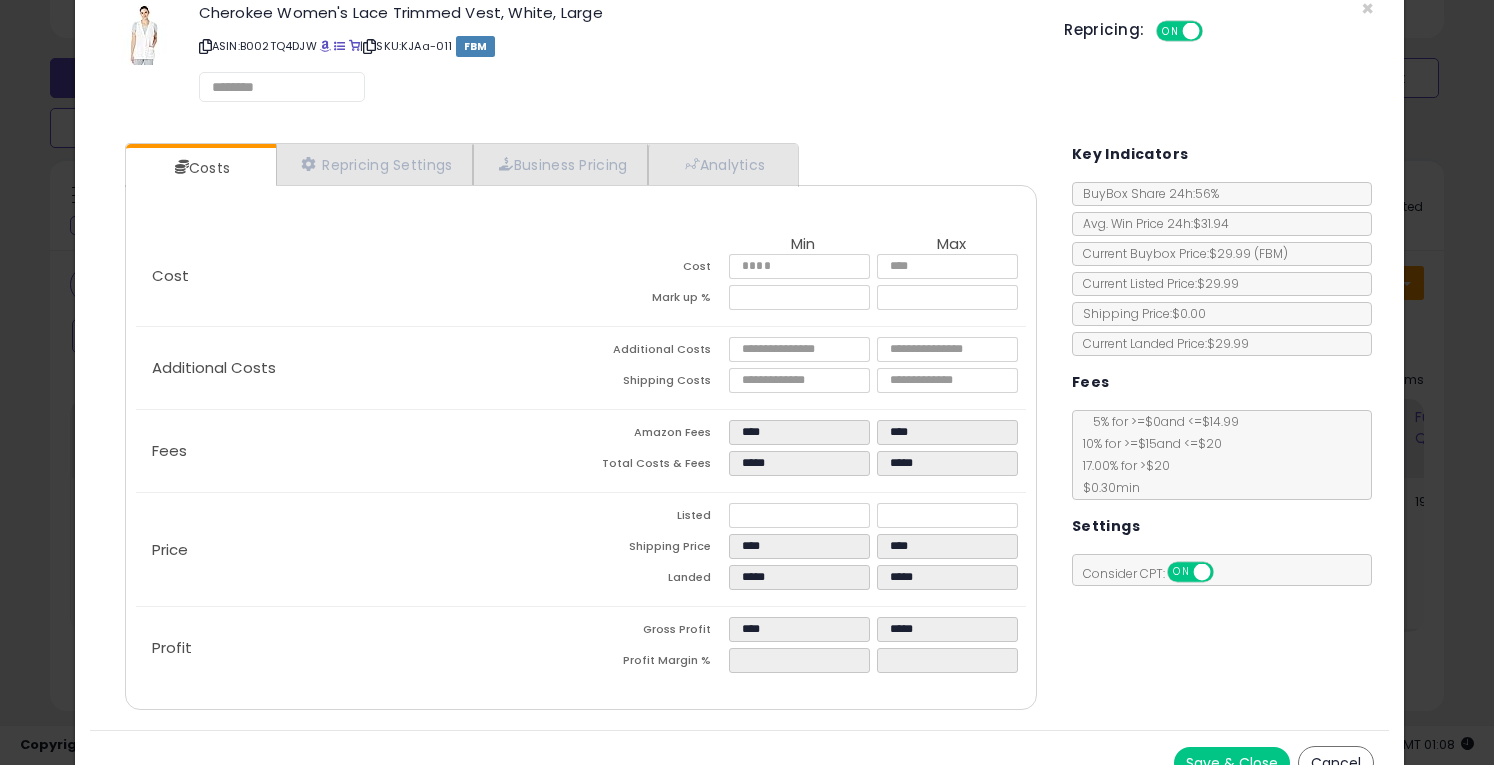 scroll, scrollTop: 72, scrollLeft: 0, axis: vertical 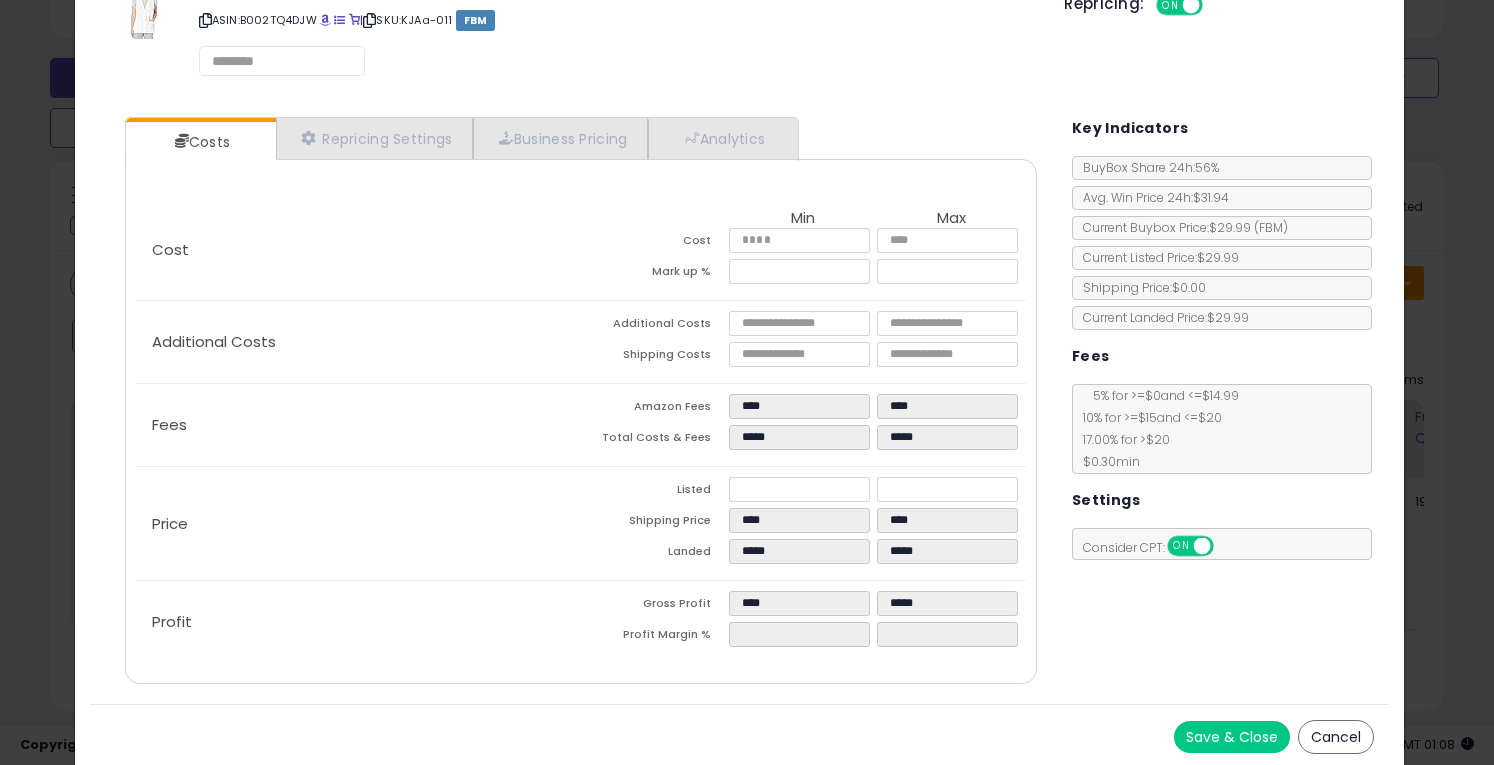 click on "Save & Close" at bounding box center (1232, 737) 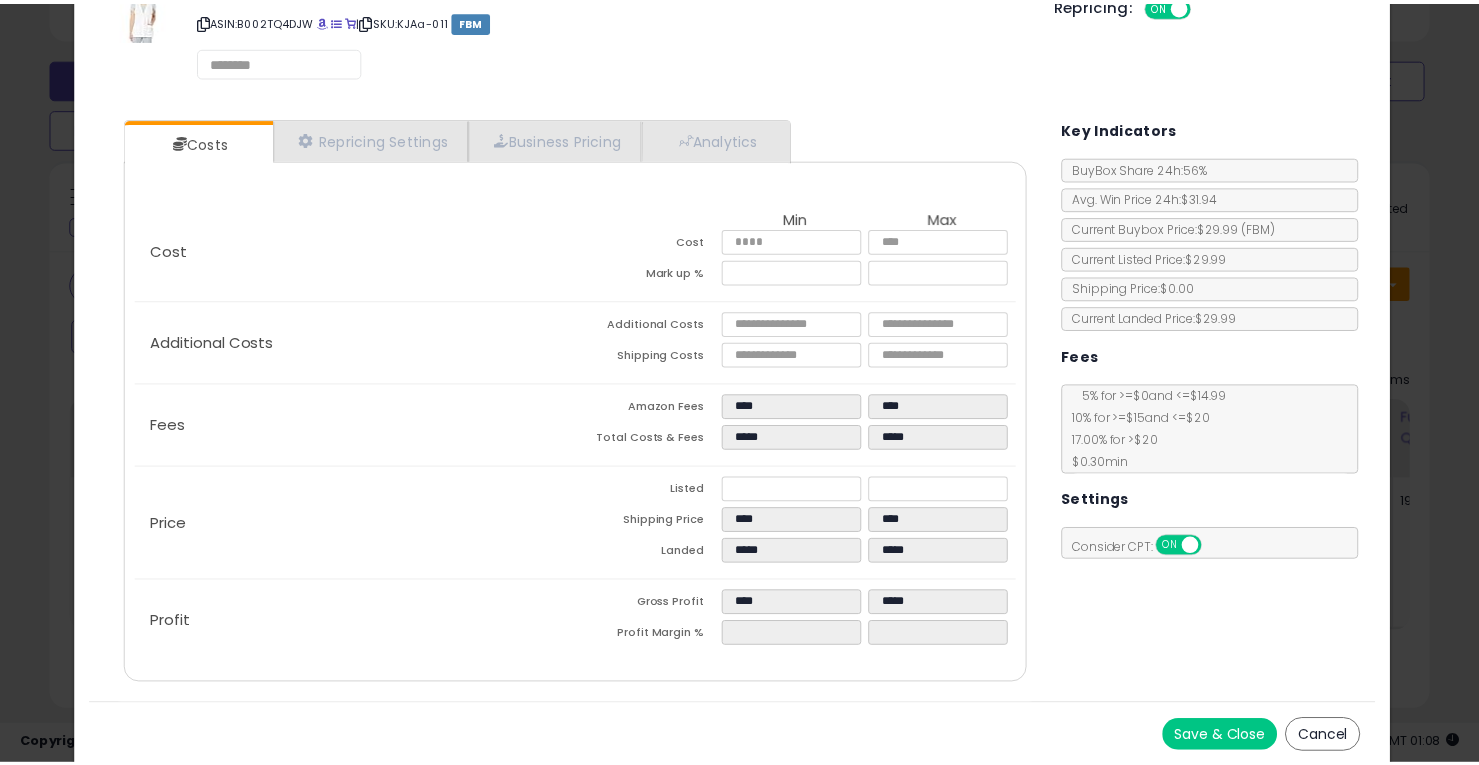 scroll, scrollTop: 0, scrollLeft: 0, axis: both 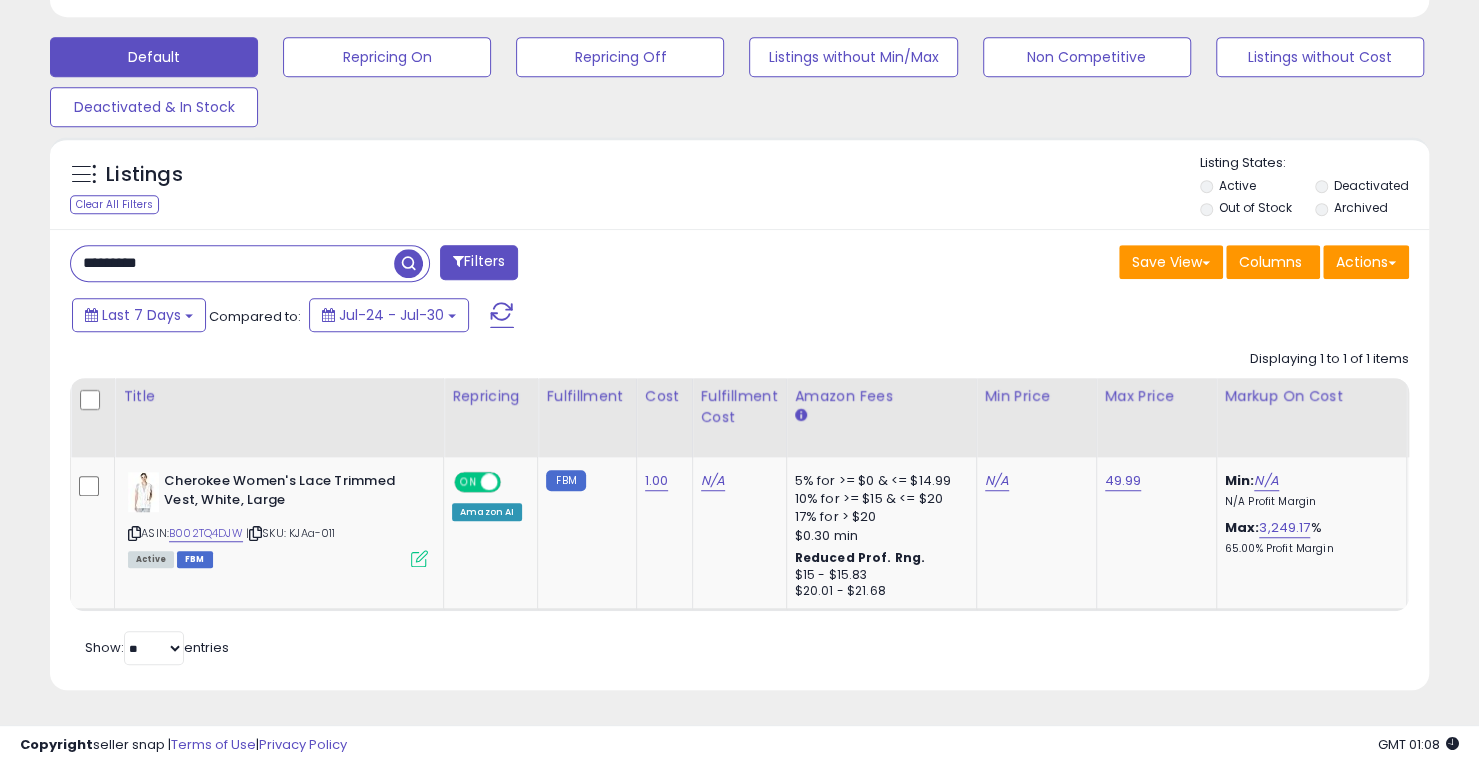 drag, startPoint x: 134, startPoint y: 249, endPoint x: 218, endPoint y: 249, distance: 84 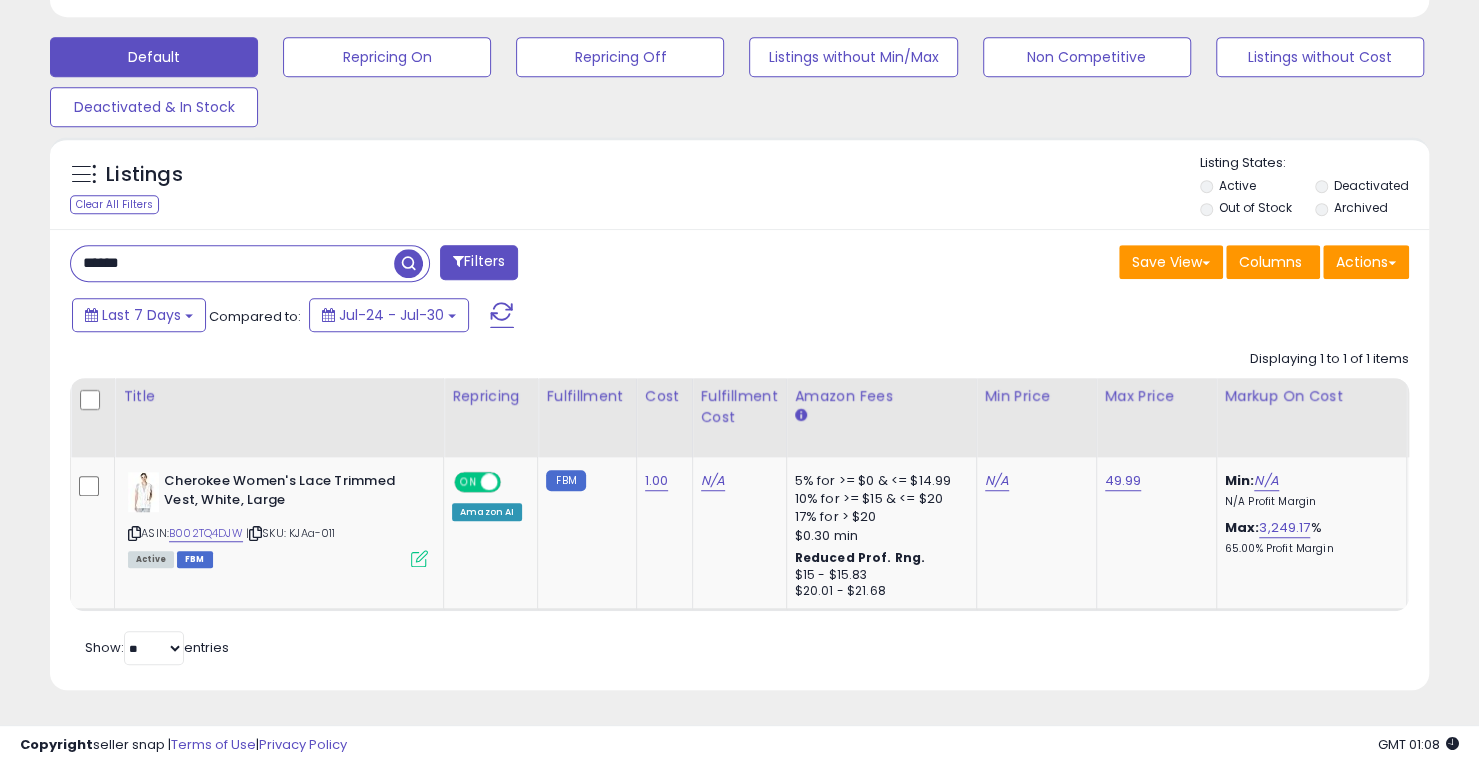 type on "*****" 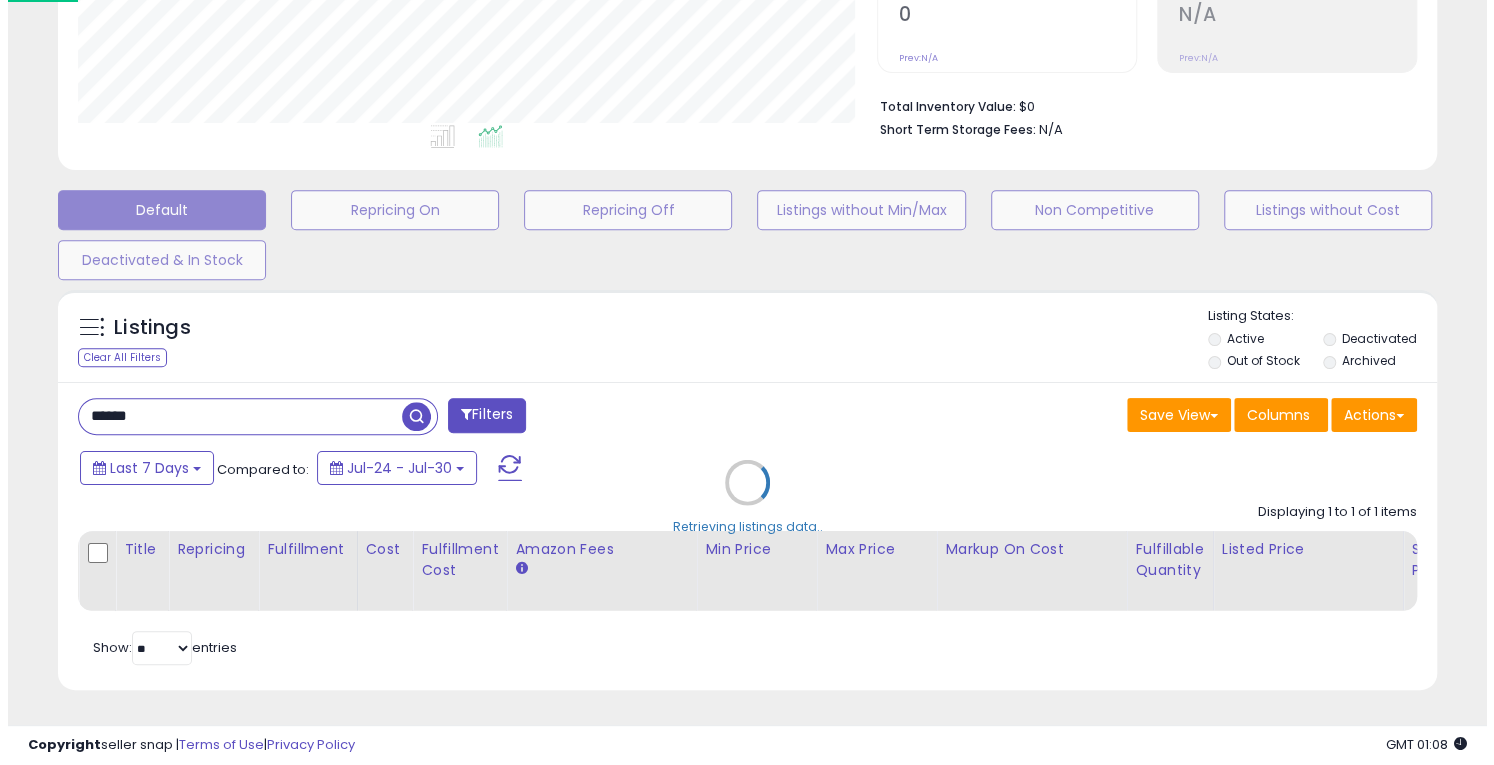 scroll, scrollTop: 453, scrollLeft: 0, axis: vertical 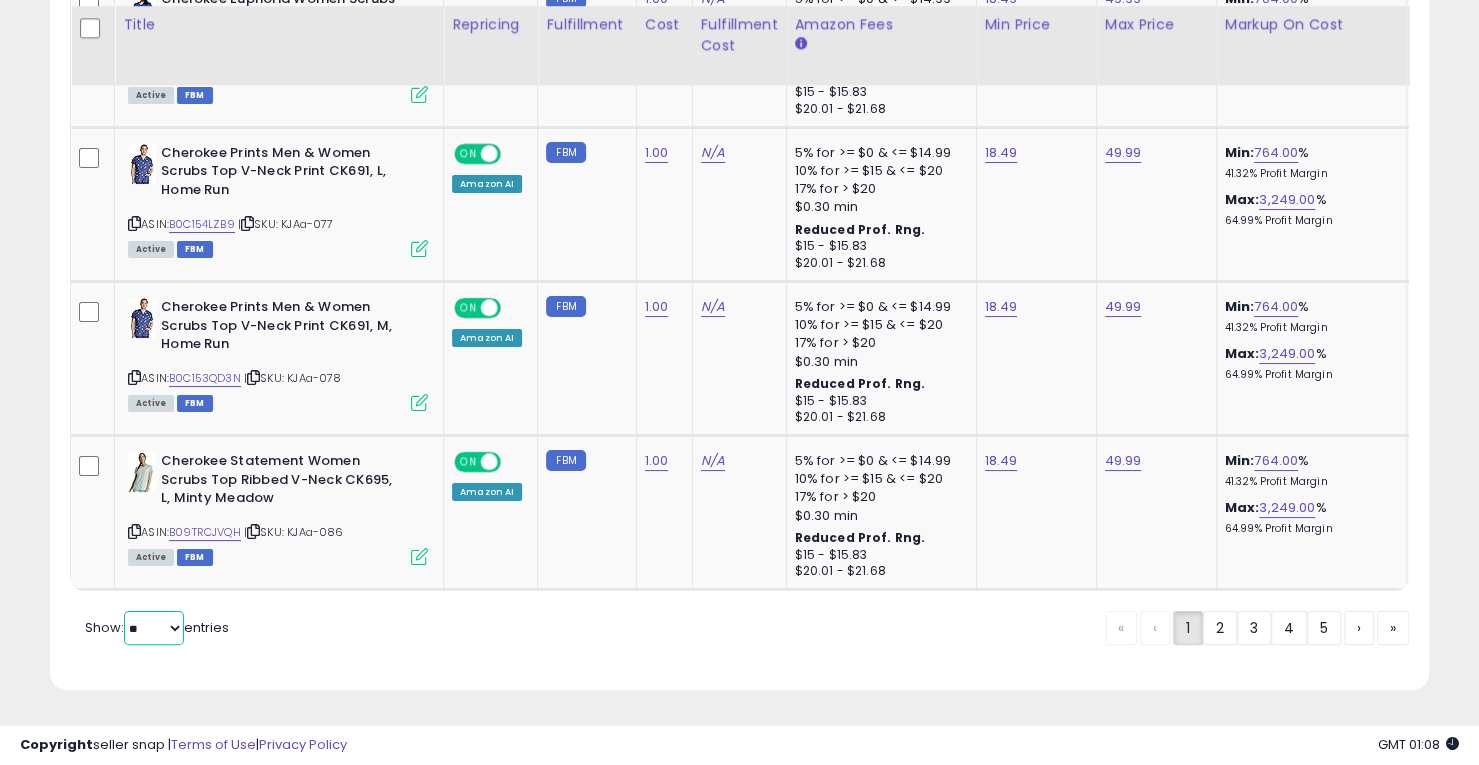 click on "**
**" at bounding box center (154, 628) 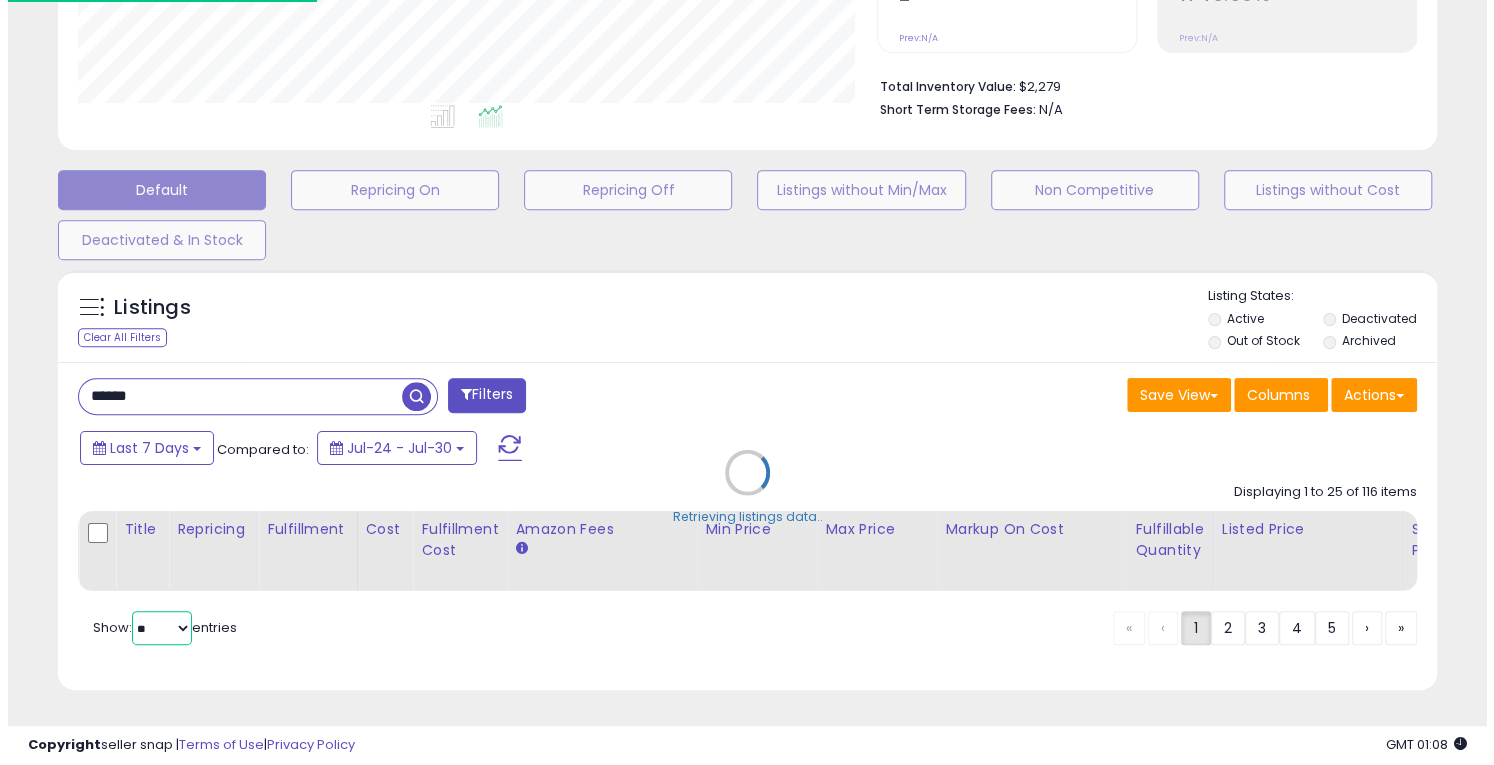 scroll, scrollTop: 472, scrollLeft: 0, axis: vertical 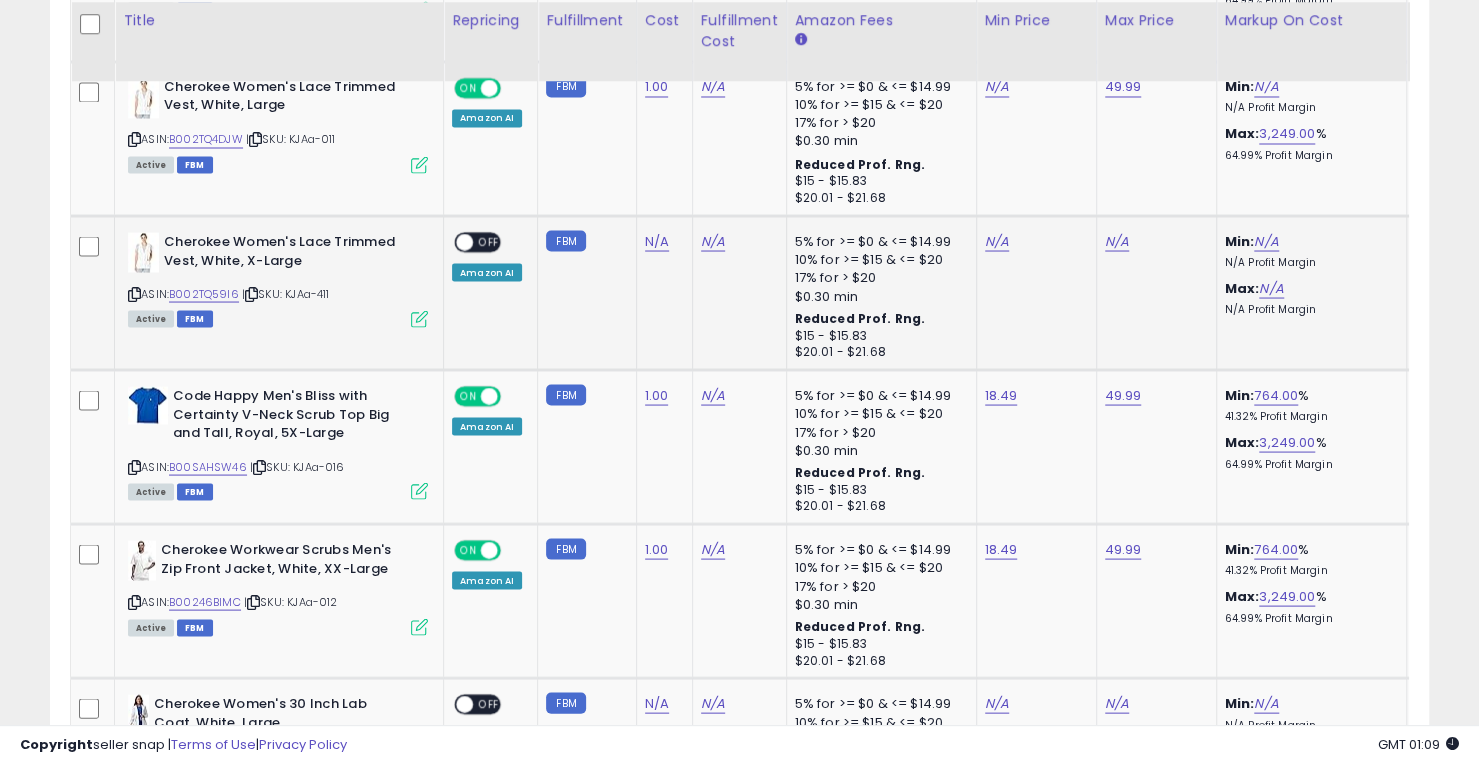 click at bounding box center (464, 242) 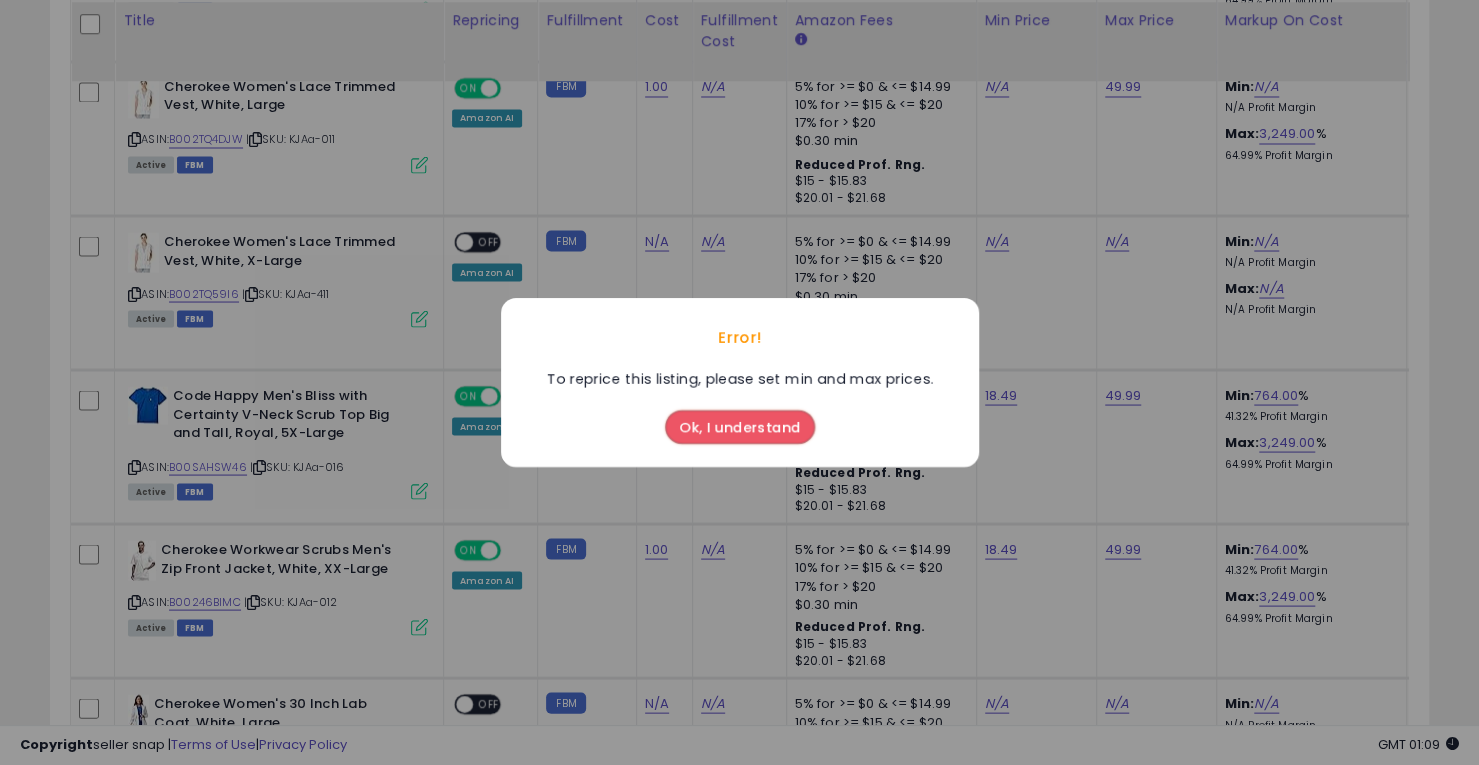 drag, startPoint x: 712, startPoint y: 424, endPoint x: 671, endPoint y: 401, distance: 47.010635 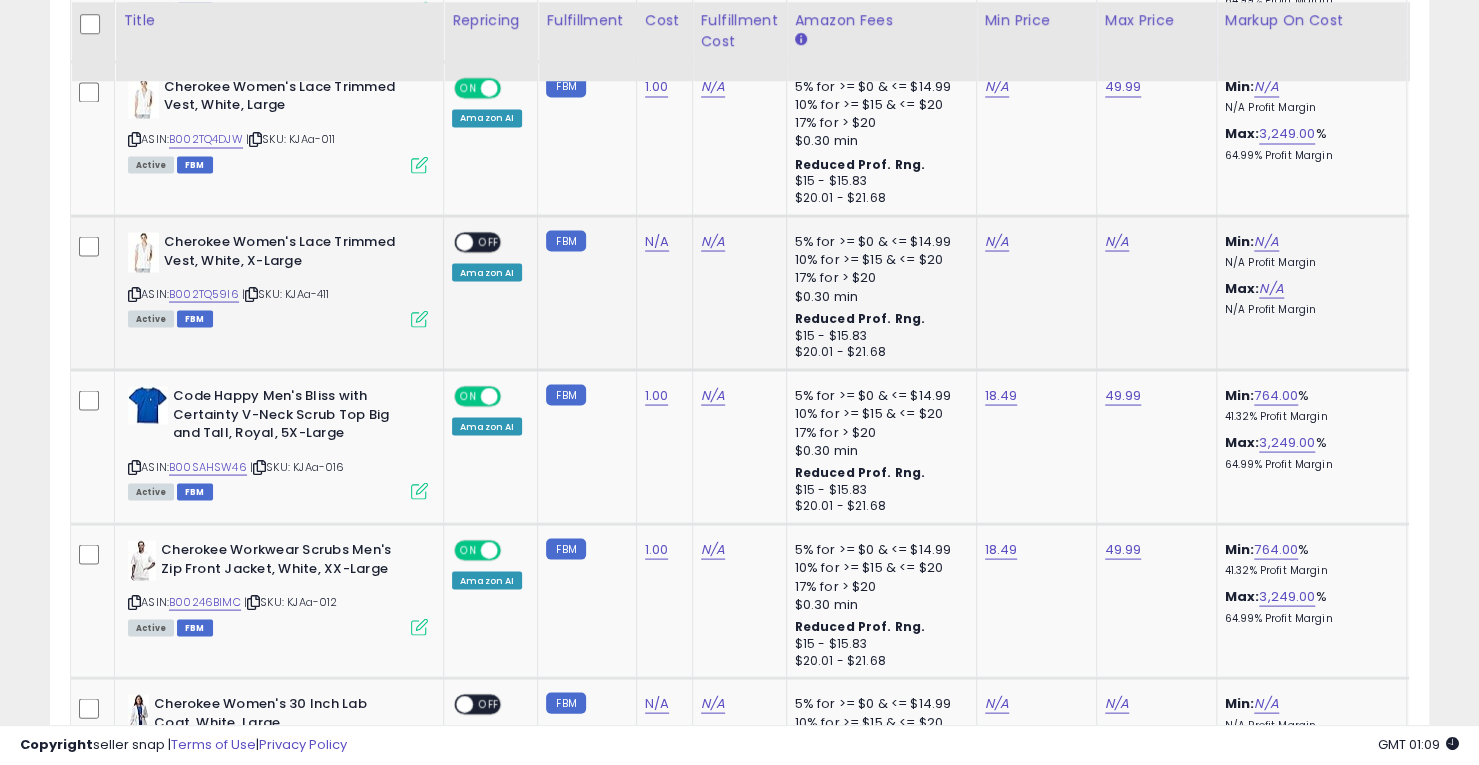 click at bounding box center (419, 318) 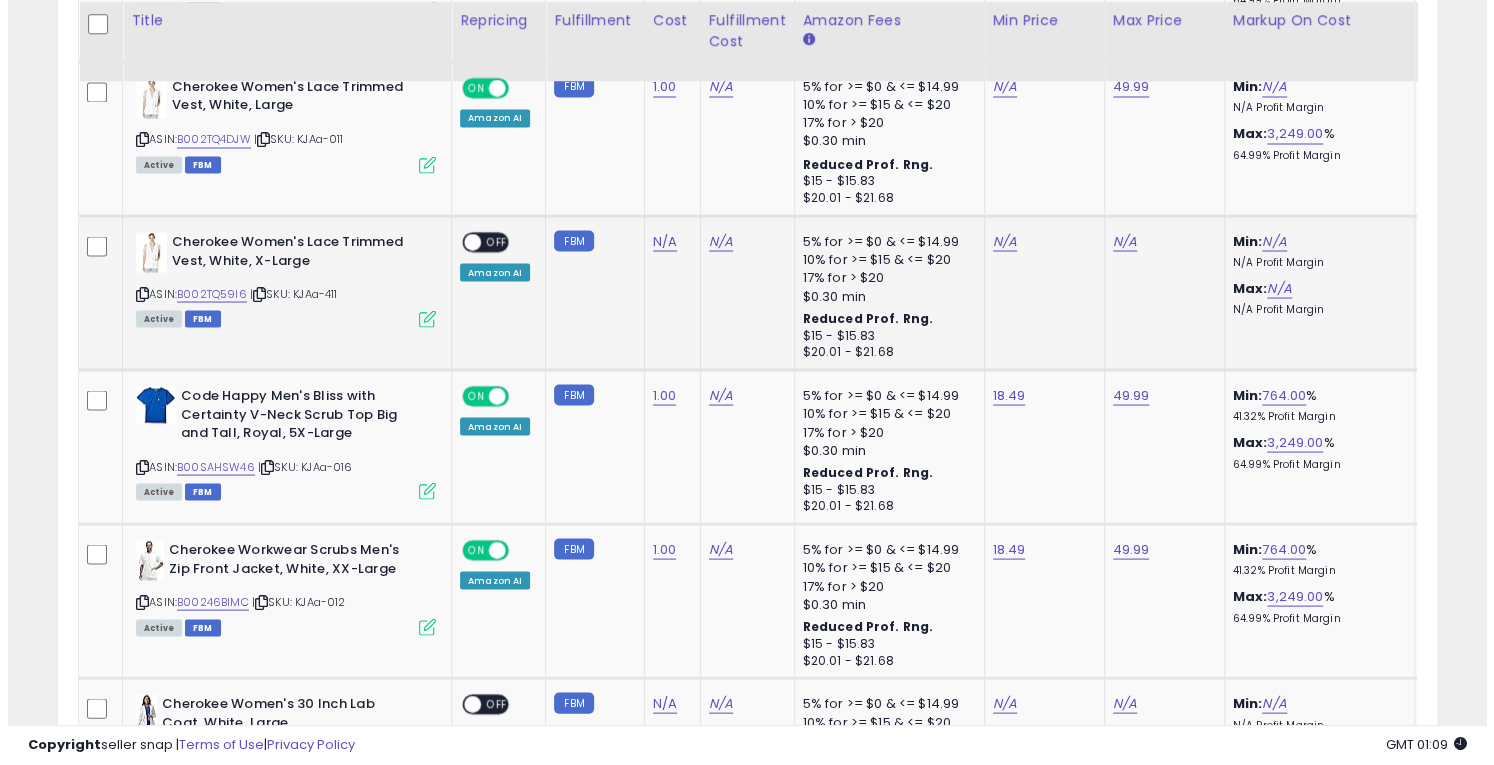 scroll, scrollTop: 999590, scrollLeft: 999192, axis: both 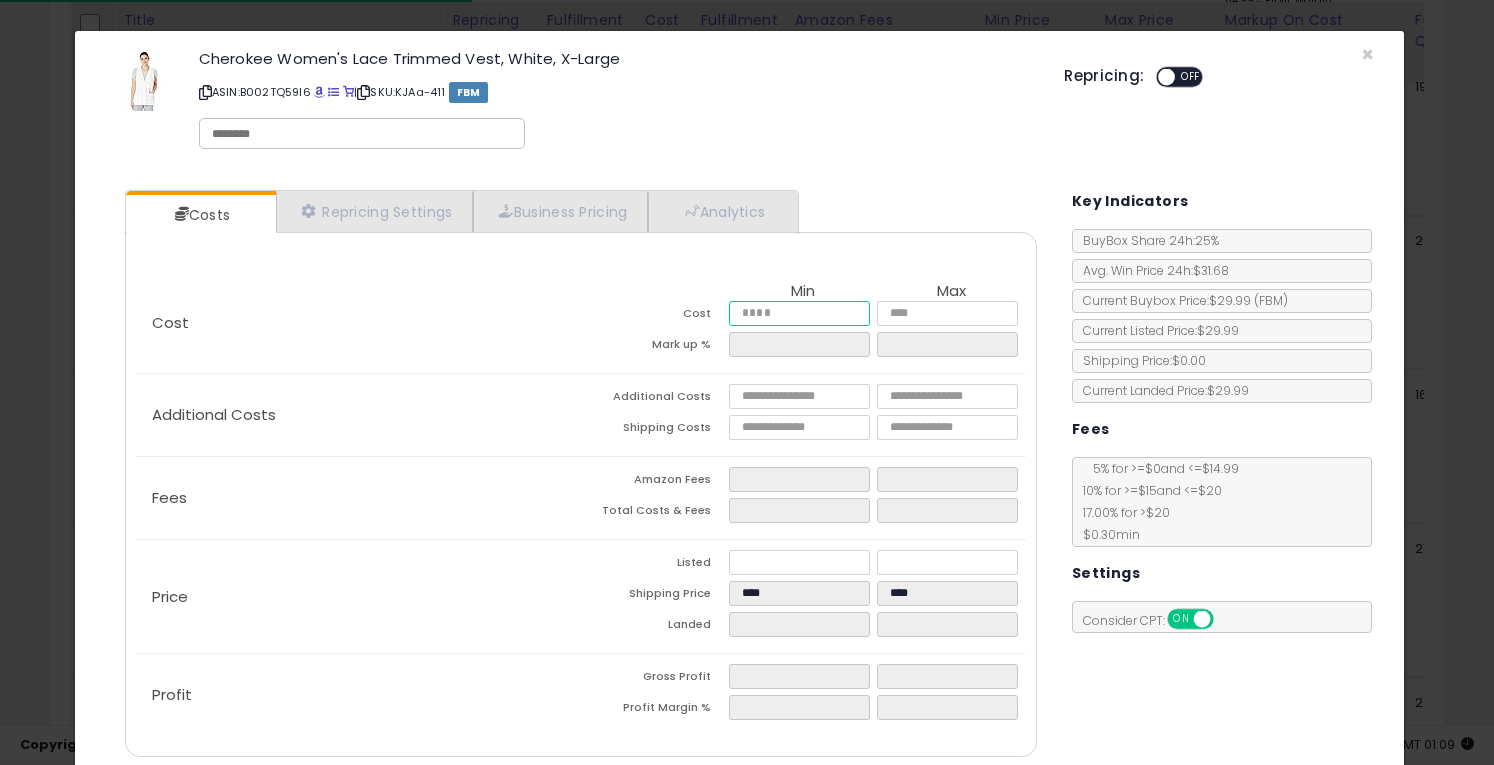 click at bounding box center (799, 313) 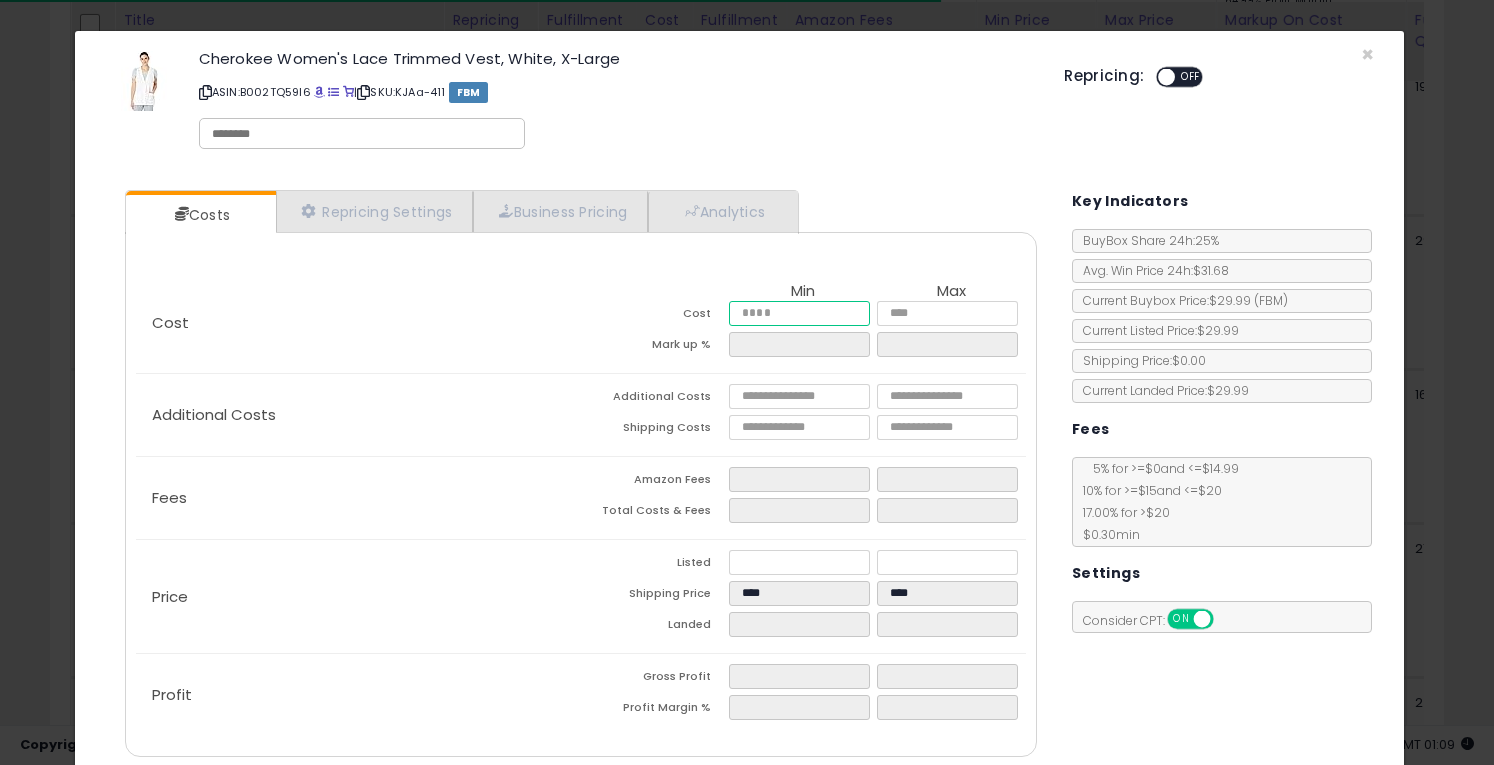type on "*" 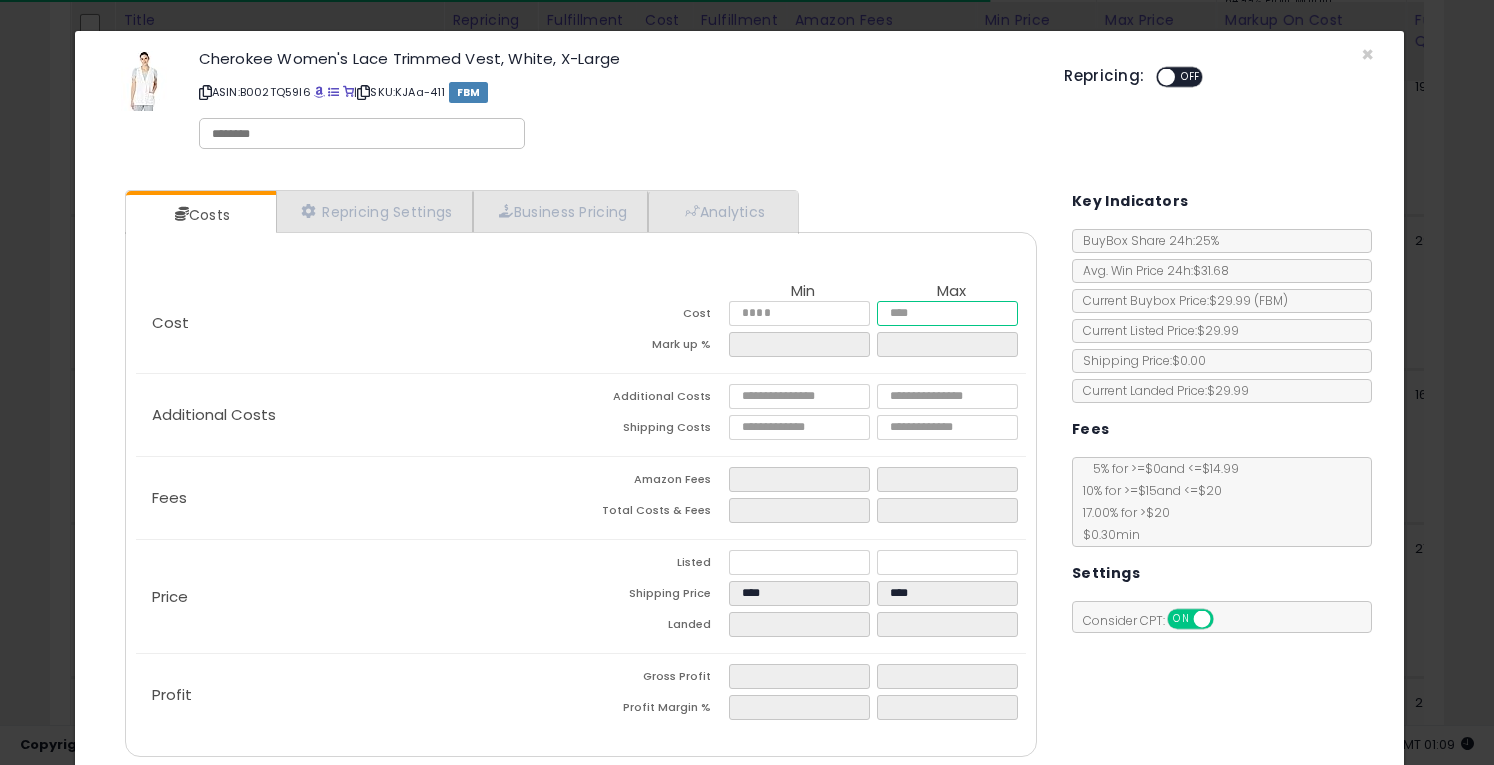 type on "****" 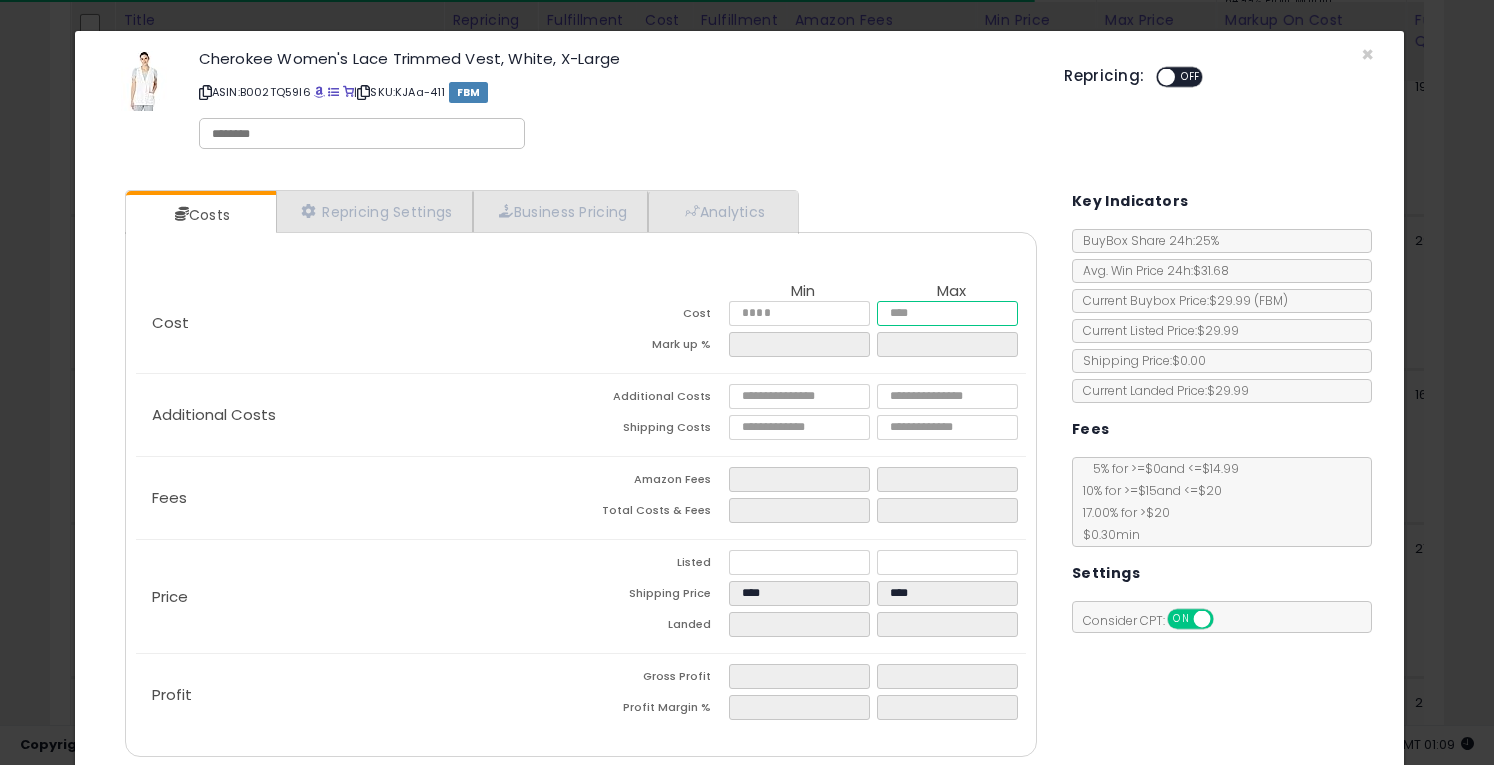 click on "****" at bounding box center [947, 313] 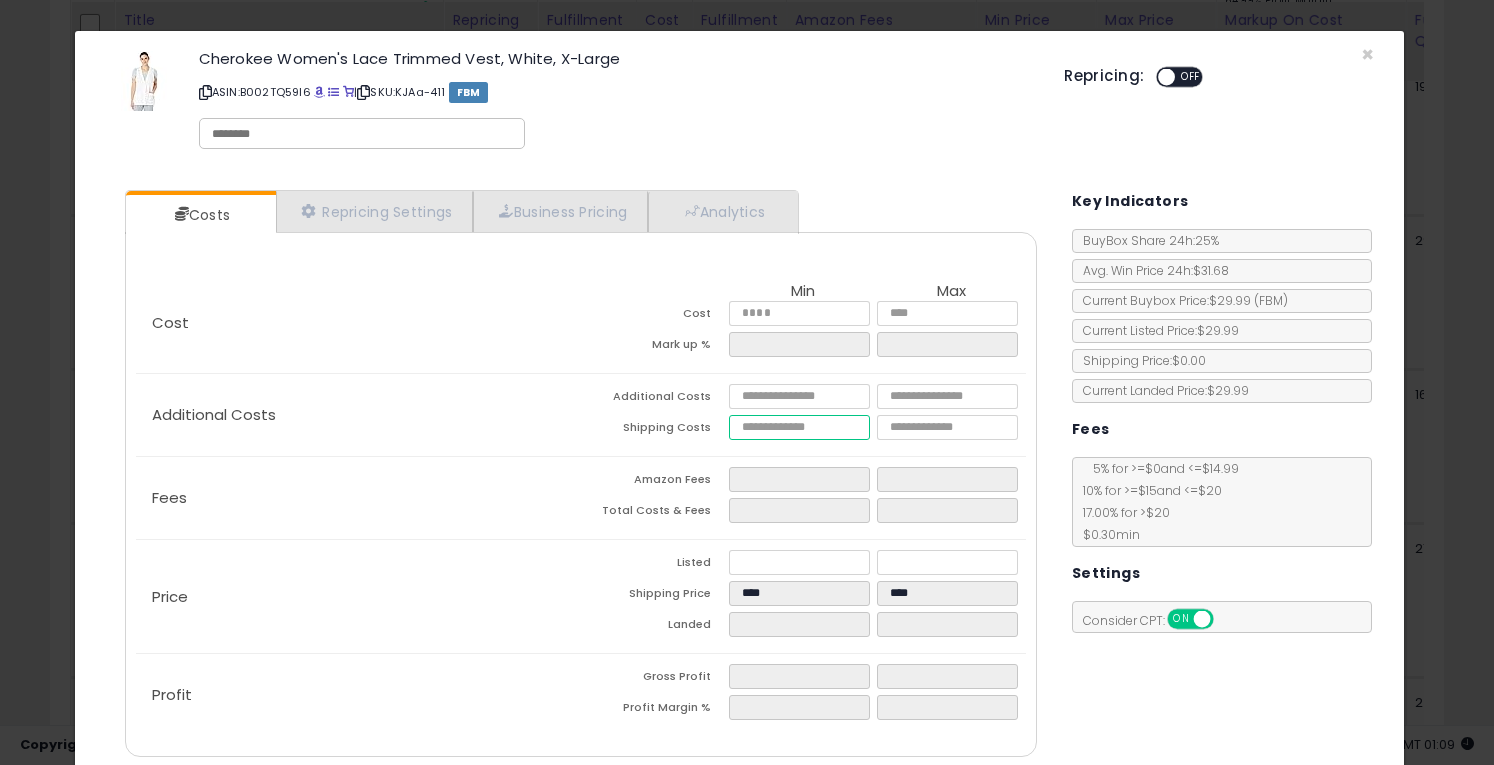 click at bounding box center [799, 427] 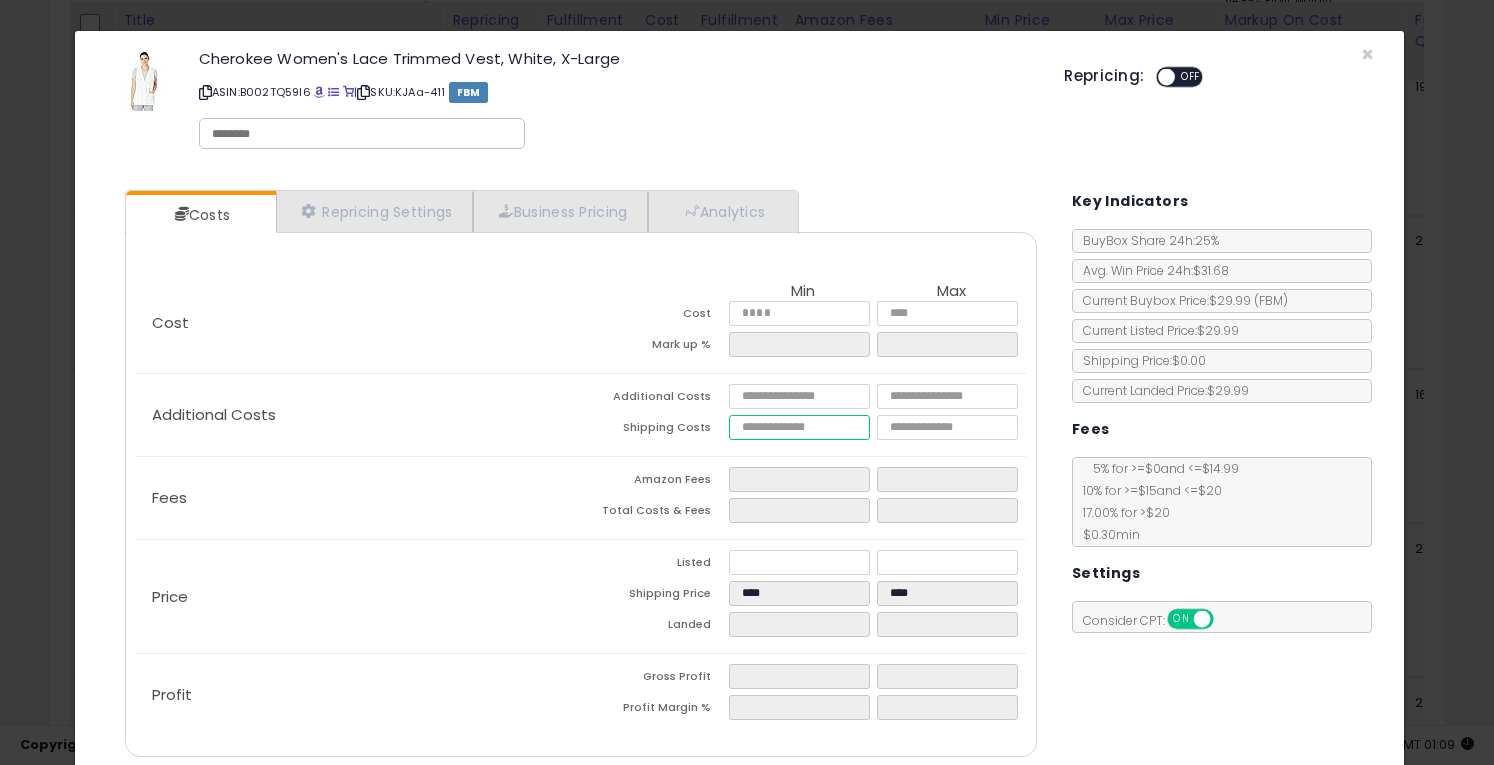 type on "*" 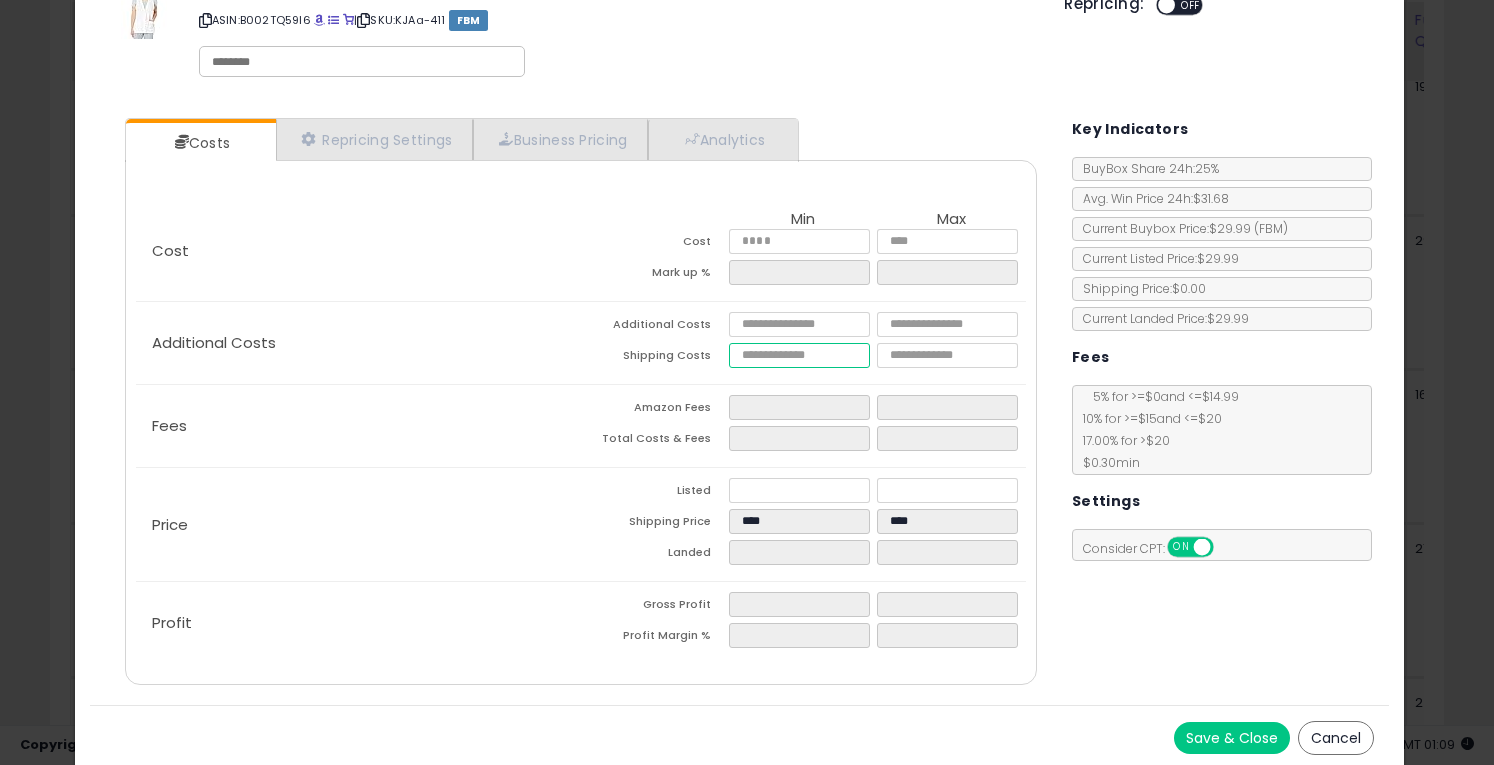 drag, startPoint x: 762, startPoint y: 357, endPoint x: 714, endPoint y: 361, distance: 48.166378 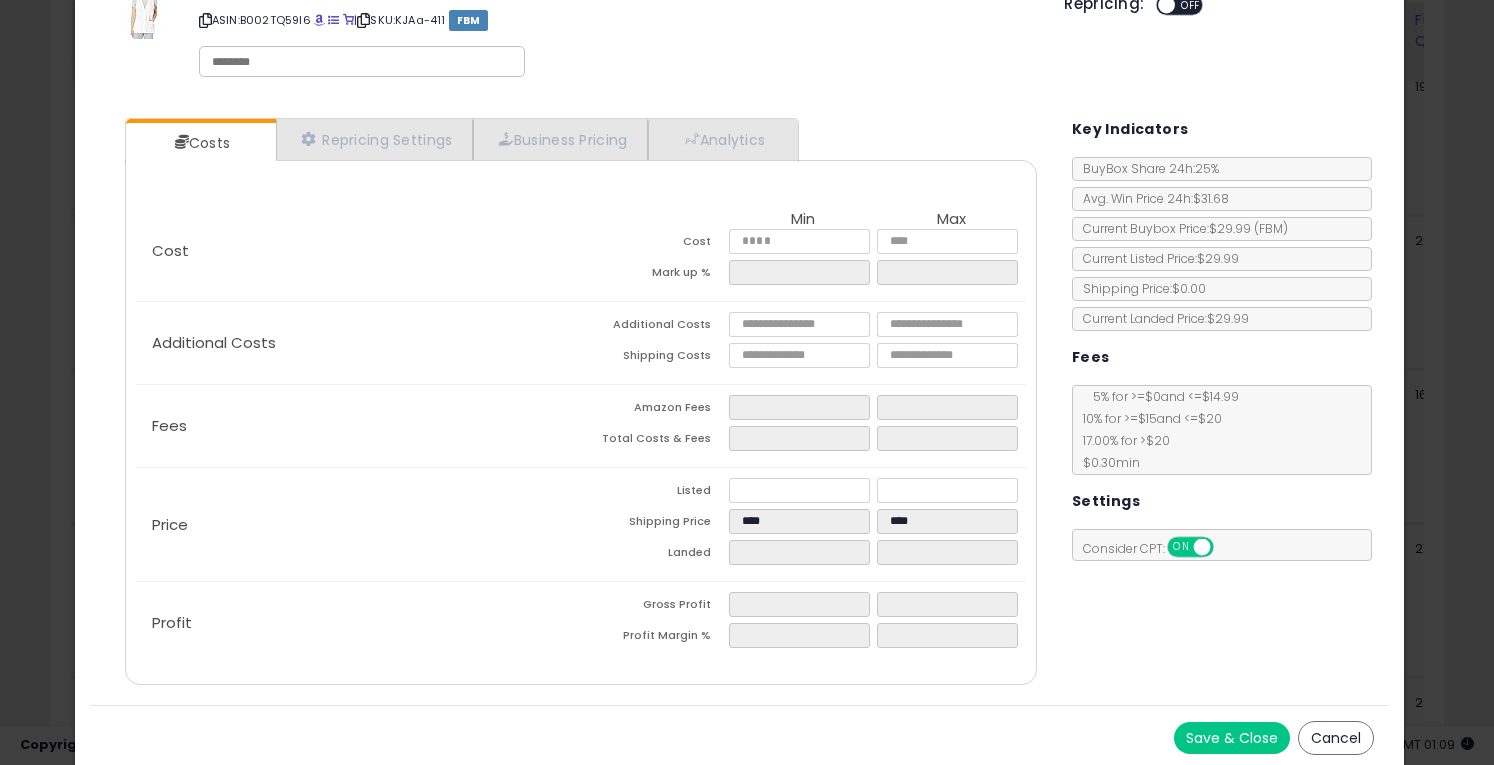 type on "****" 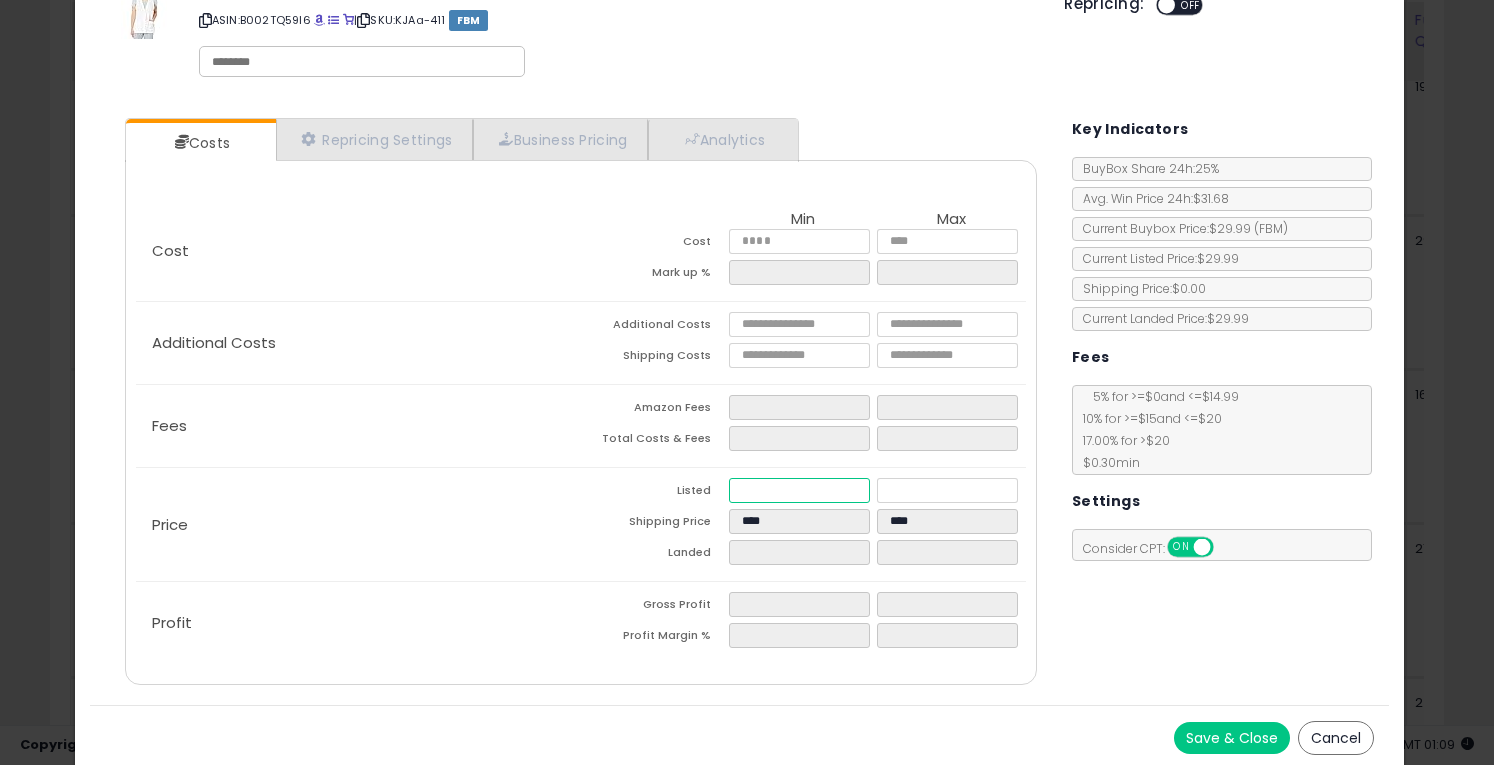 click at bounding box center [799, 490] 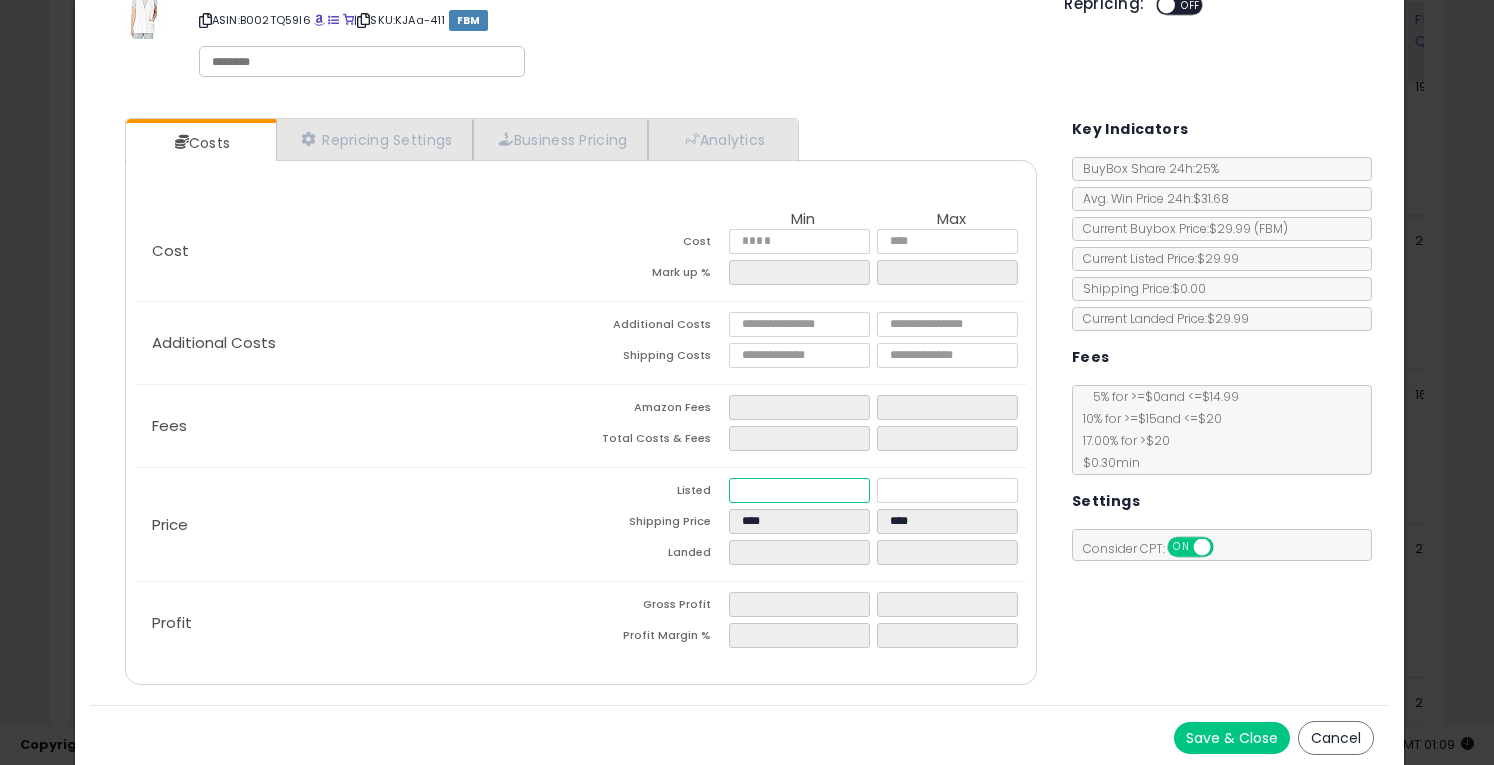type on "****" 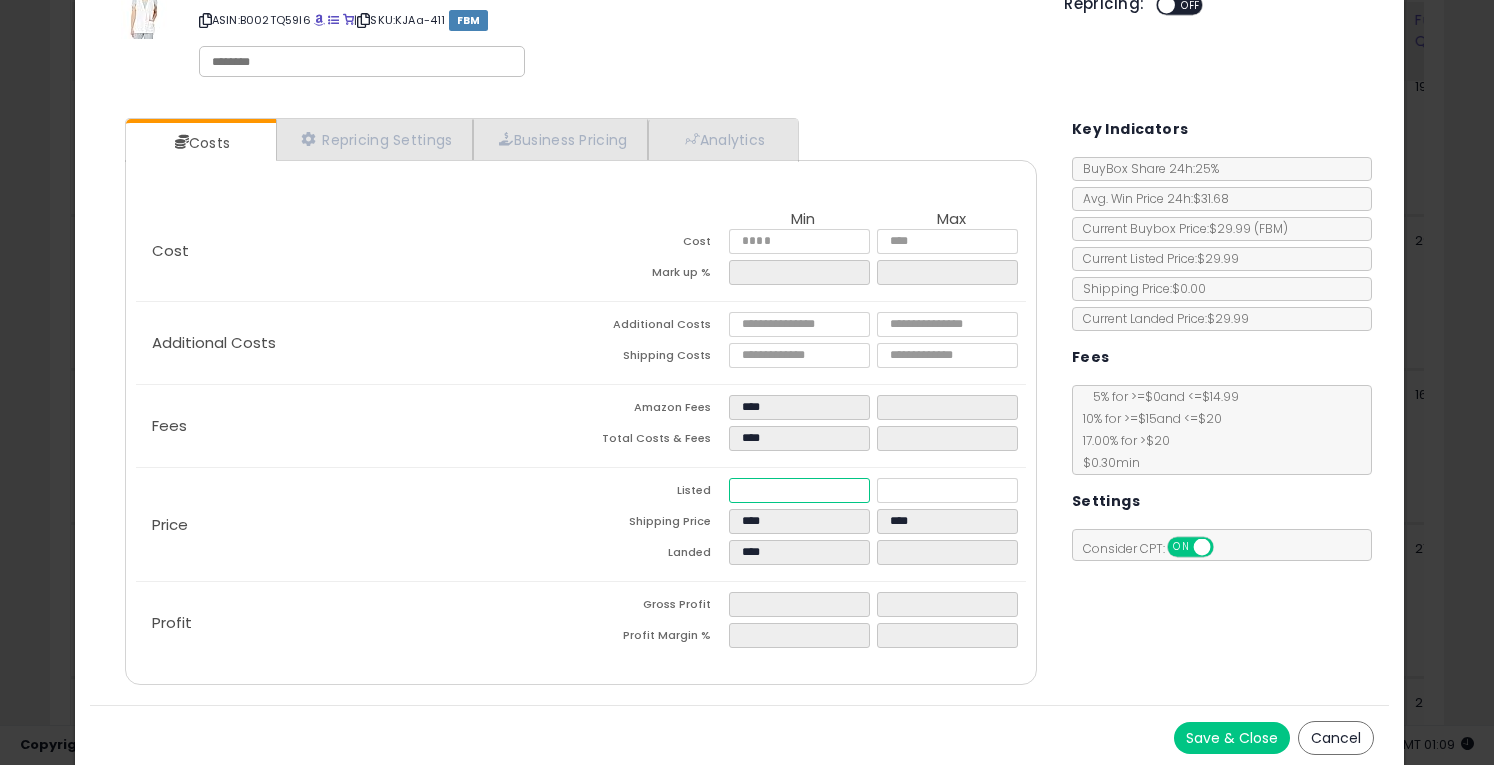 type on "****" 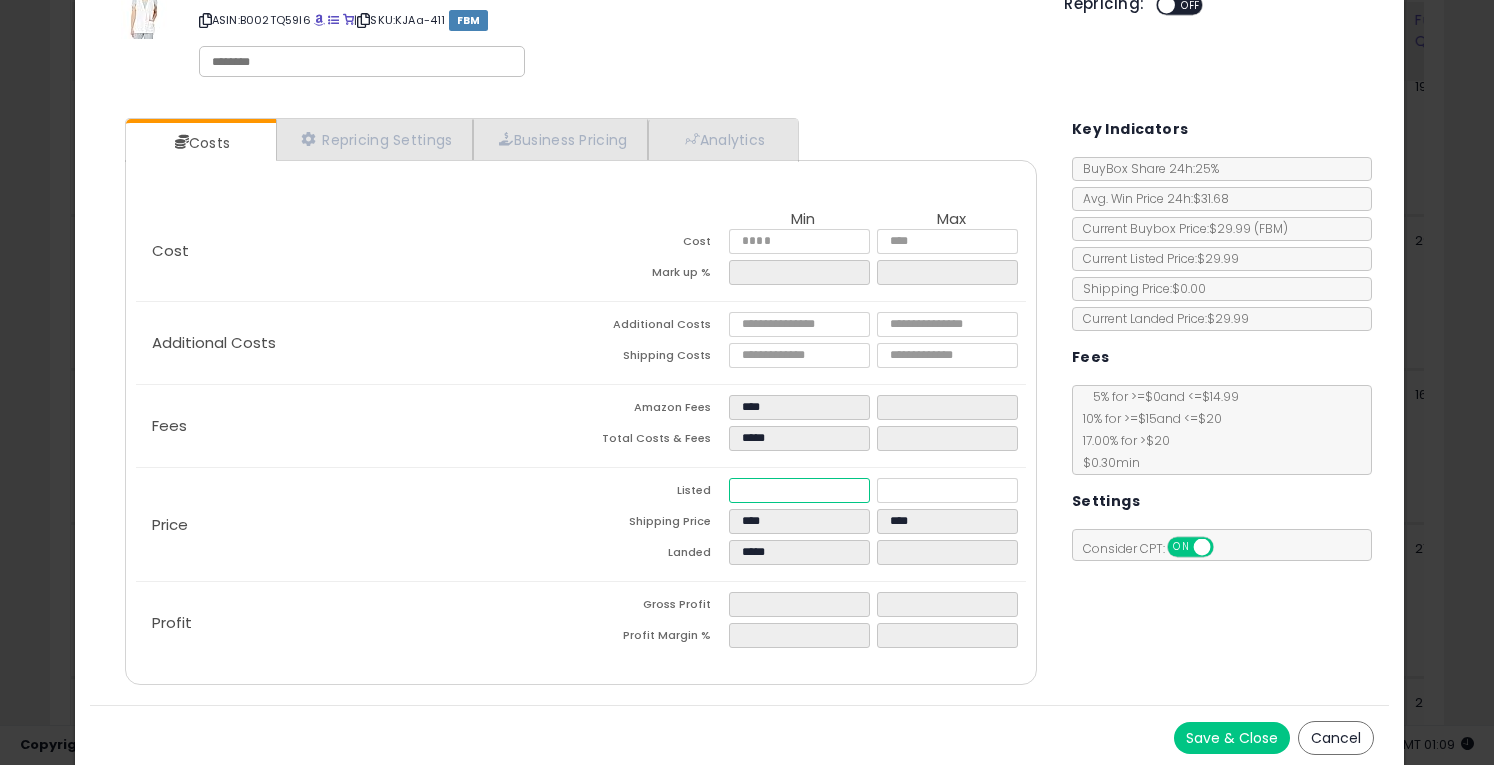 type on "**" 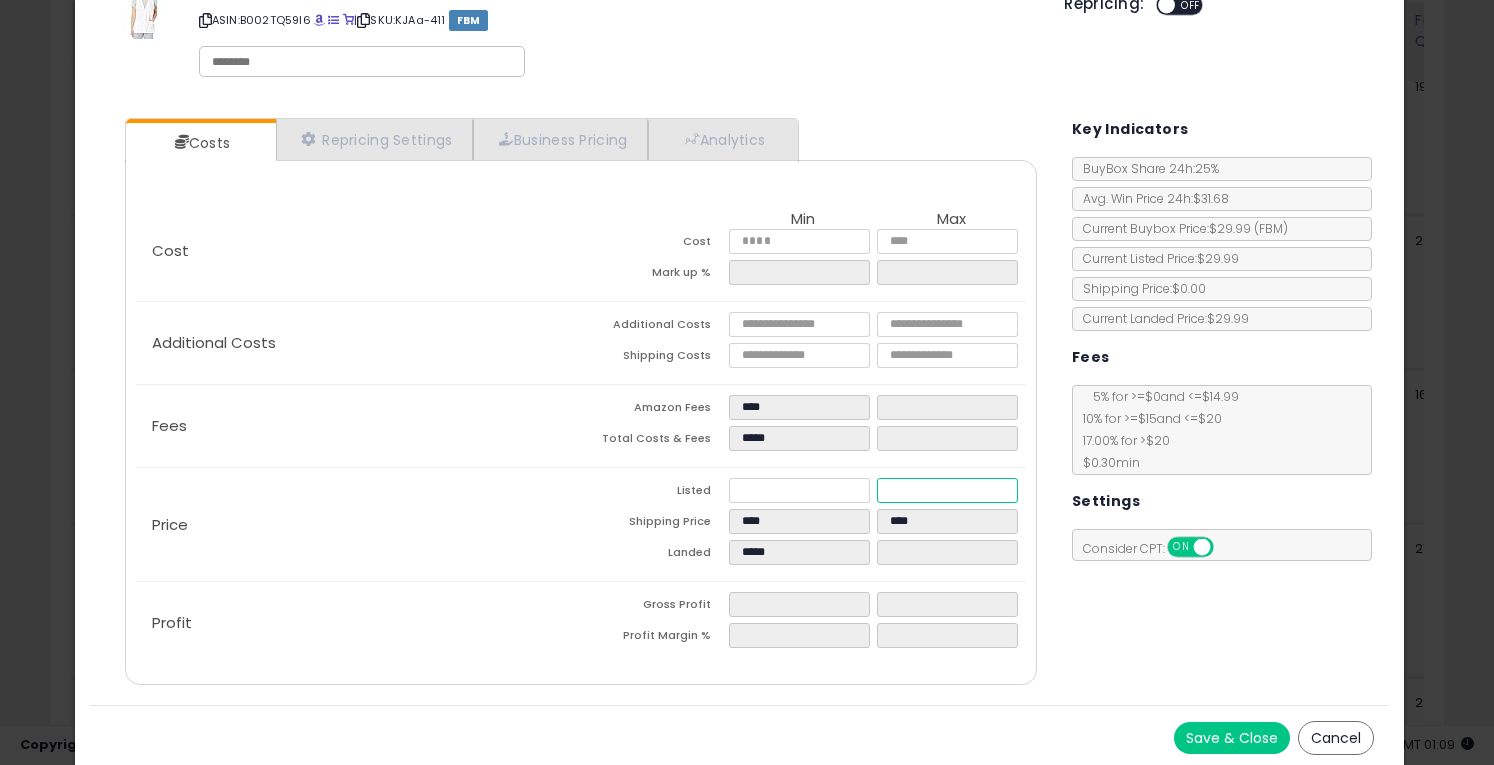 type on "******" 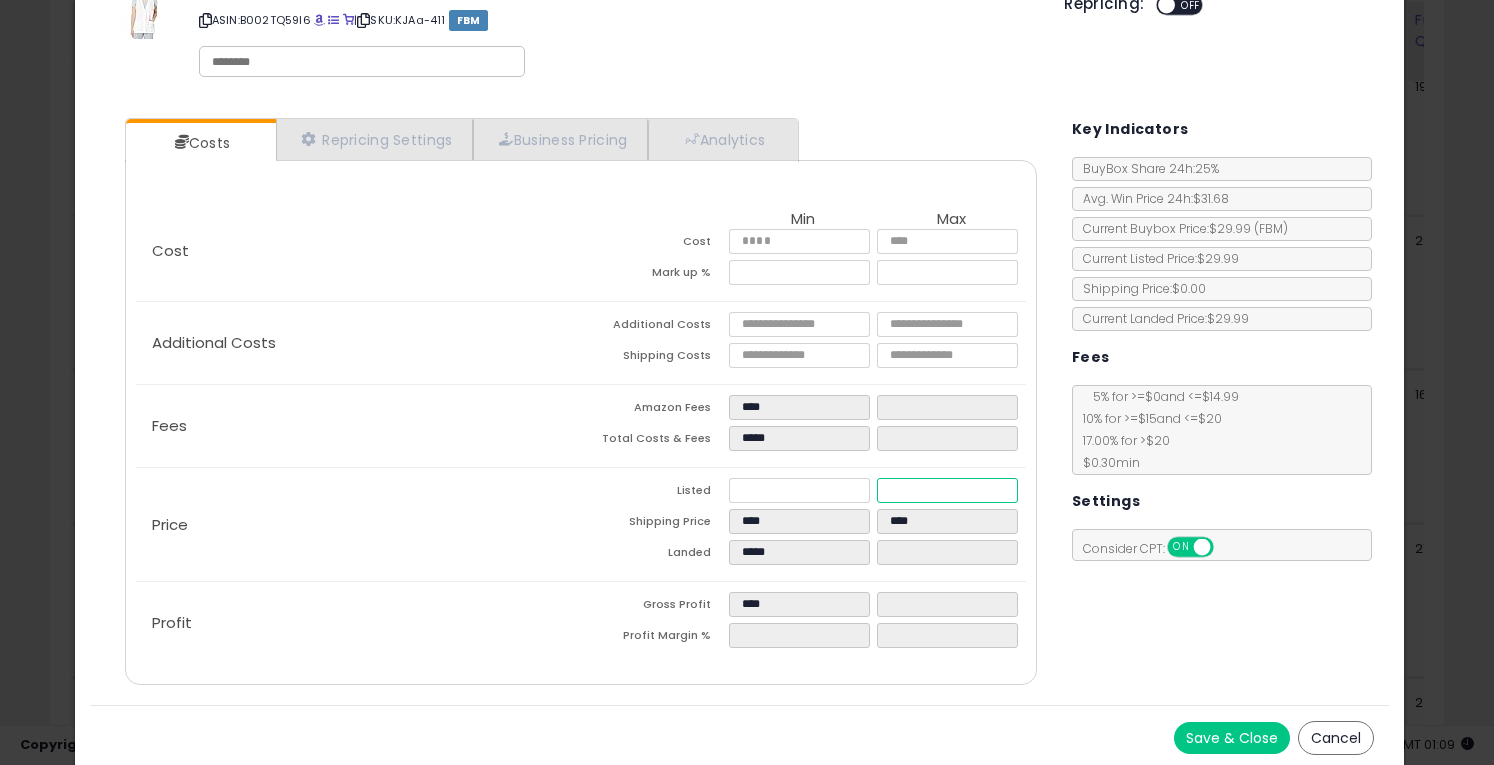 click at bounding box center (947, 490) 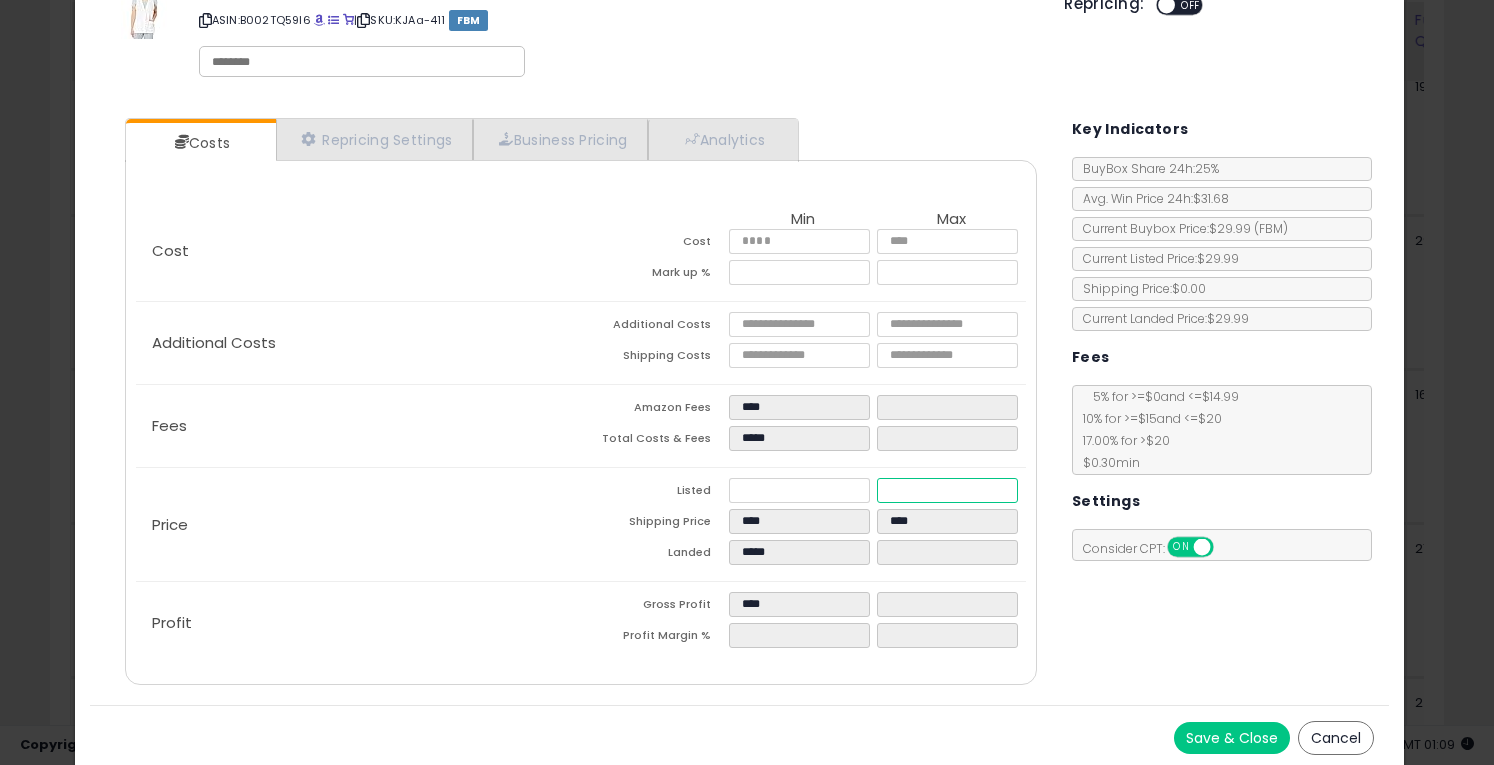 type on "****" 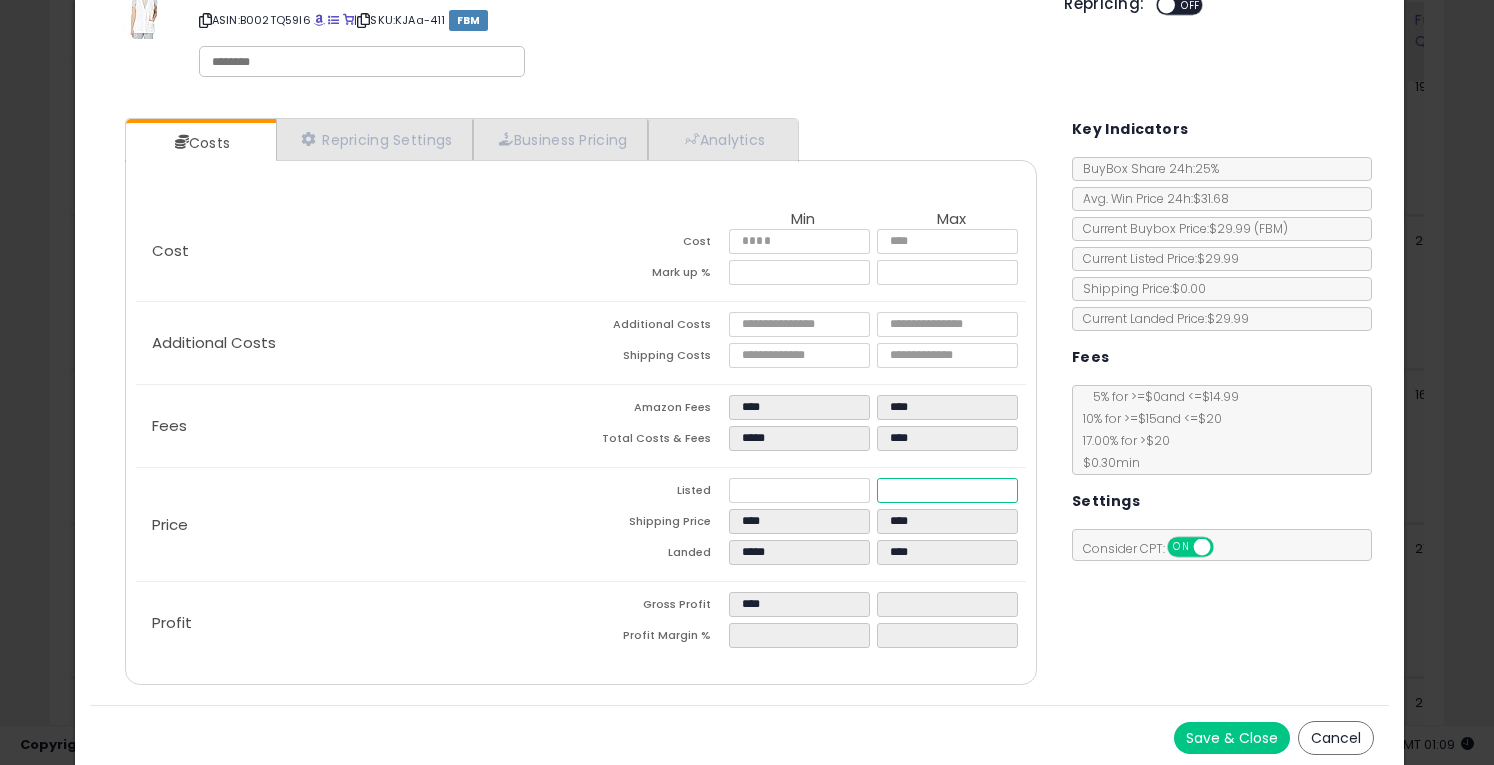 type on "****" 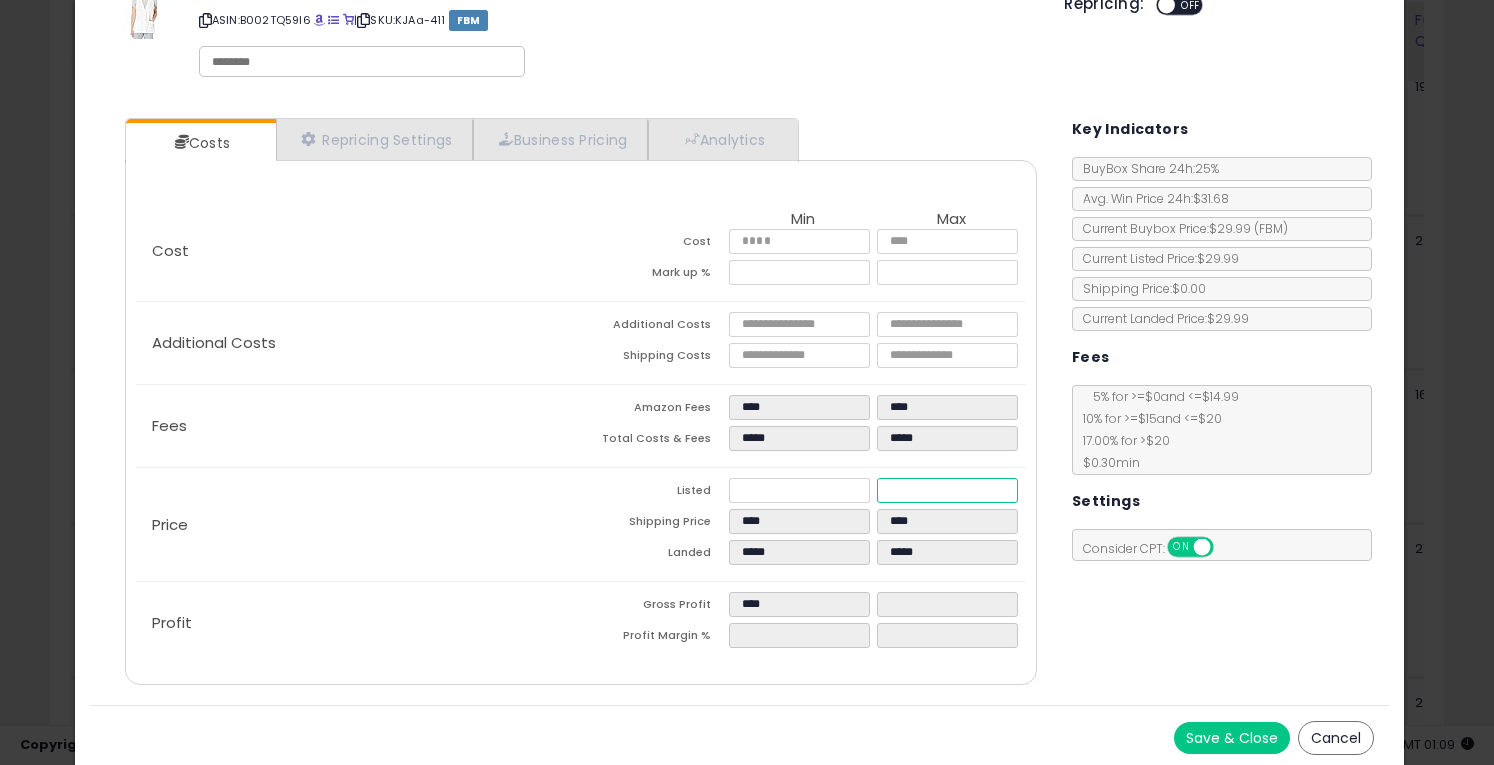 type on "*****" 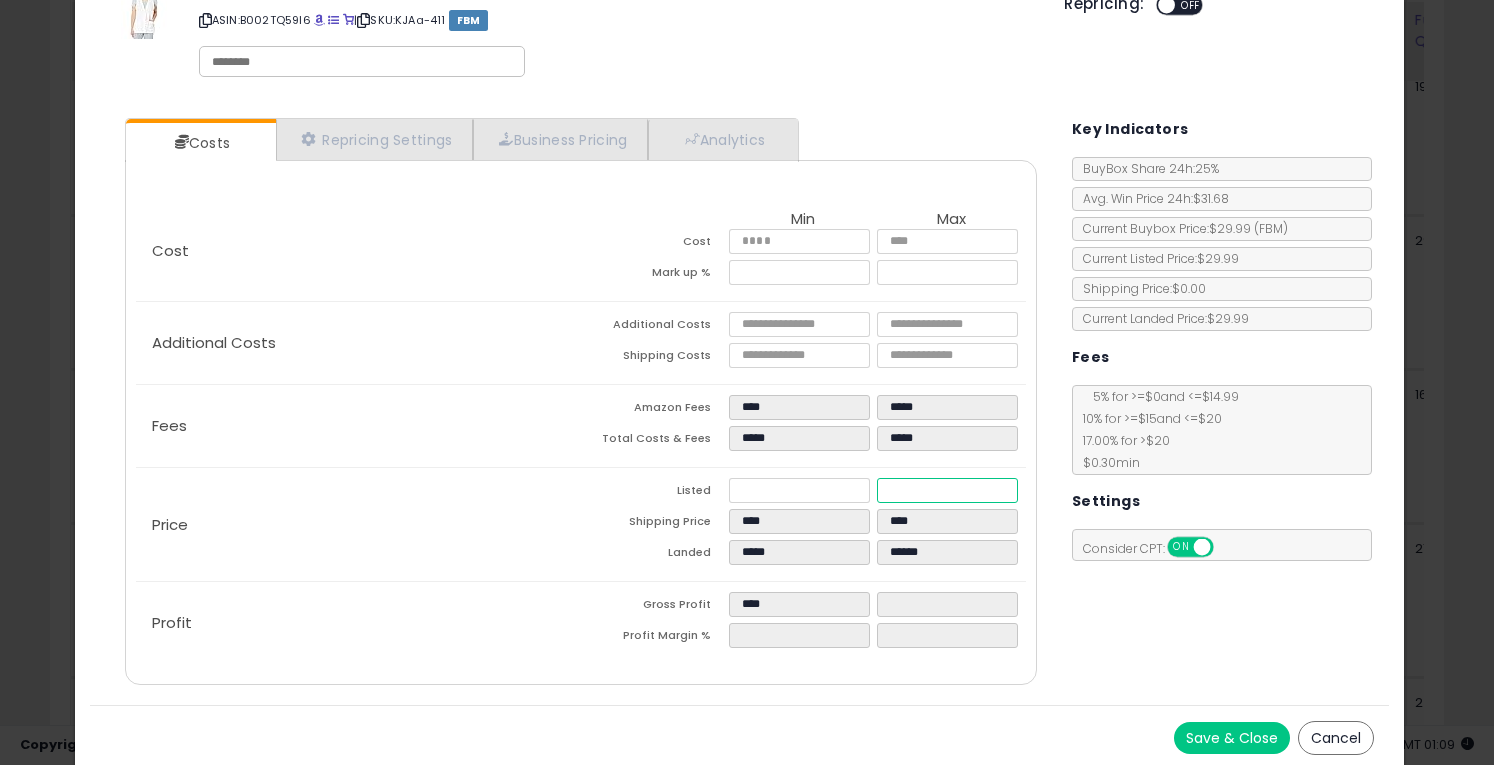 drag, startPoint x: 900, startPoint y: 487, endPoint x: 923, endPoint y: 488, distance: 23.021729 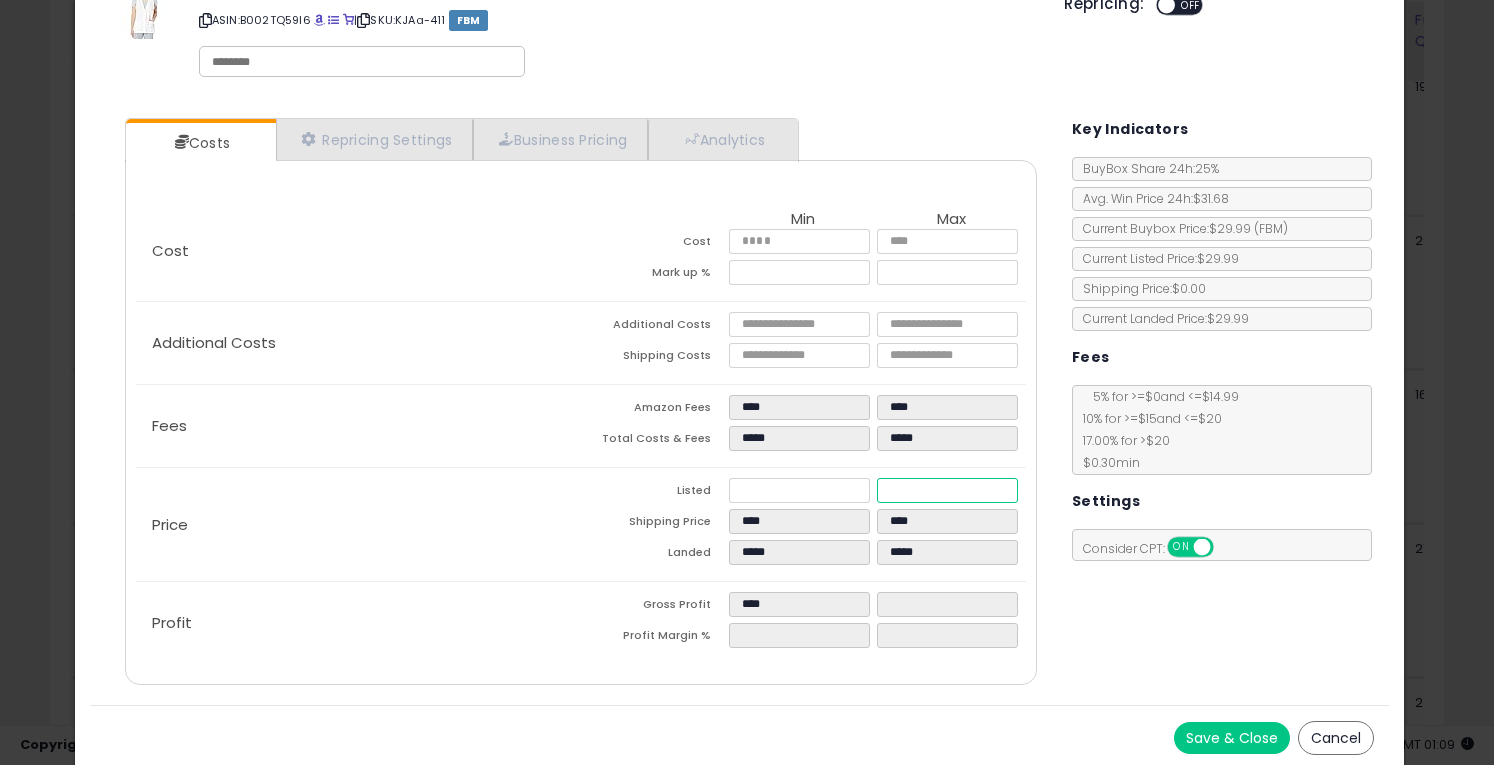 type on "****" 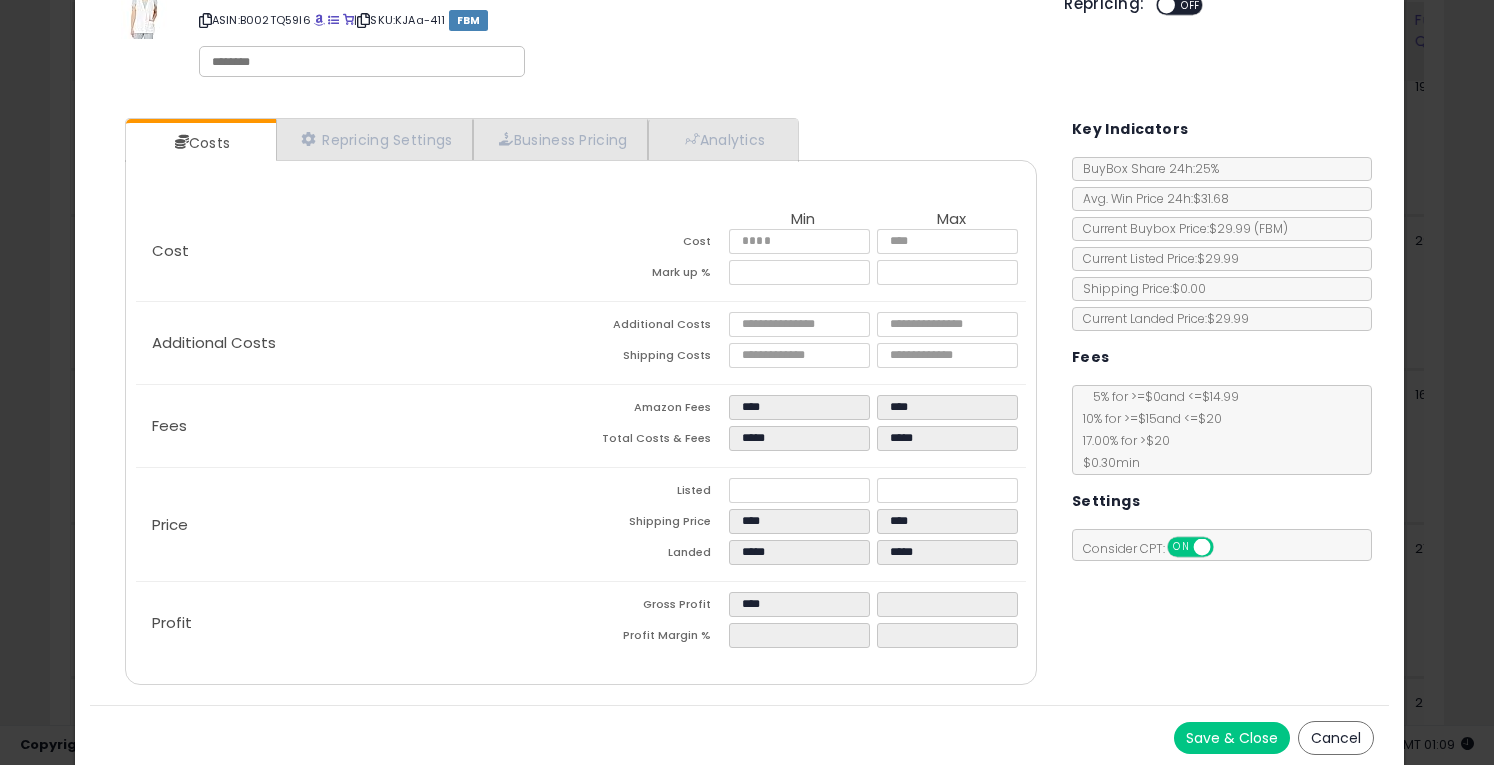 type on "*******" 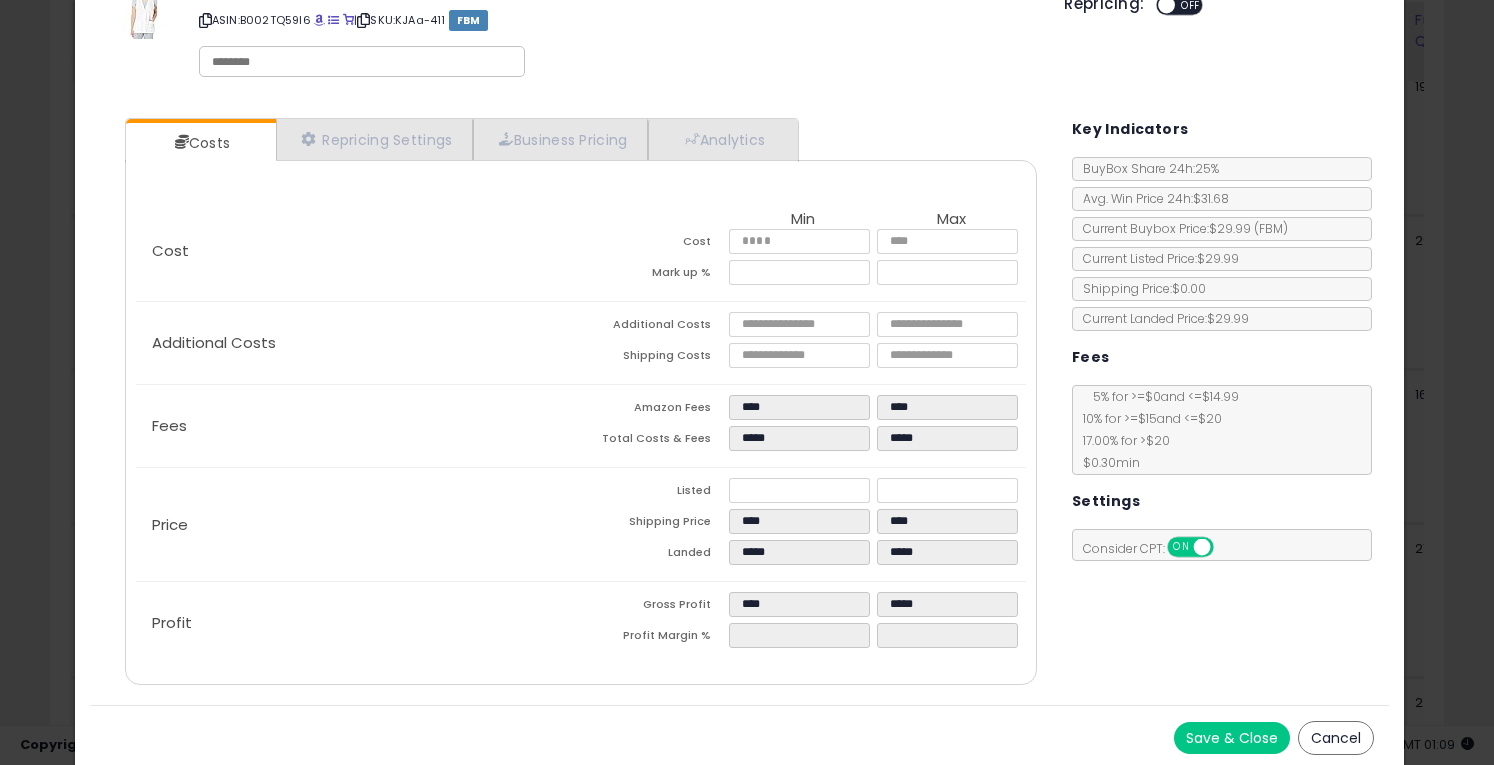 click on "Price
Listed
*****
*****
Shipping Price
****
****
Landed
*****
*****" 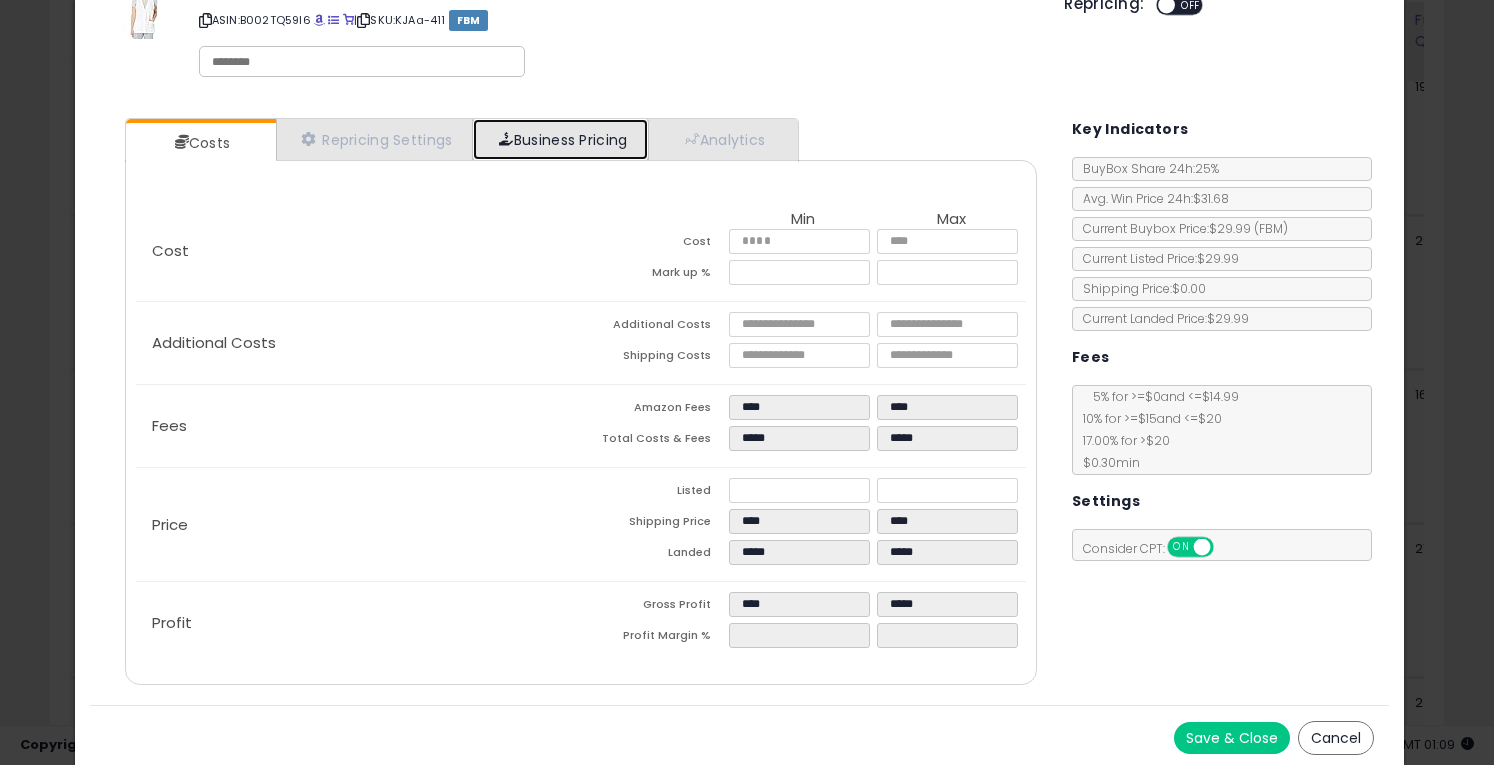 click on "Business Pricing" at bounding box center (560, 139) 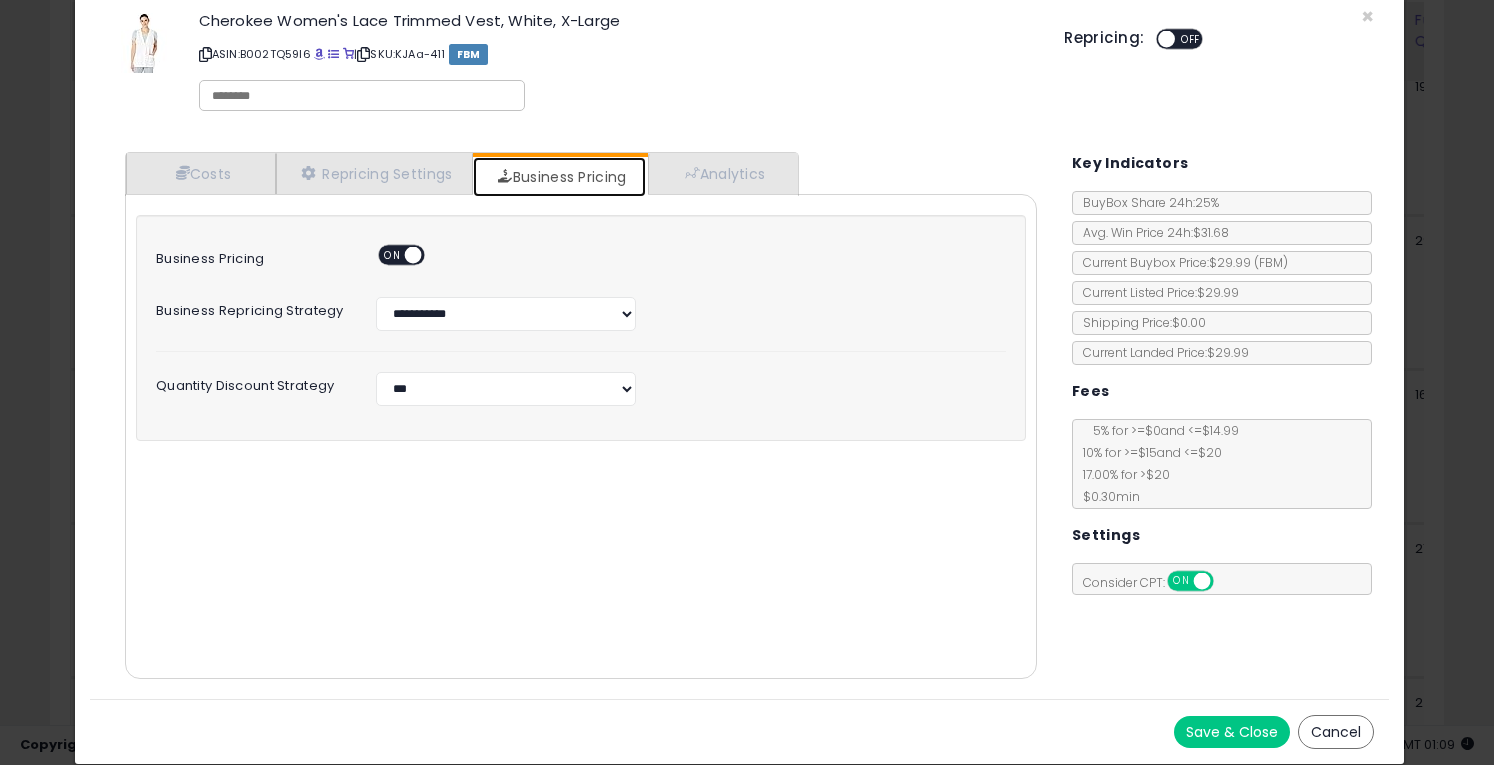 scroll, scrollTop: 34, scrollLeft: 0, axis: vertical 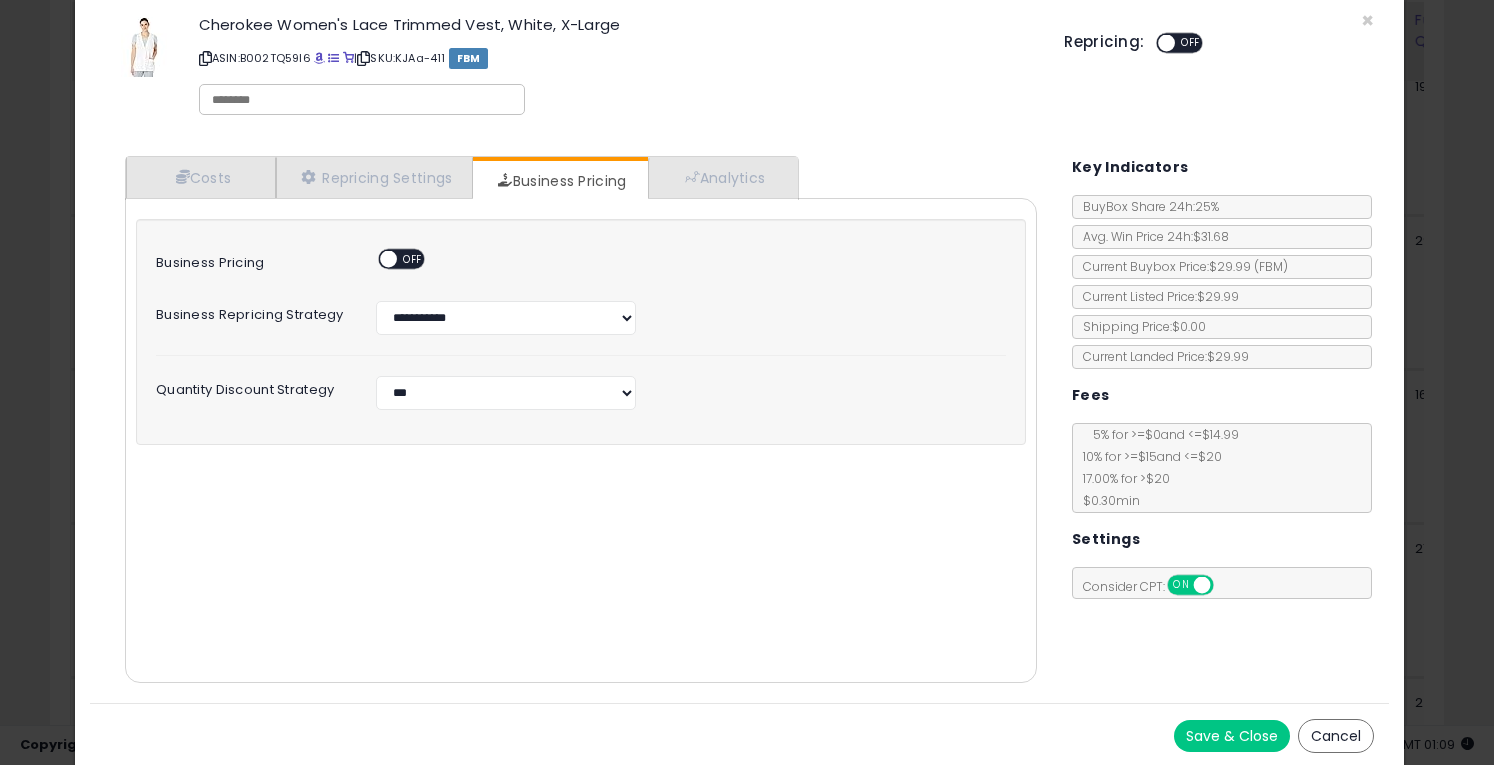 click on "OFF" at bounding box center [413, 259] 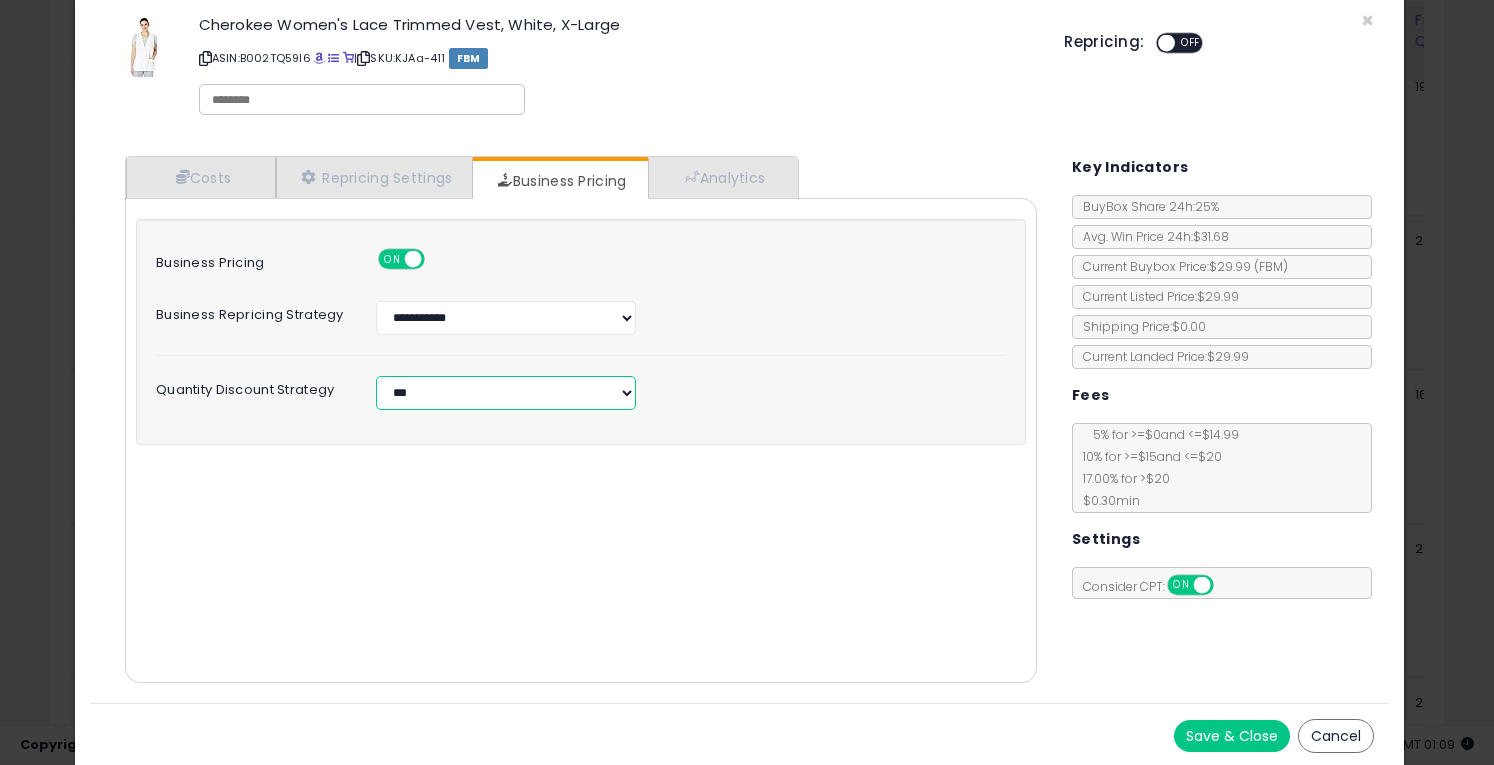 click on "**********" at bounding box center [506, 393] 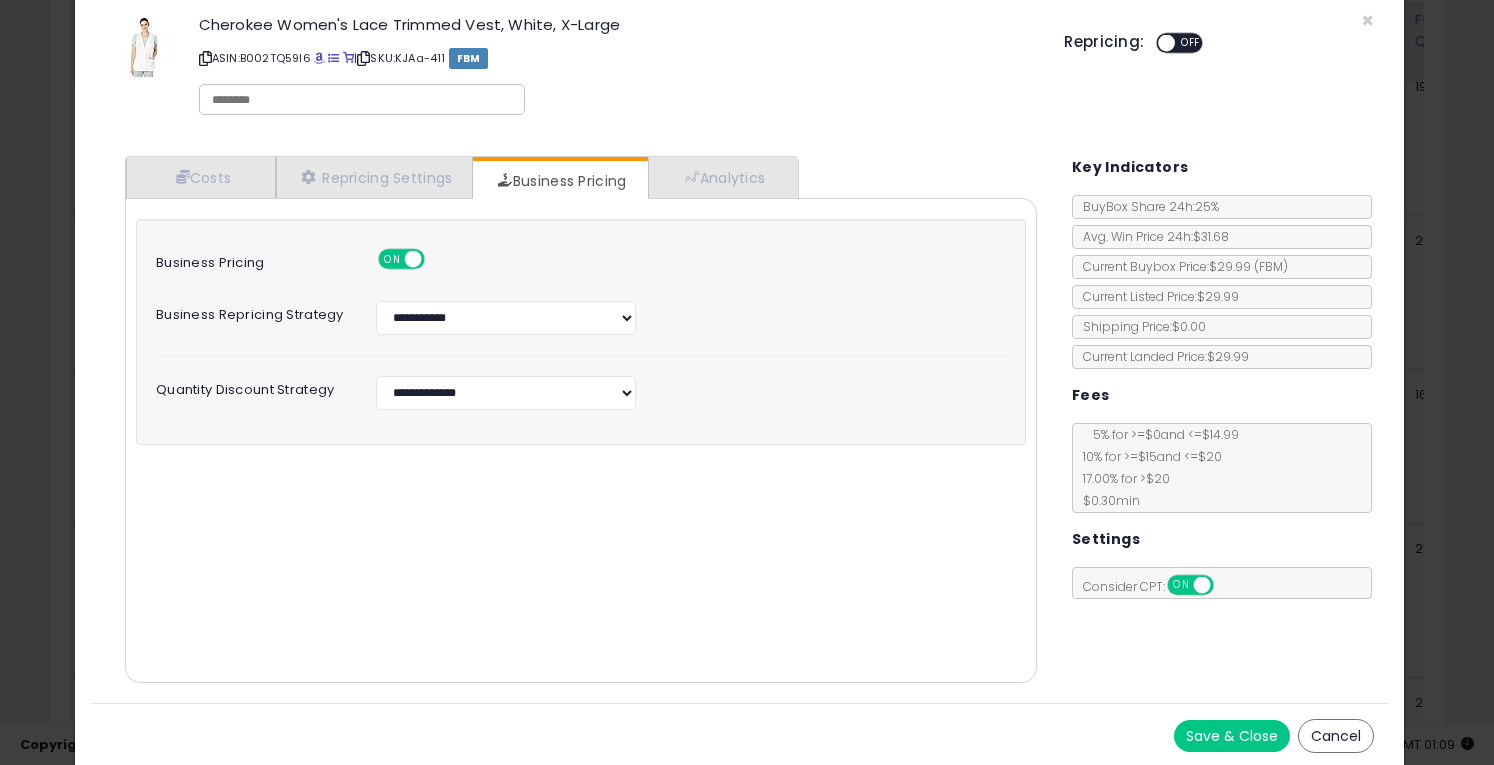 click on "ON   OFF" at bounding box center (1179, 43) 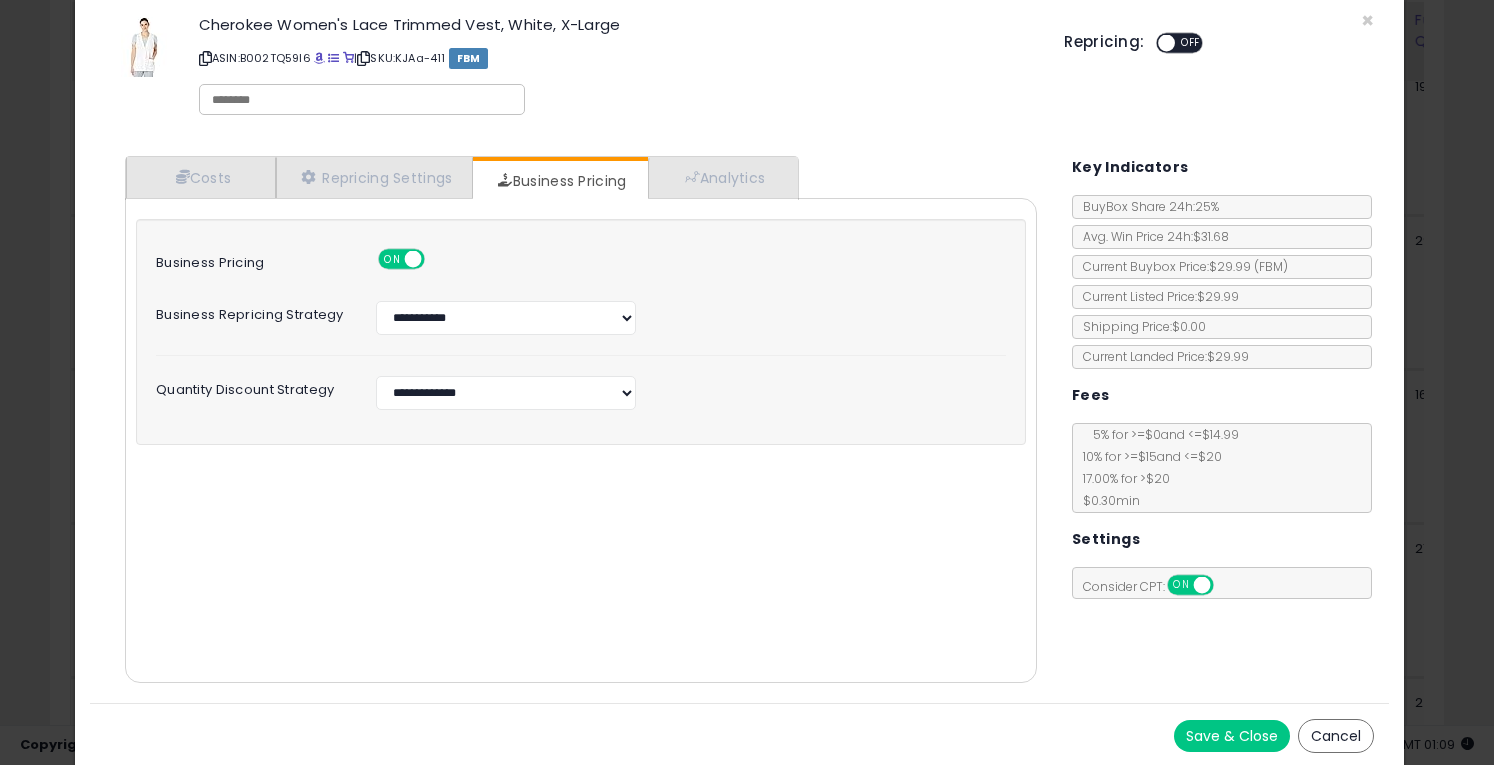 click at bounding box center [1167, 43] 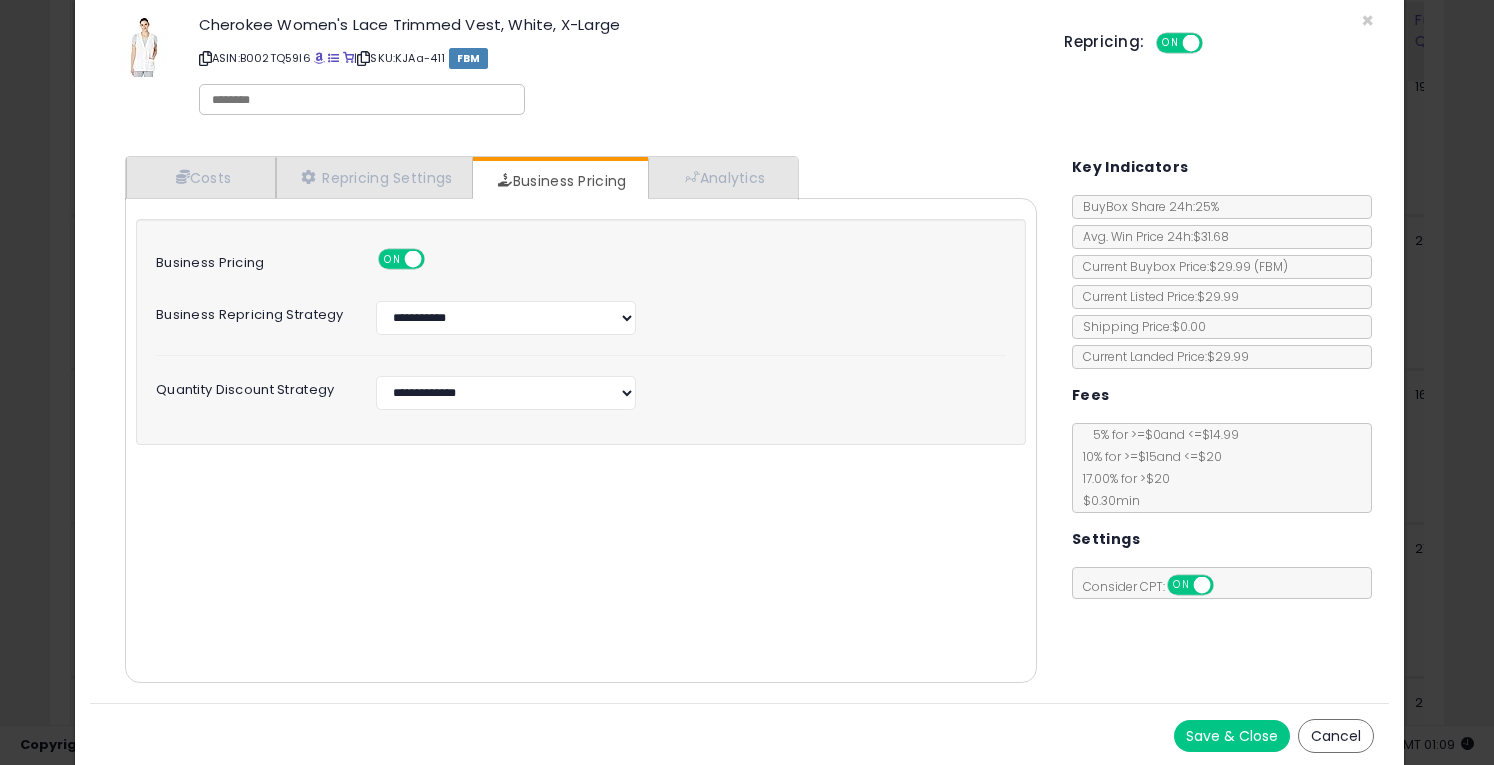 click on "Save & Close" at bounding box center (1232, 736) 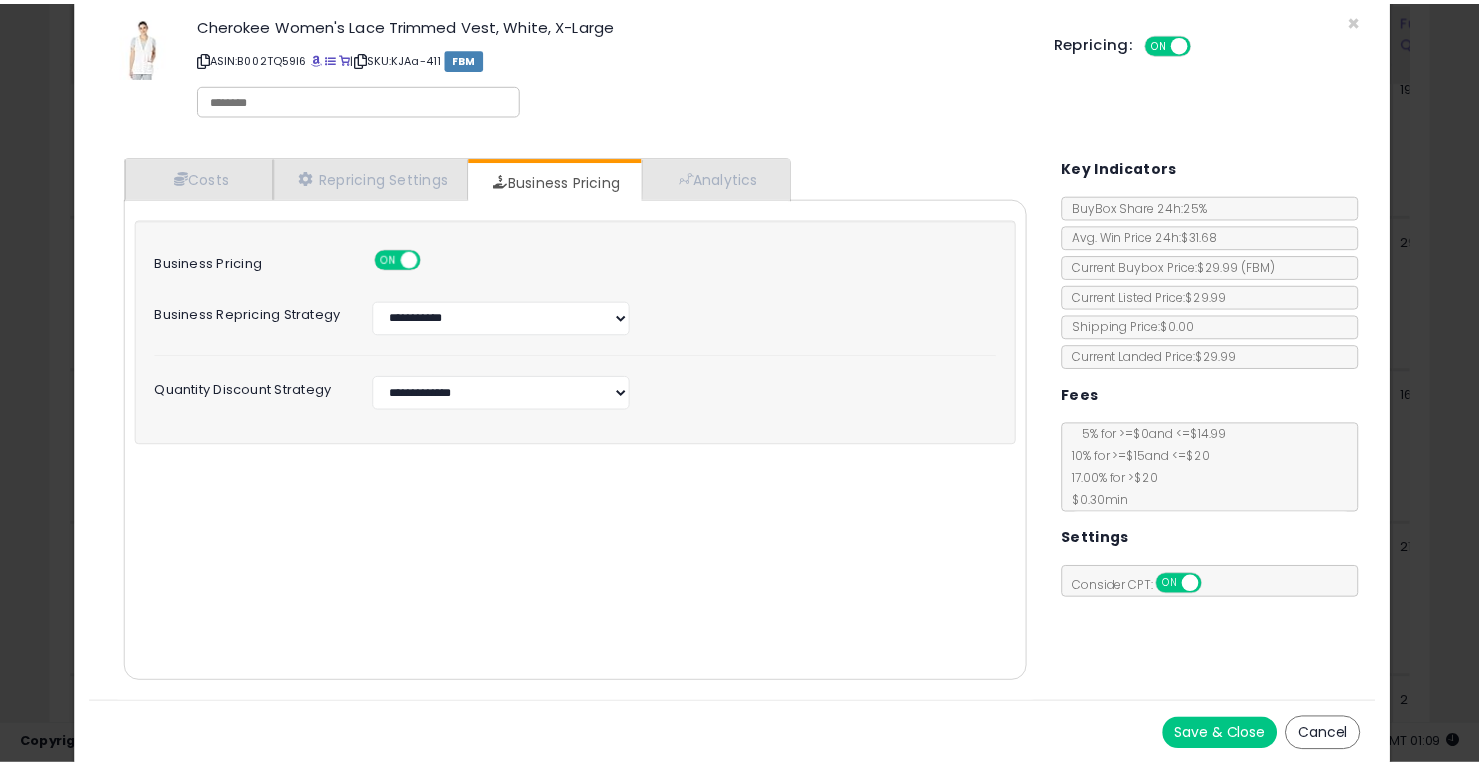 scroll, scrollTop: 0, scrollLeft: 0, axis: both 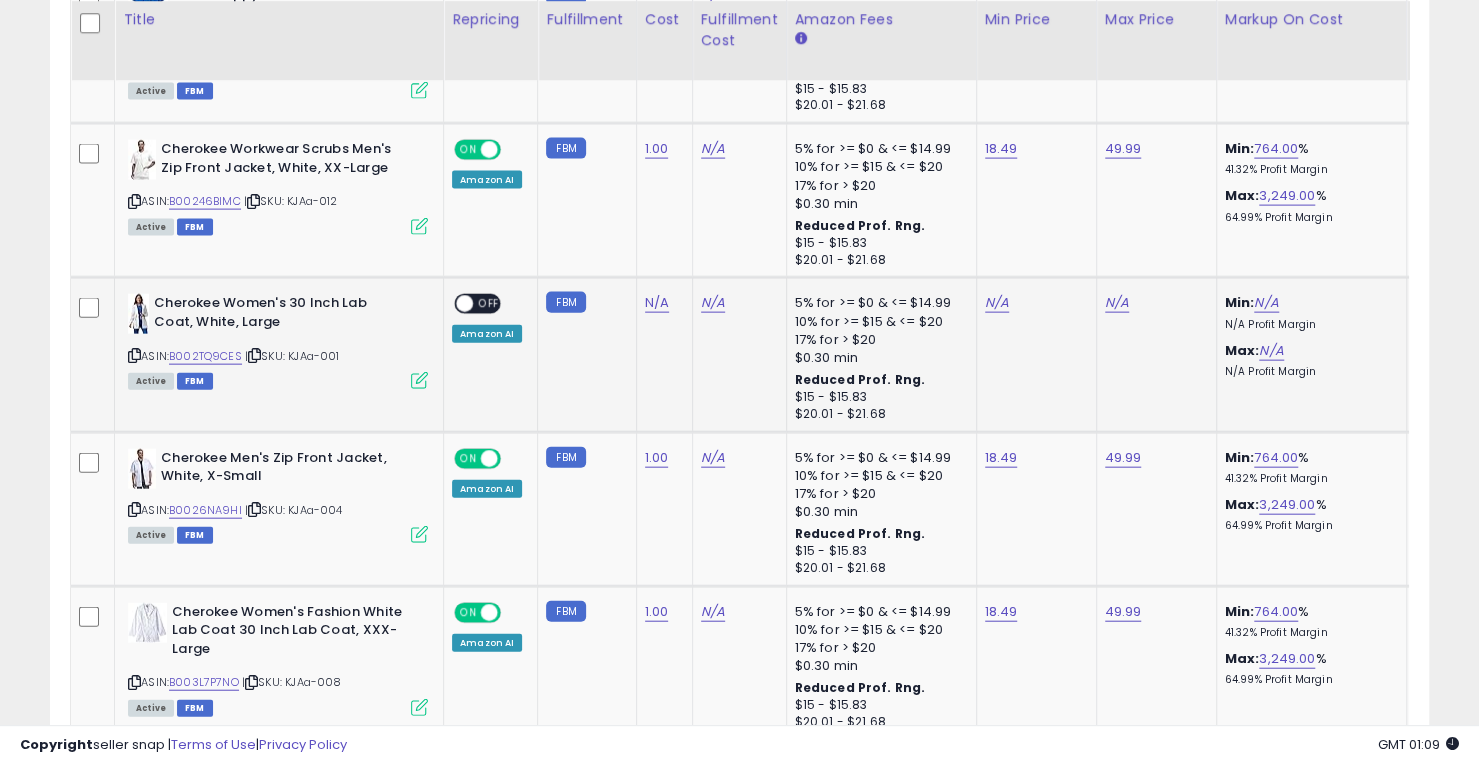click on "ON   OFF Amazon AI" 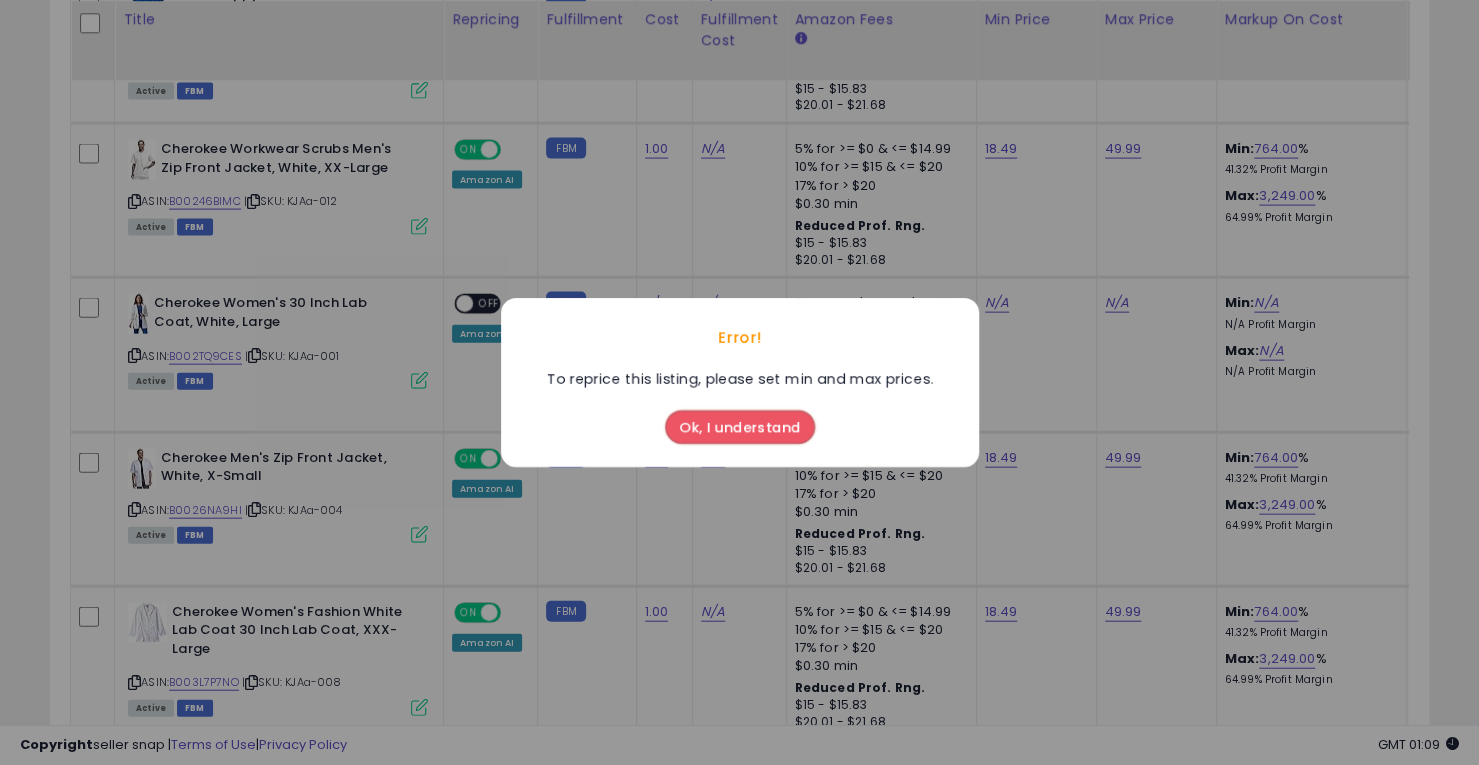 click on "Ok, I understand" at bounding box center (740, 427) 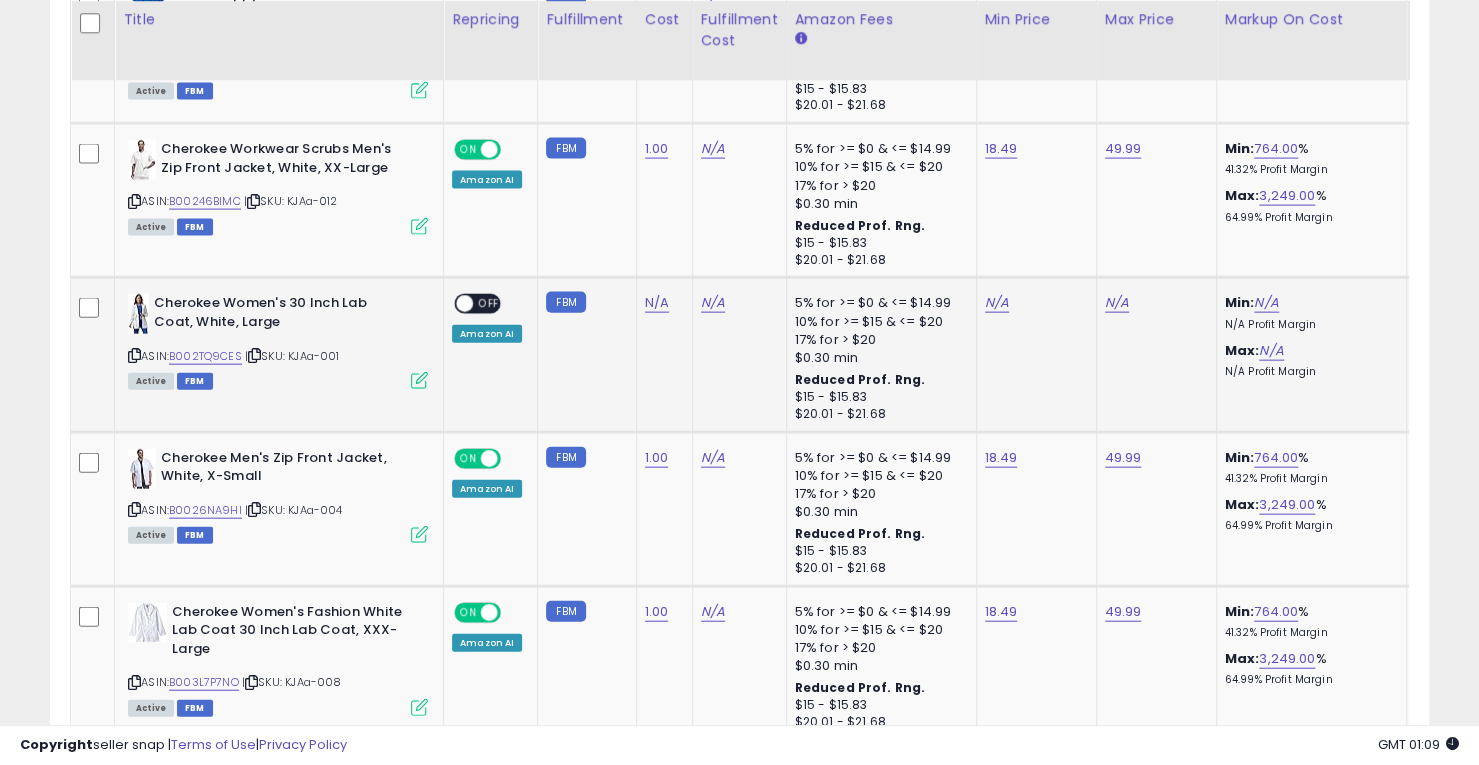 click at bounding box center [419, 380] 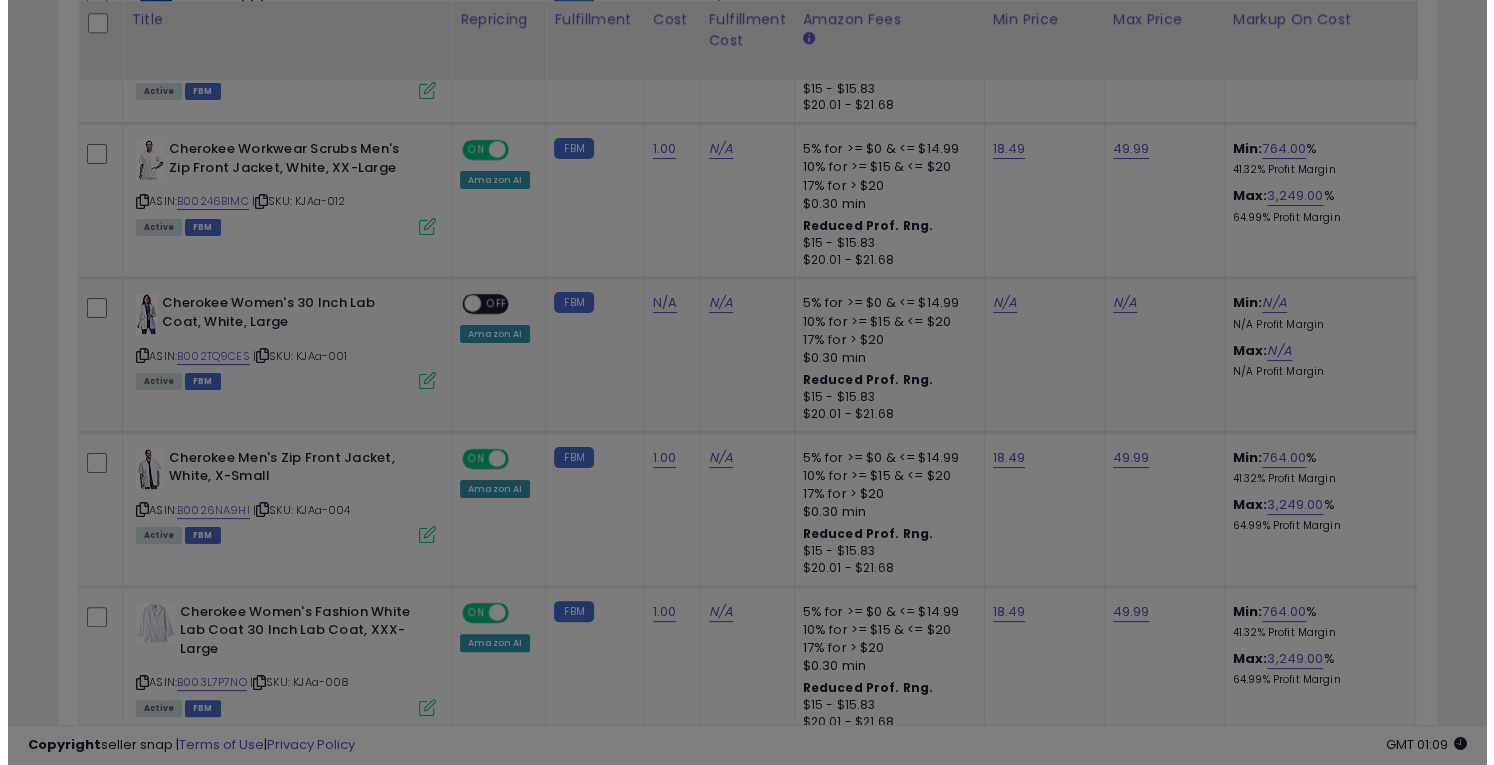 scroll, scrollTop: 999590, scrollLeft: 999192, axis: both 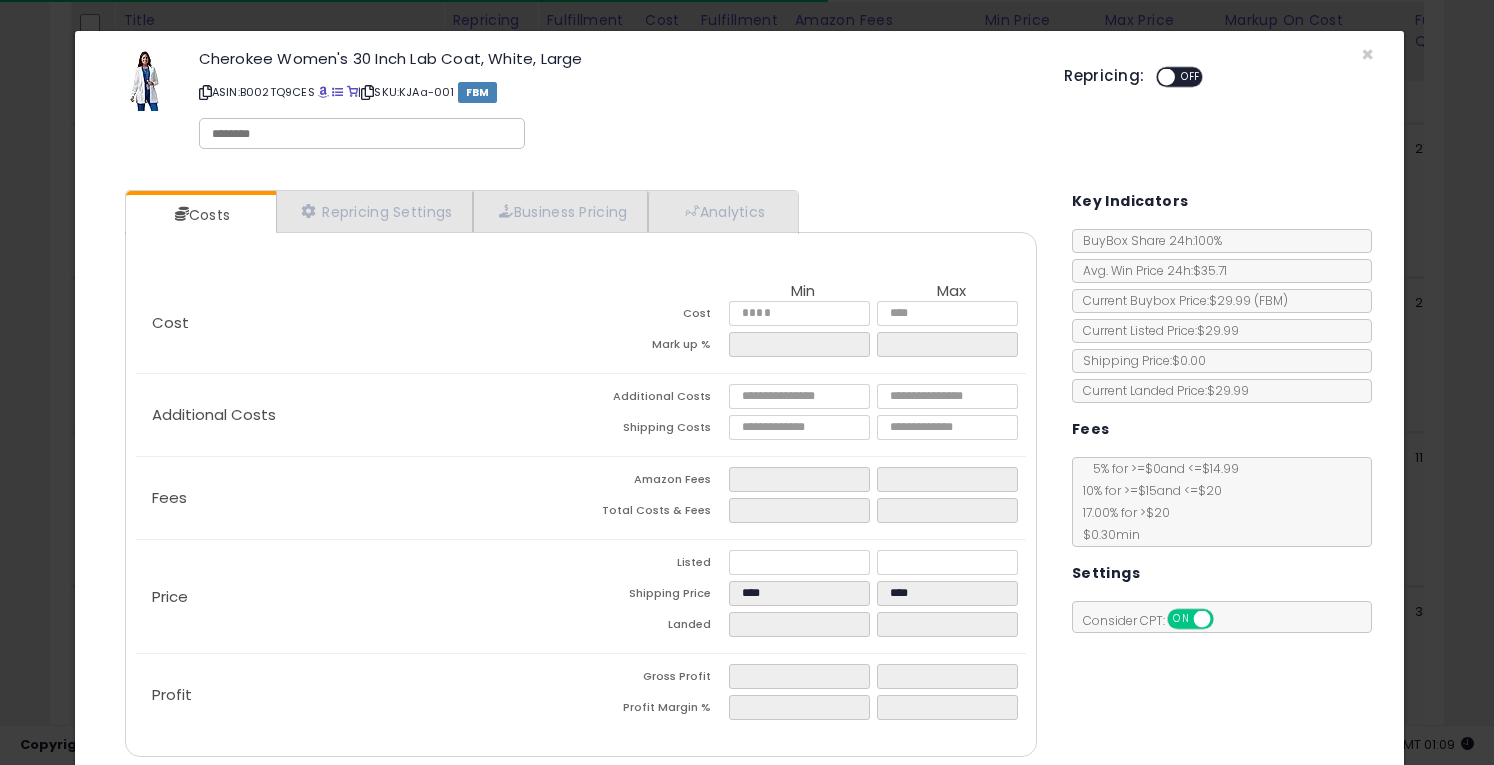 click on "OFF" at bounding box center (1191, 77) 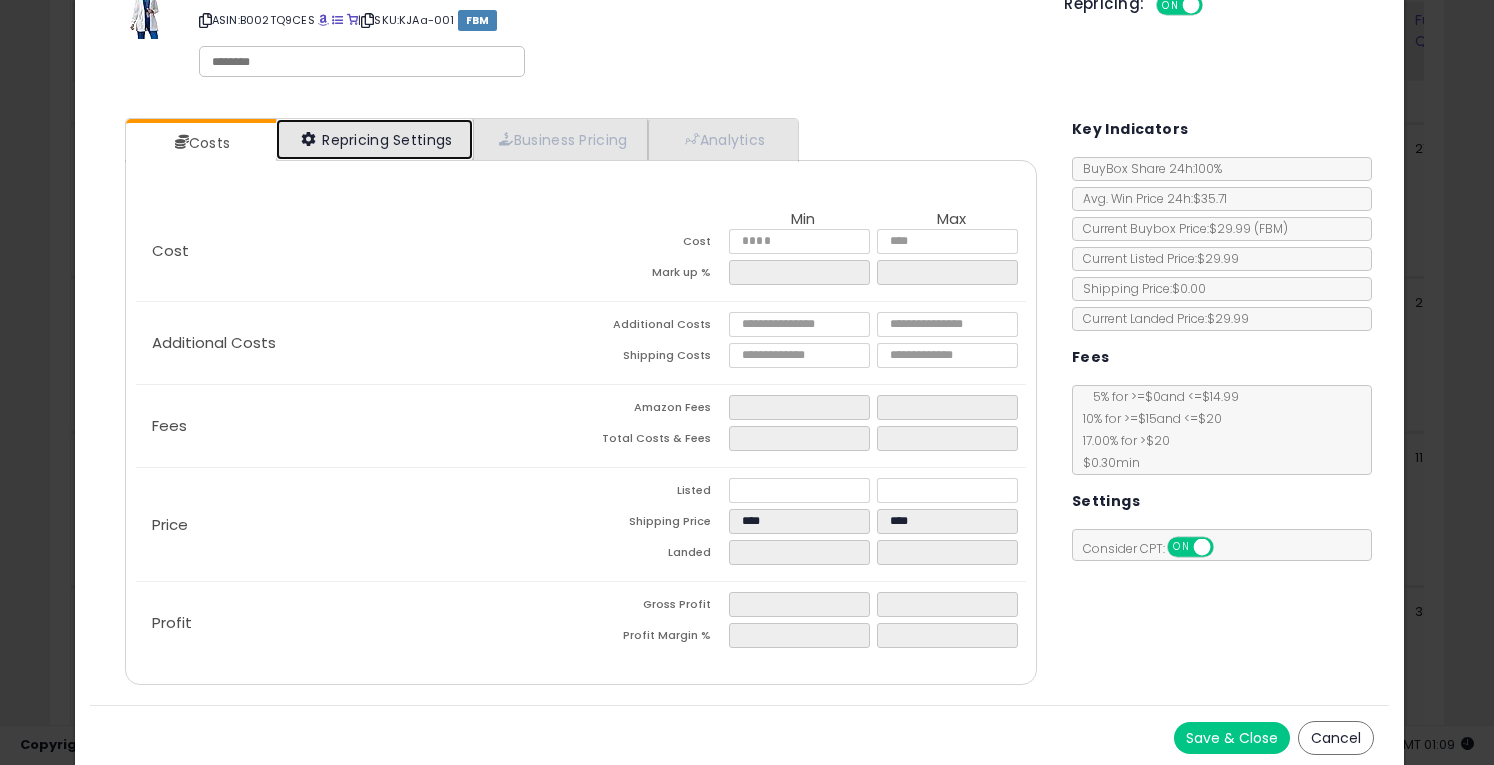 click on "Repricing Settings" at bounding box center [375, 139] 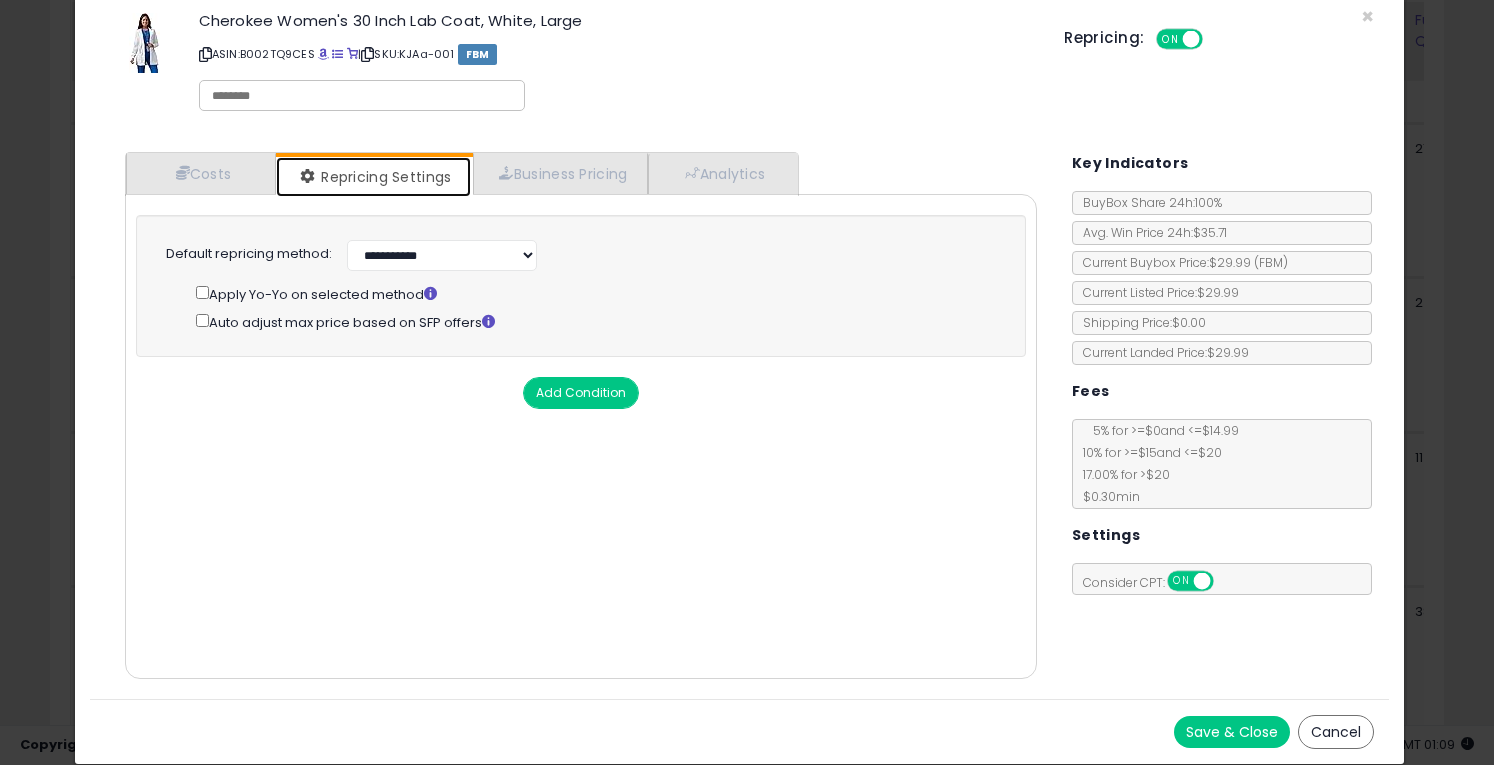 scroll, scrollTop: 34, scrollLeft: 0, axis: vertical 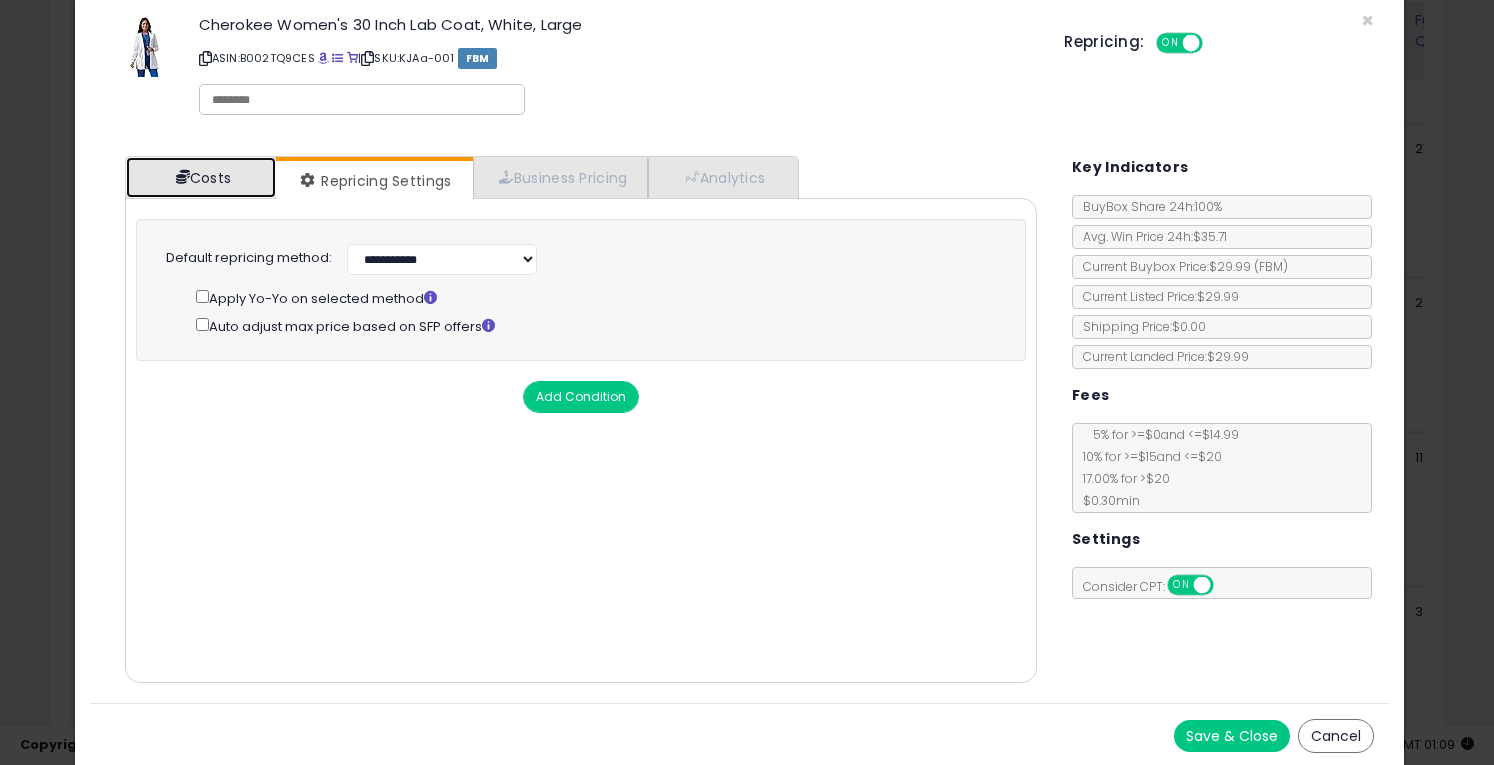 click on "Costs" at bounding box center [201, 177] 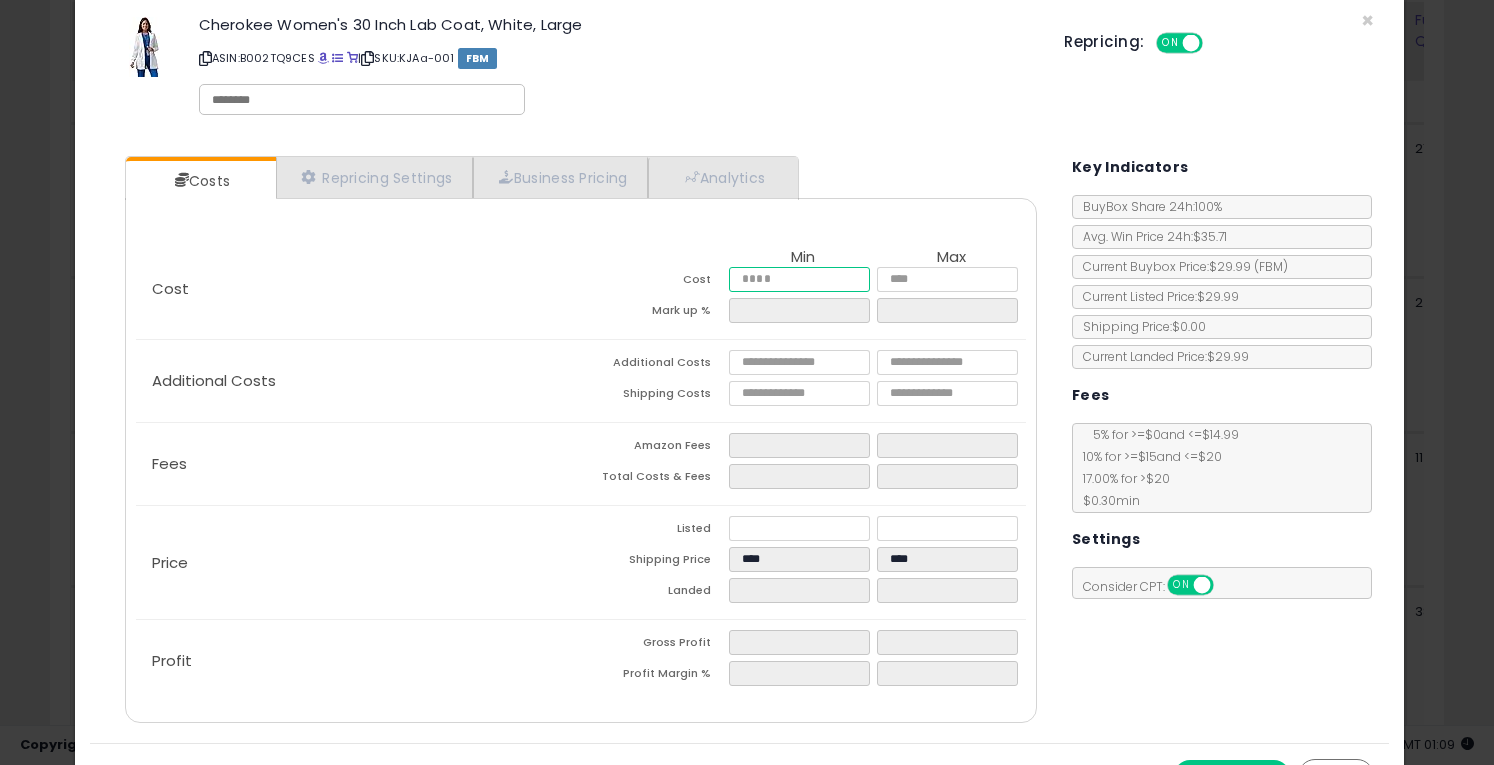 click at bounding box center (799, 279) 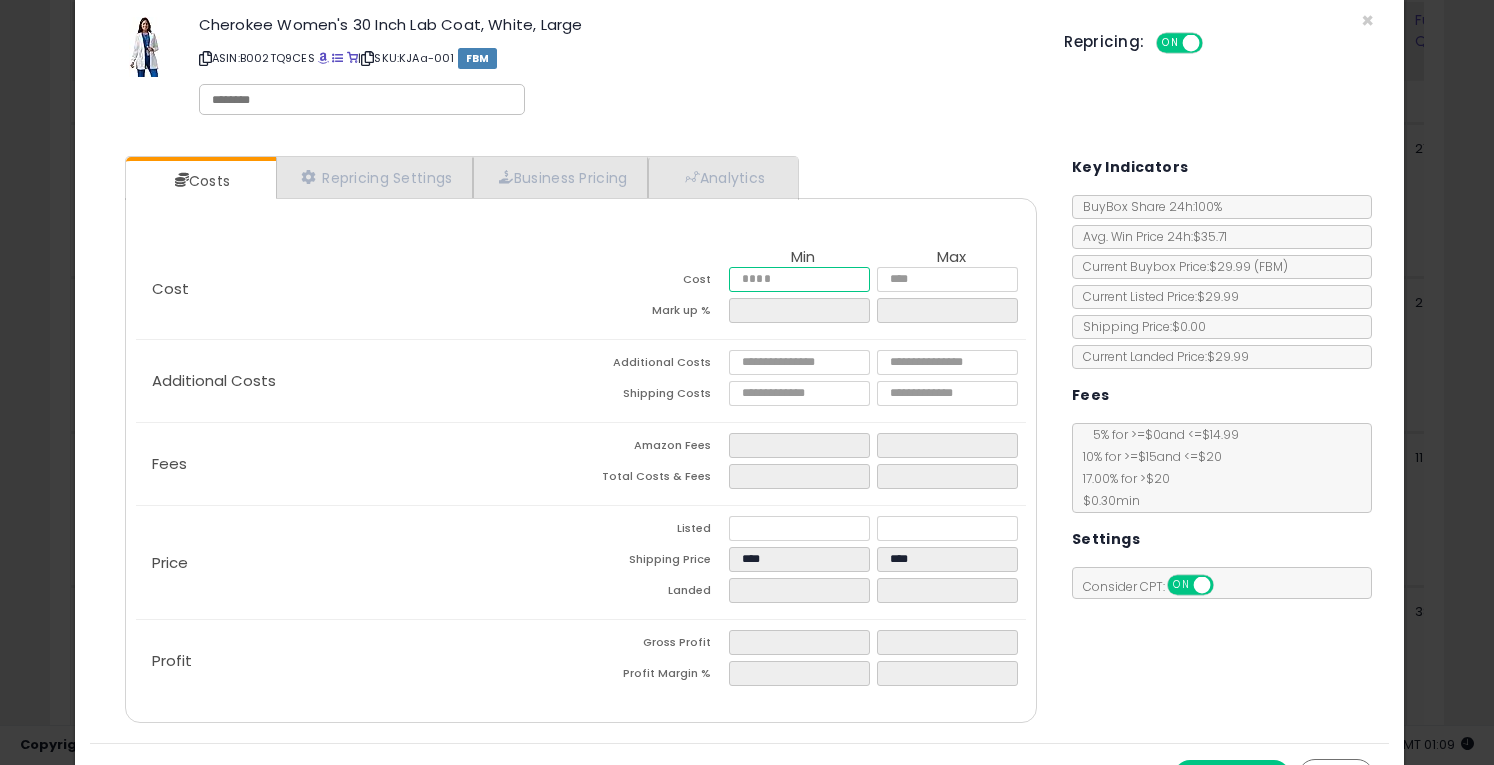 type on "*" 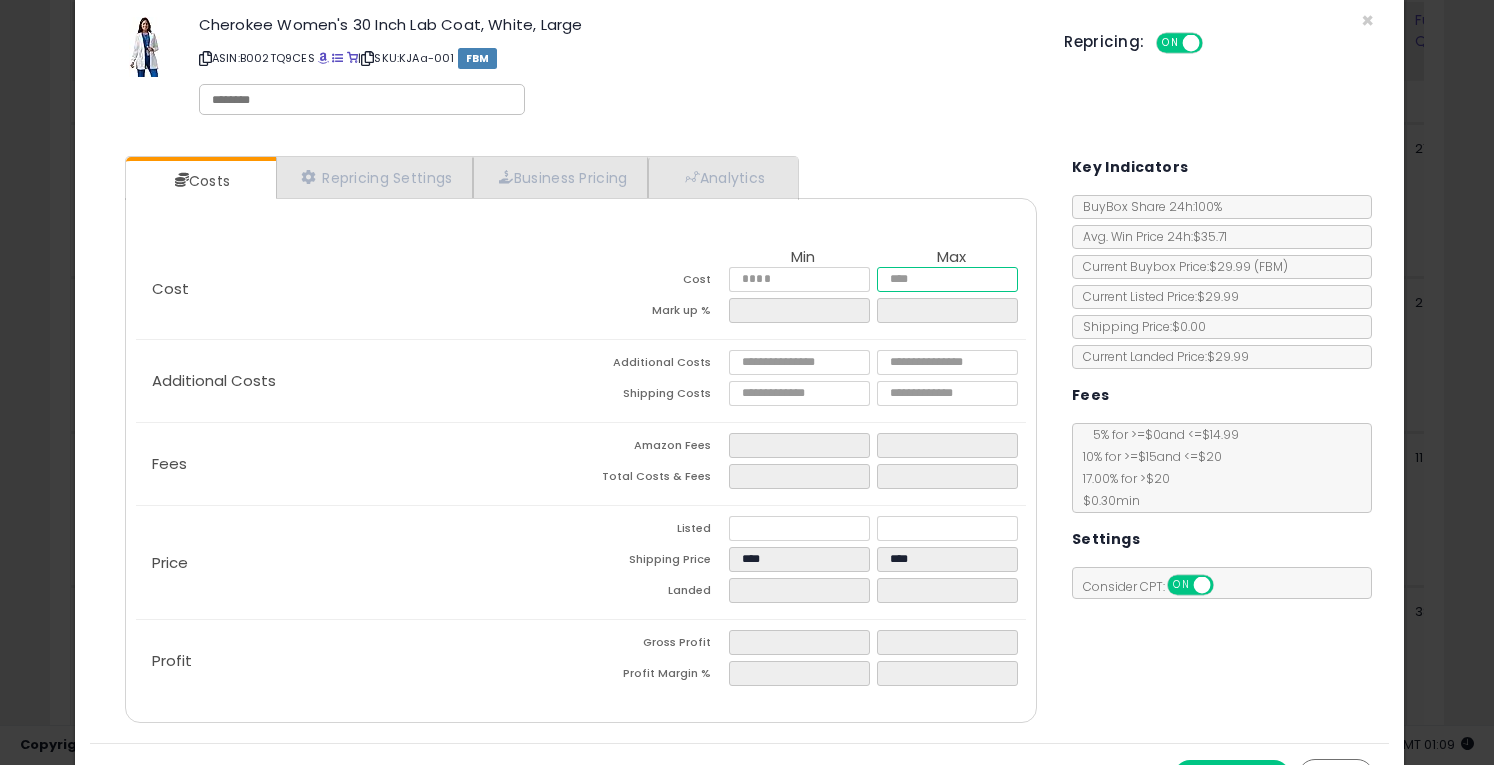 type on "****" 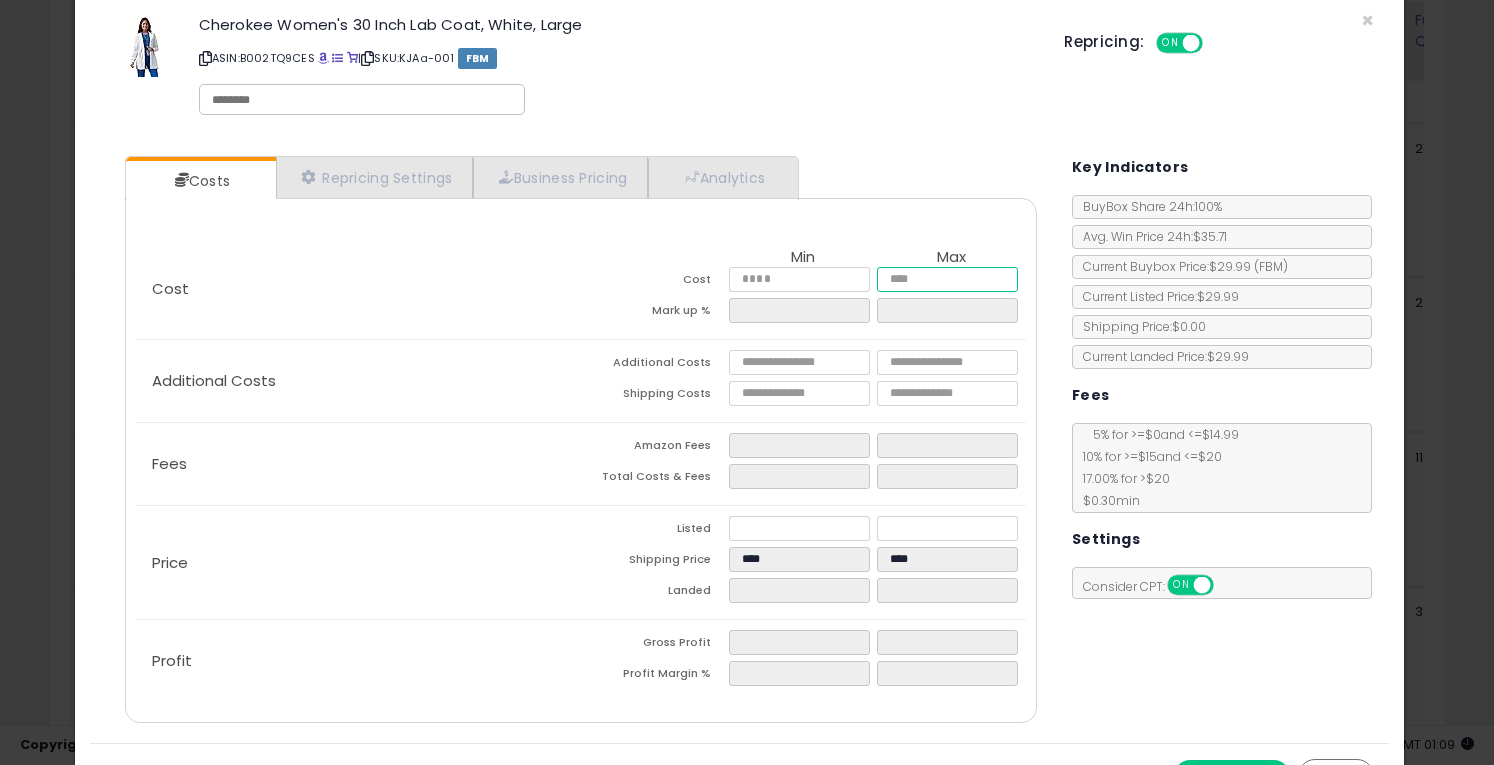 drag, startPoint x: 920, startPoint y: 271, endPoint x: 854, endPoint y: 279, distance: 66.48308 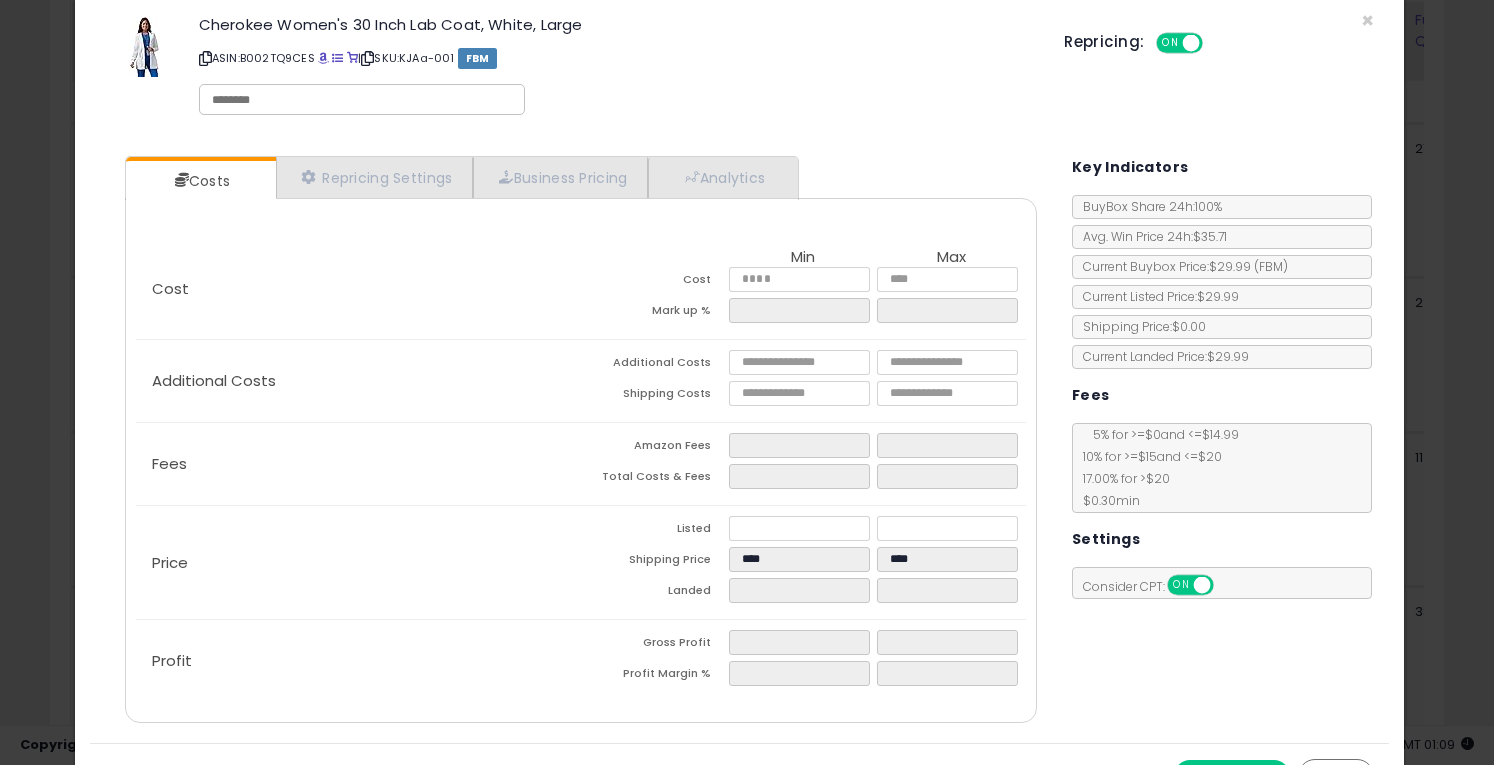 click 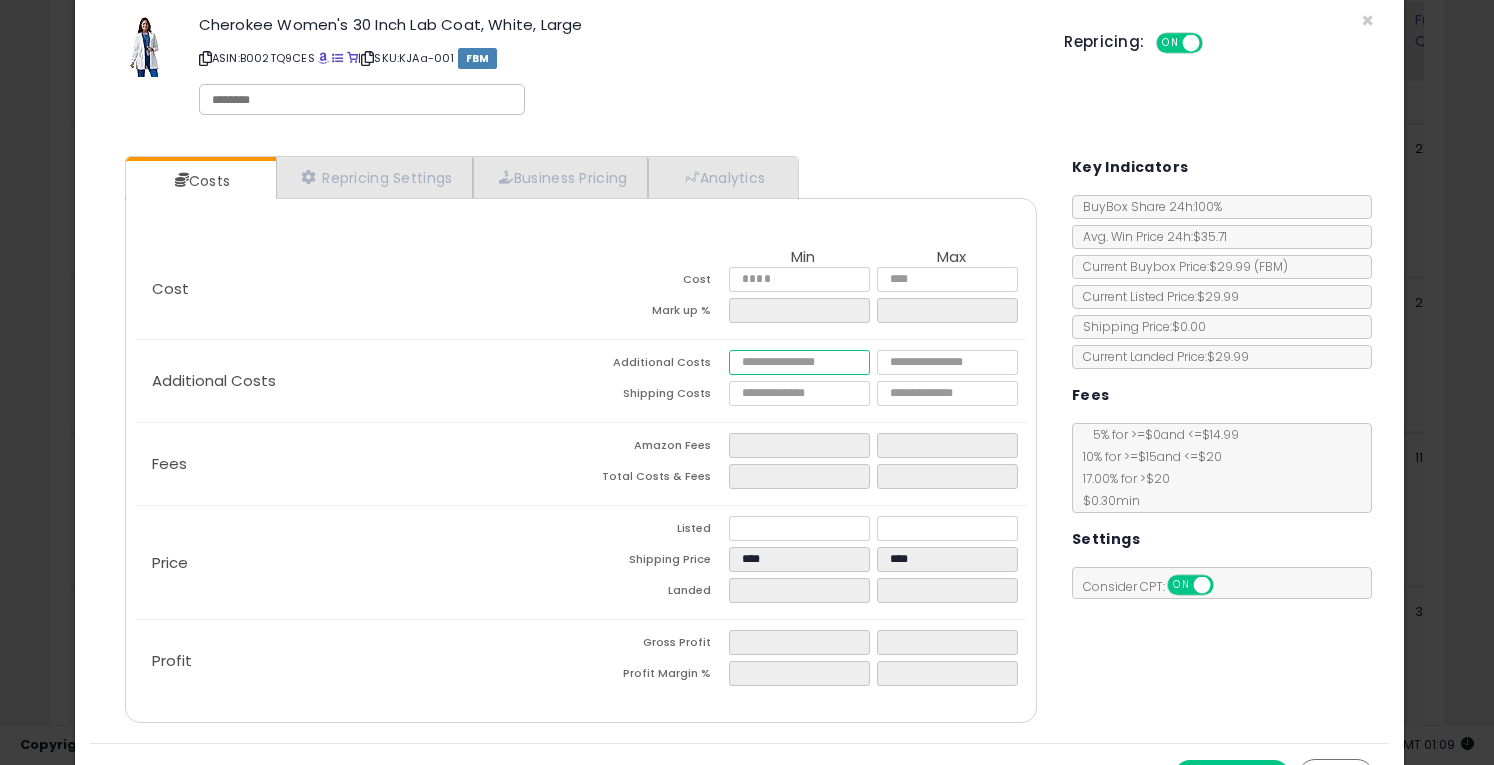 click at bounding box center [799, 362] 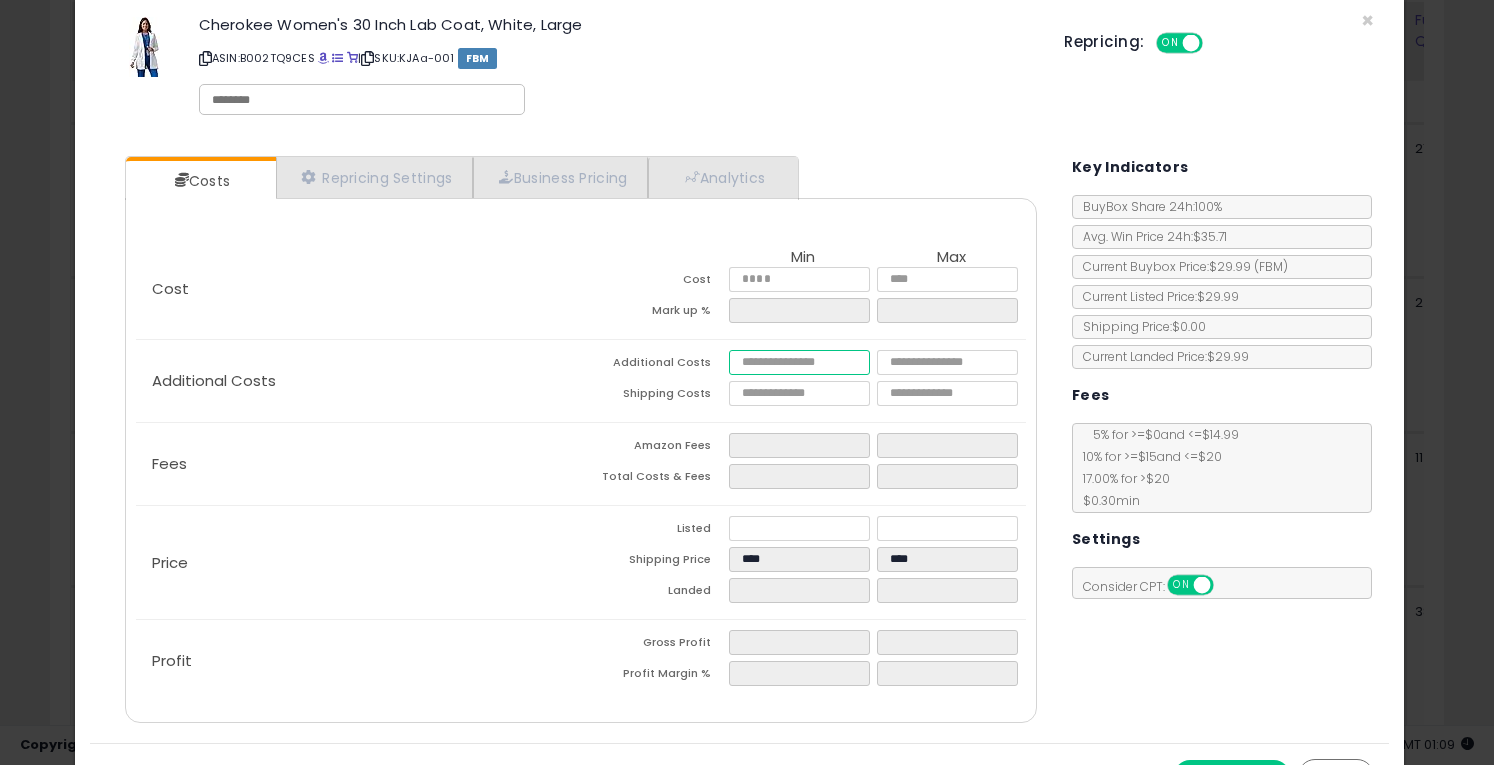 type on "*" 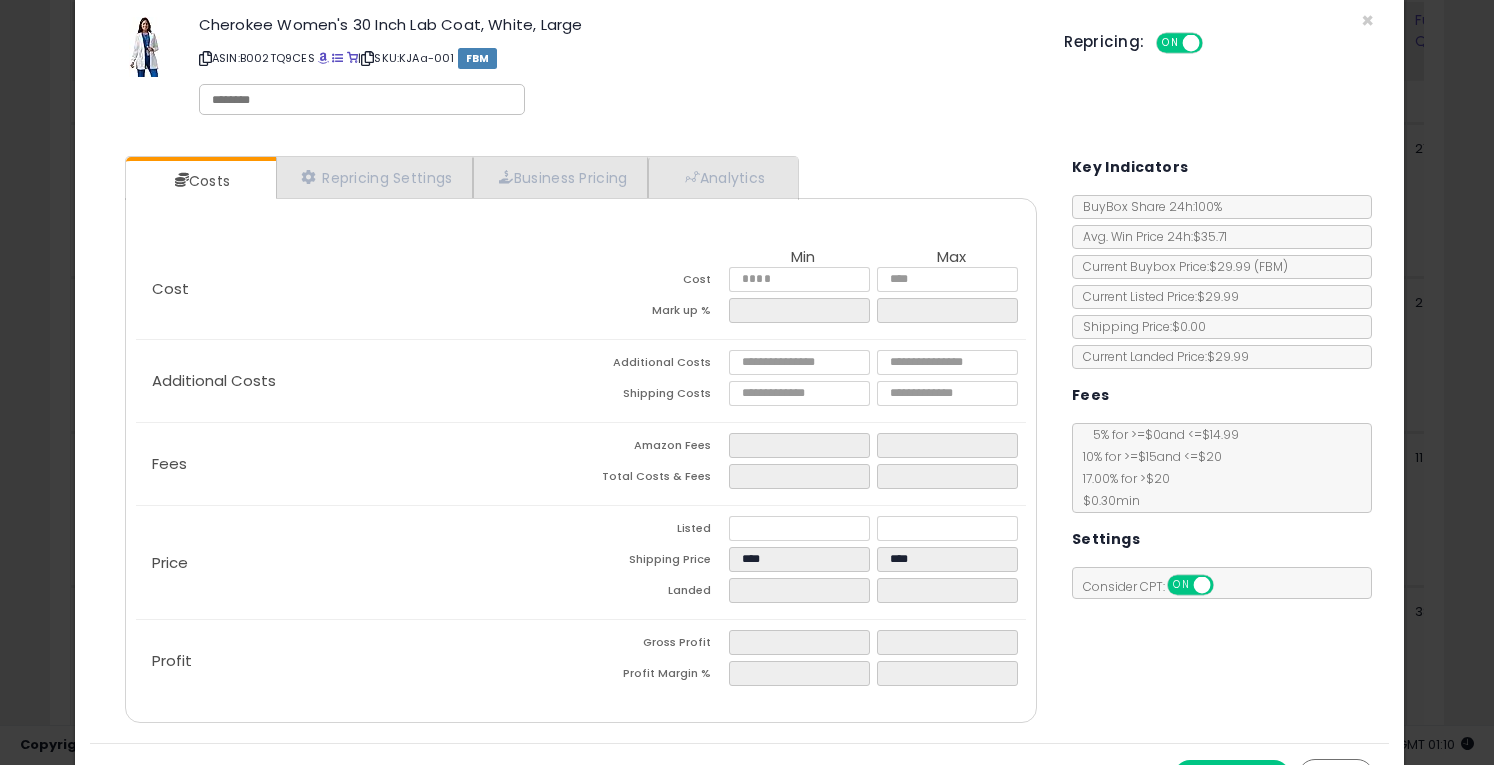 type on "****" 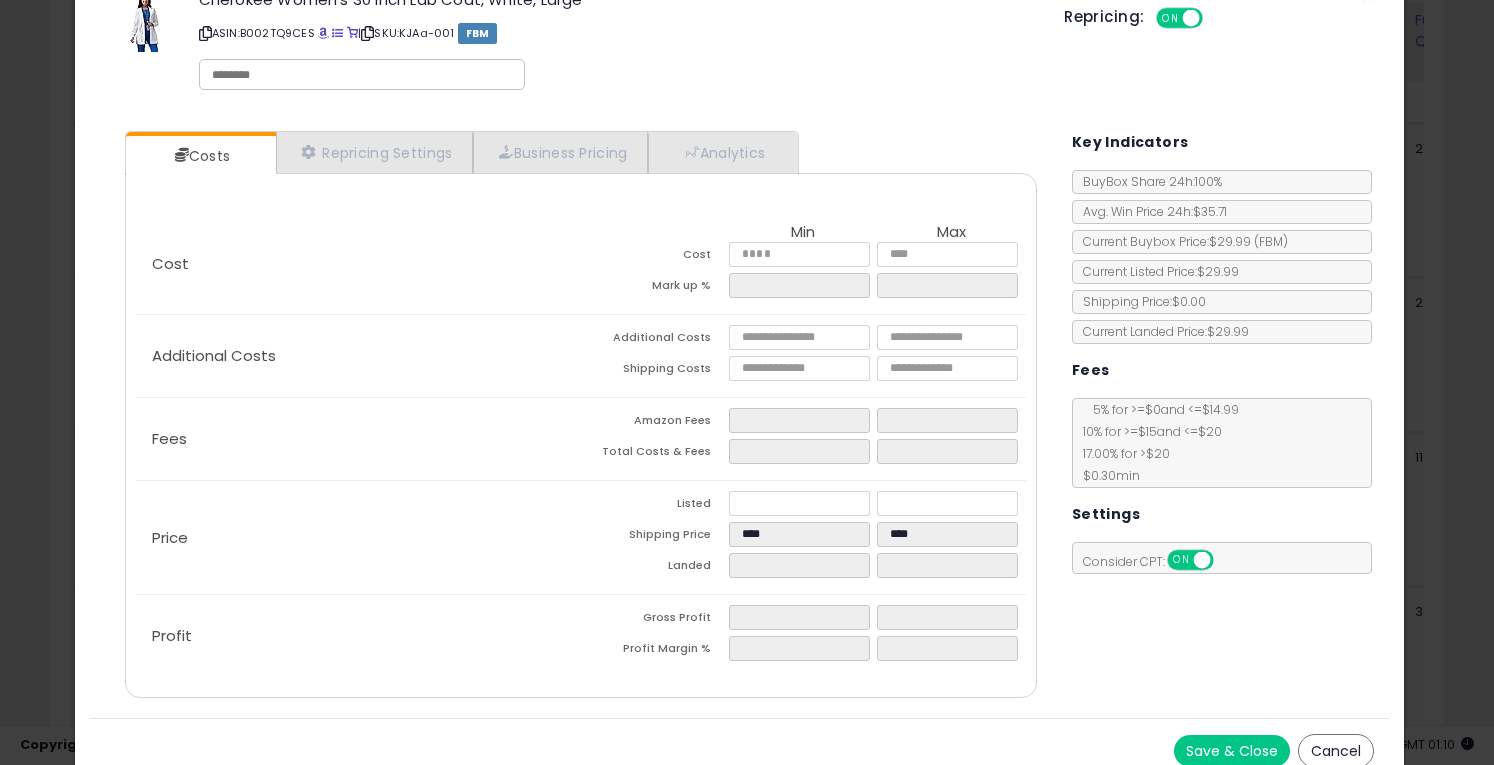 scroll, scrollTop: 72, scrollLeft: 0, axis: vertical 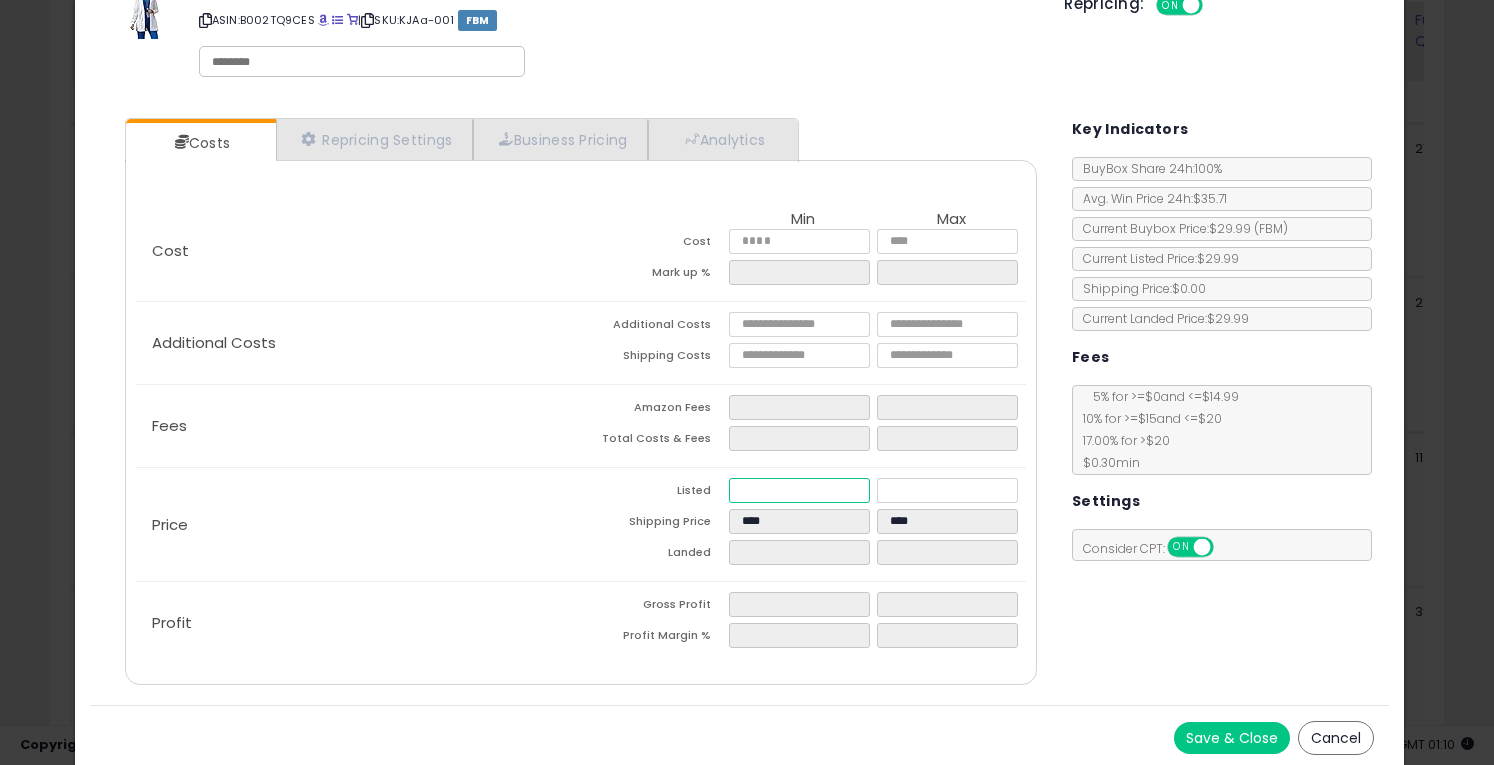 click at bounding box center [799, 490] 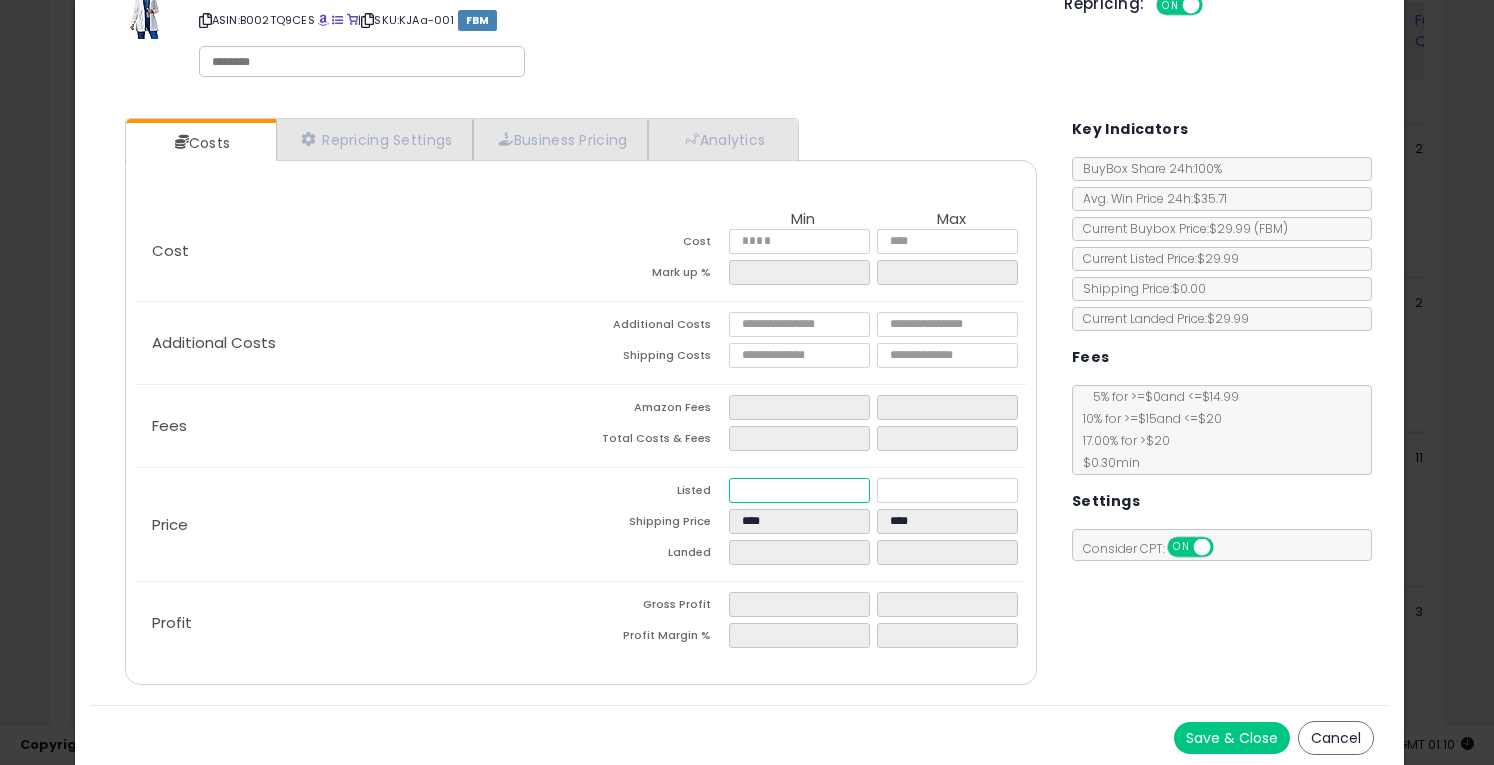 type on "****" 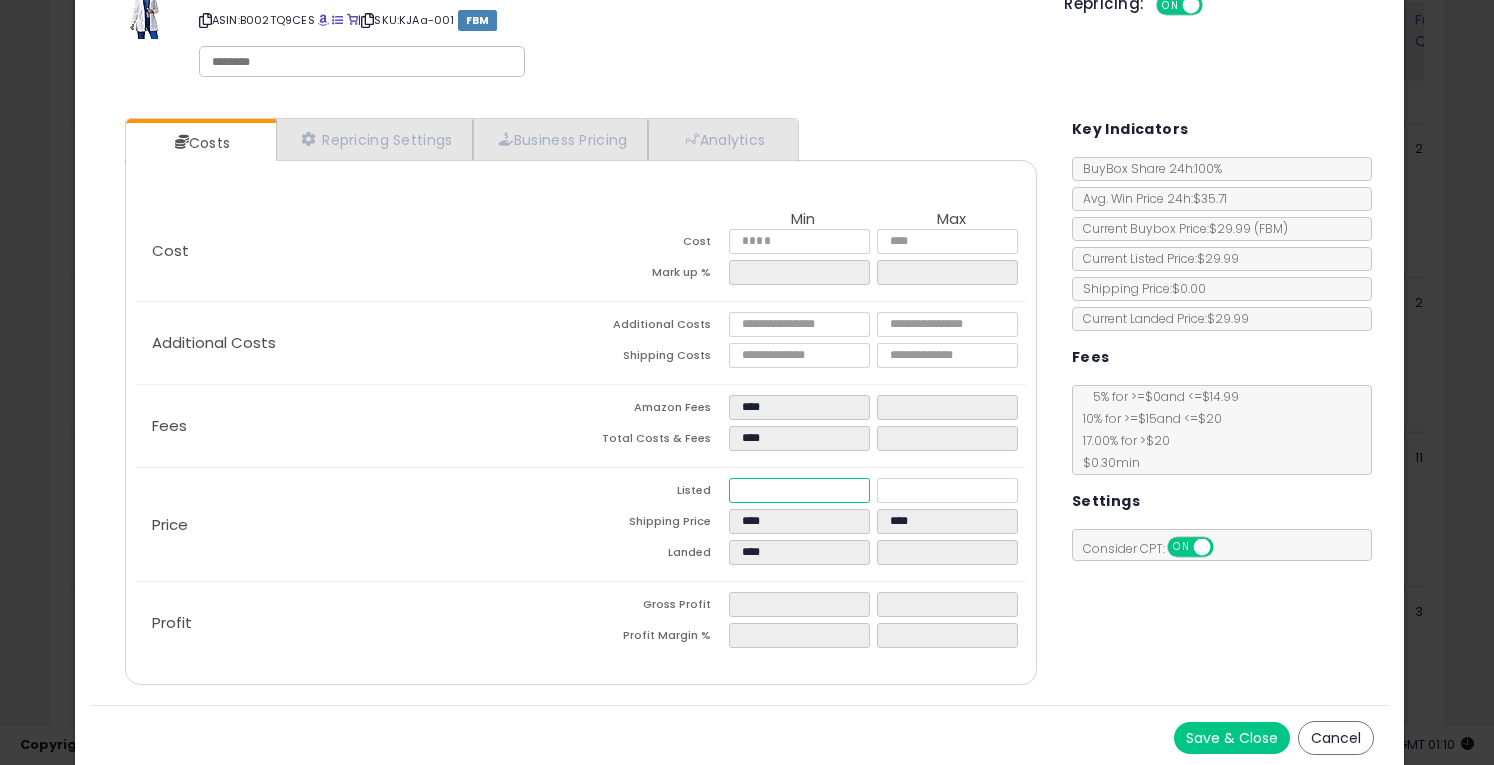 type on "****" 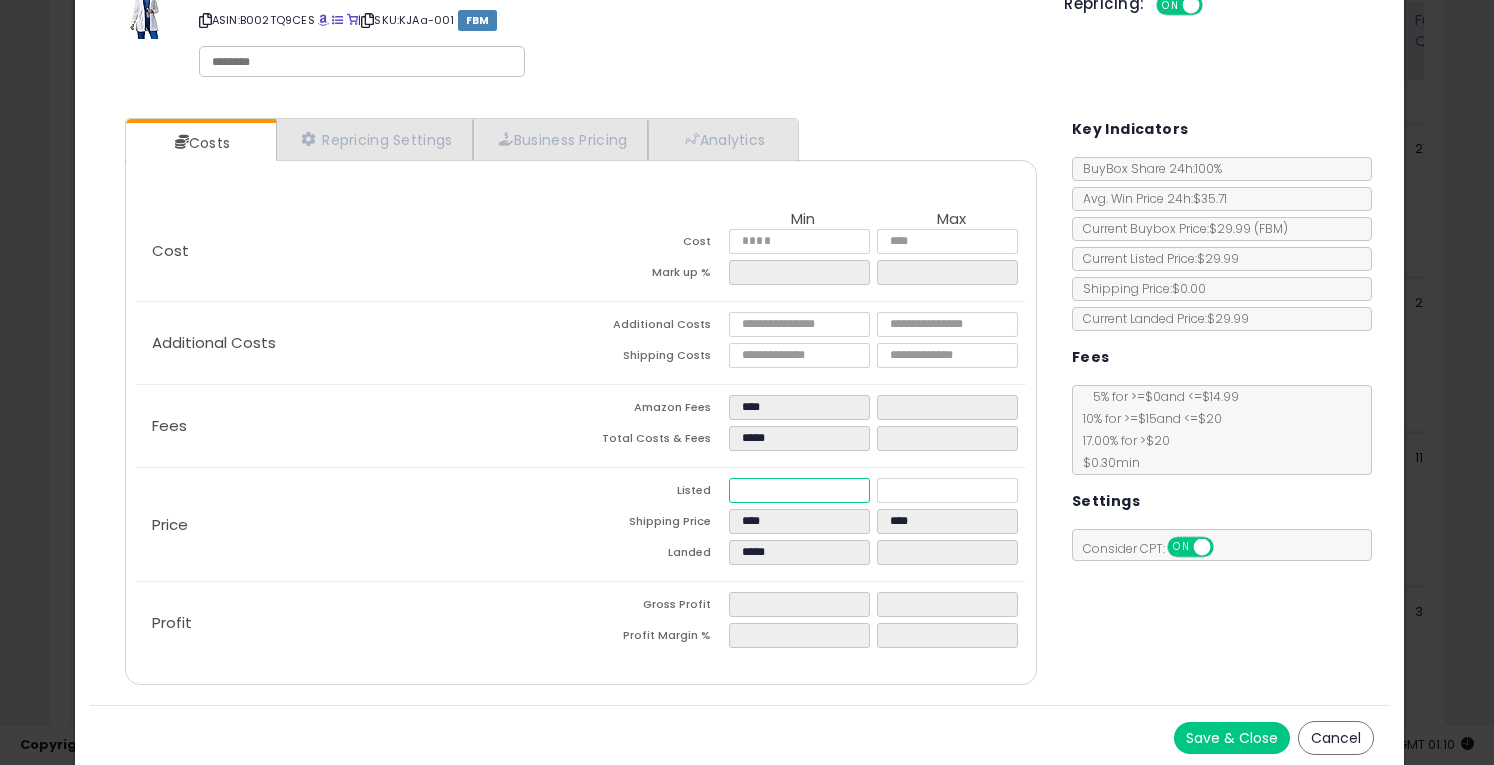 type on "**" 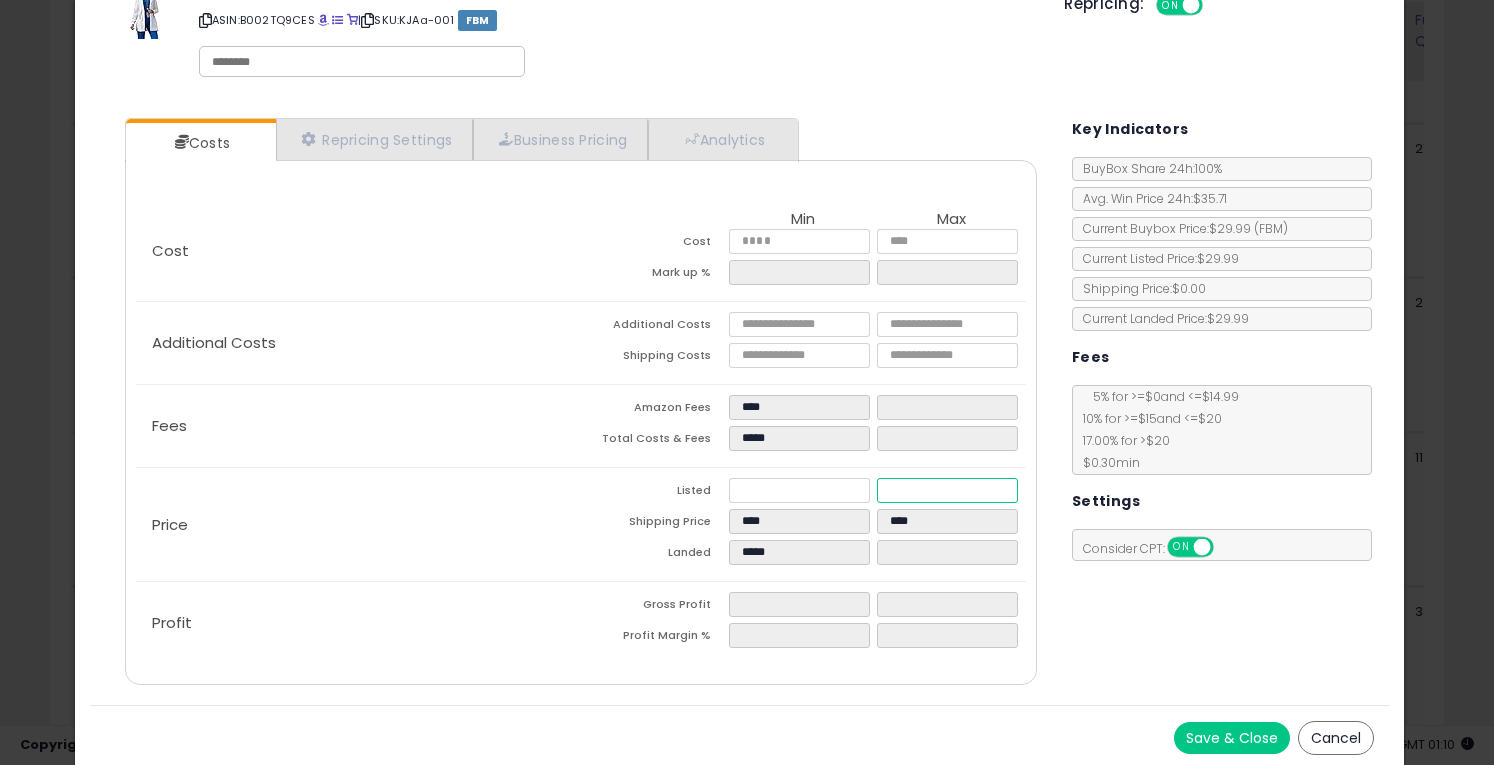 type on "******" 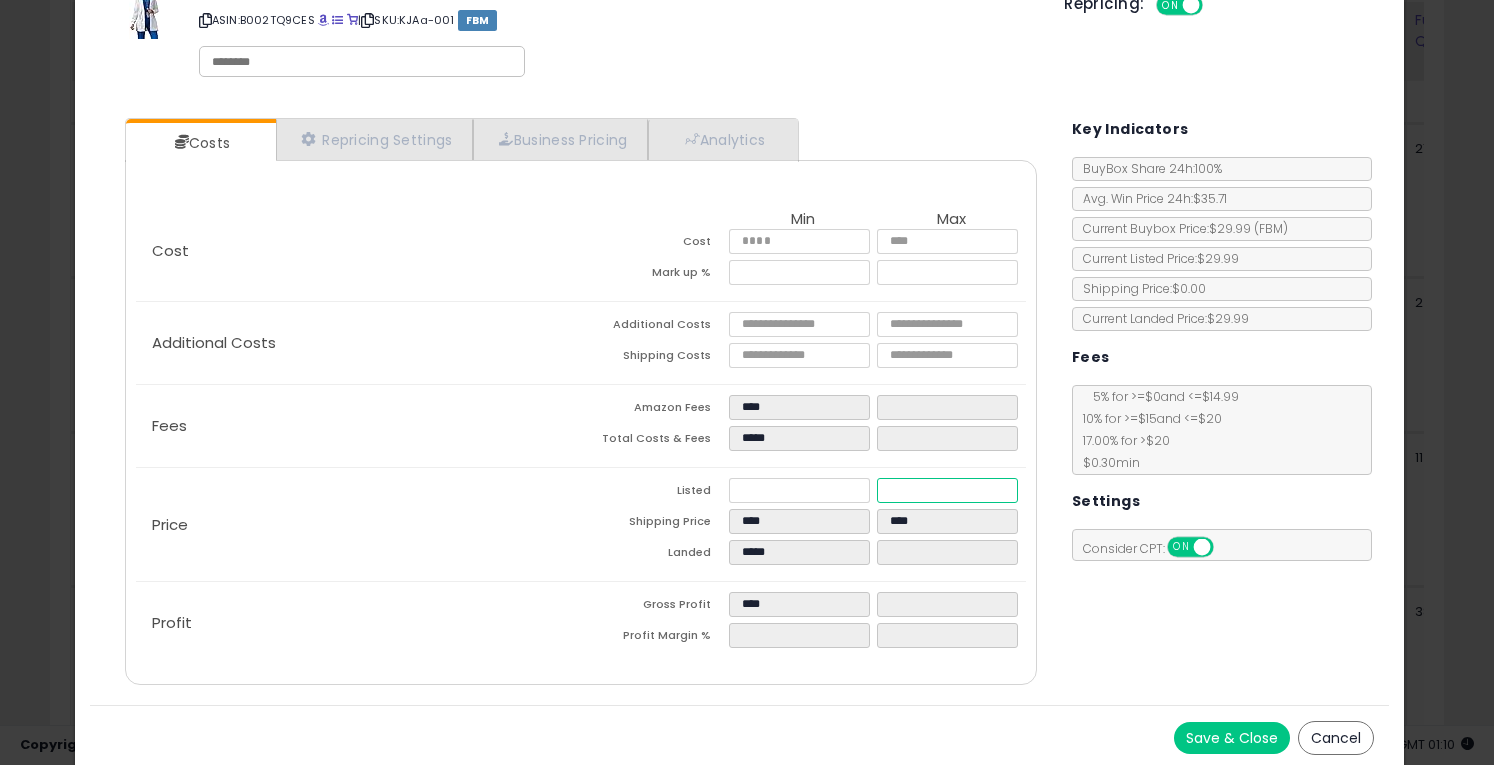 click at bounding box center [947, 490] 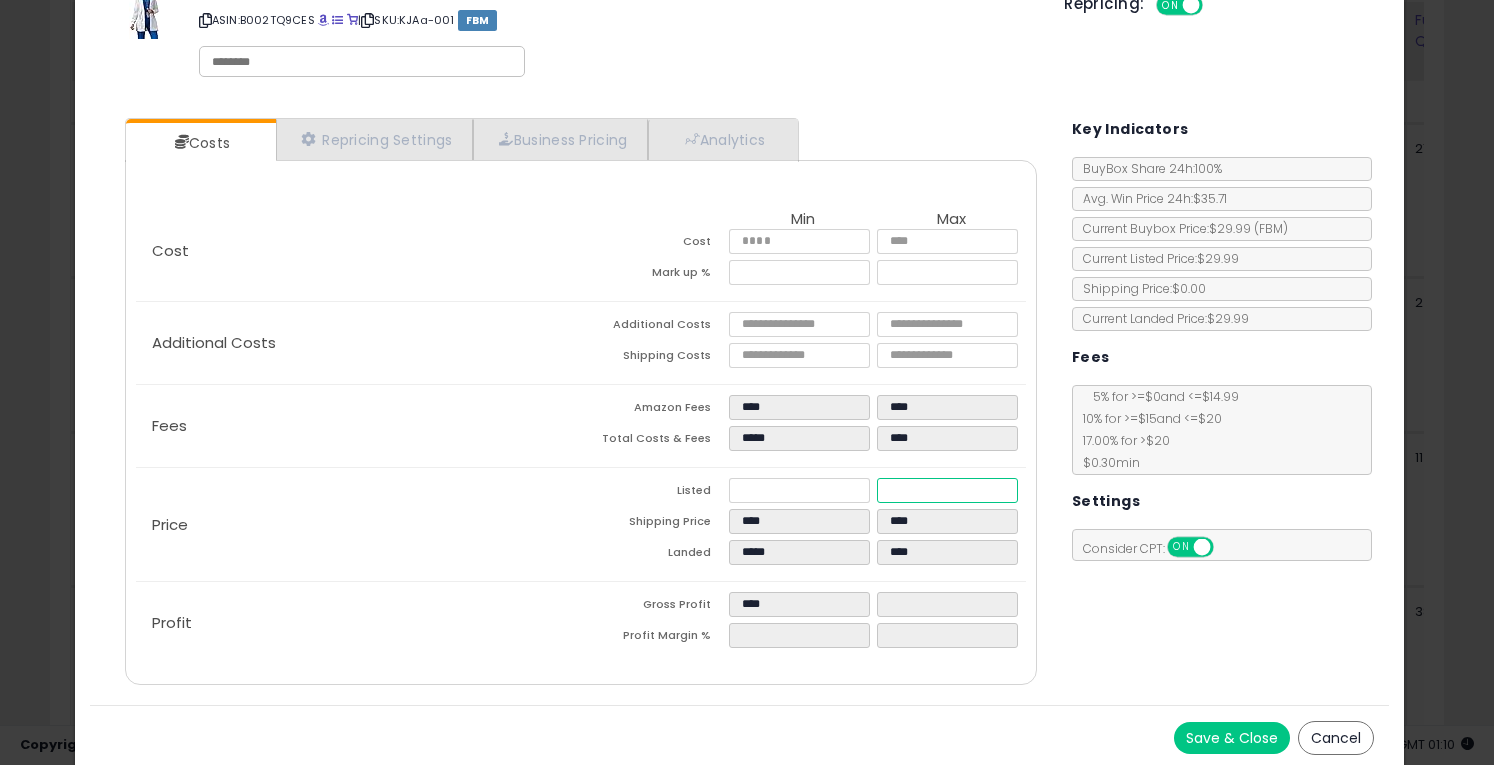 type on "****" 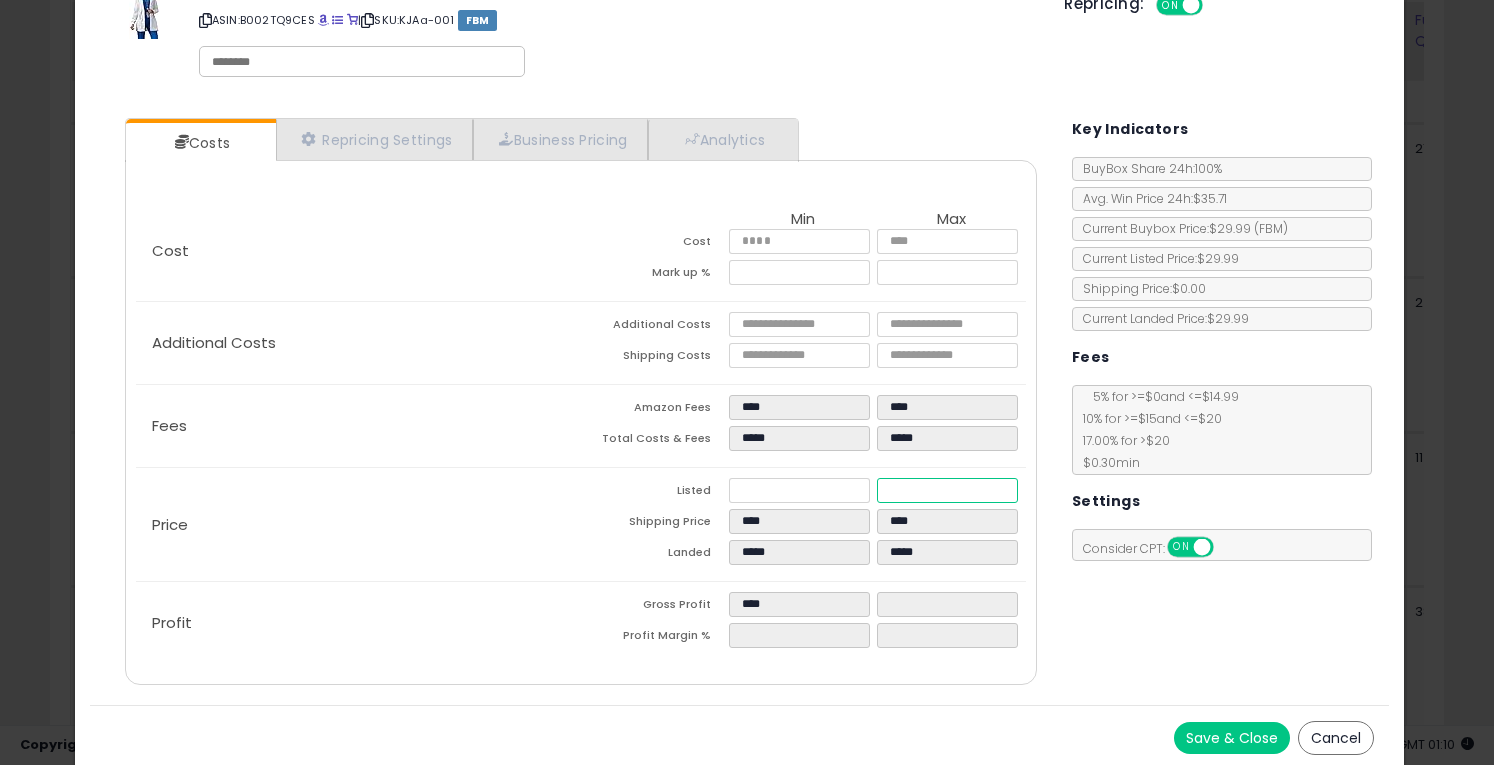 type on "****" 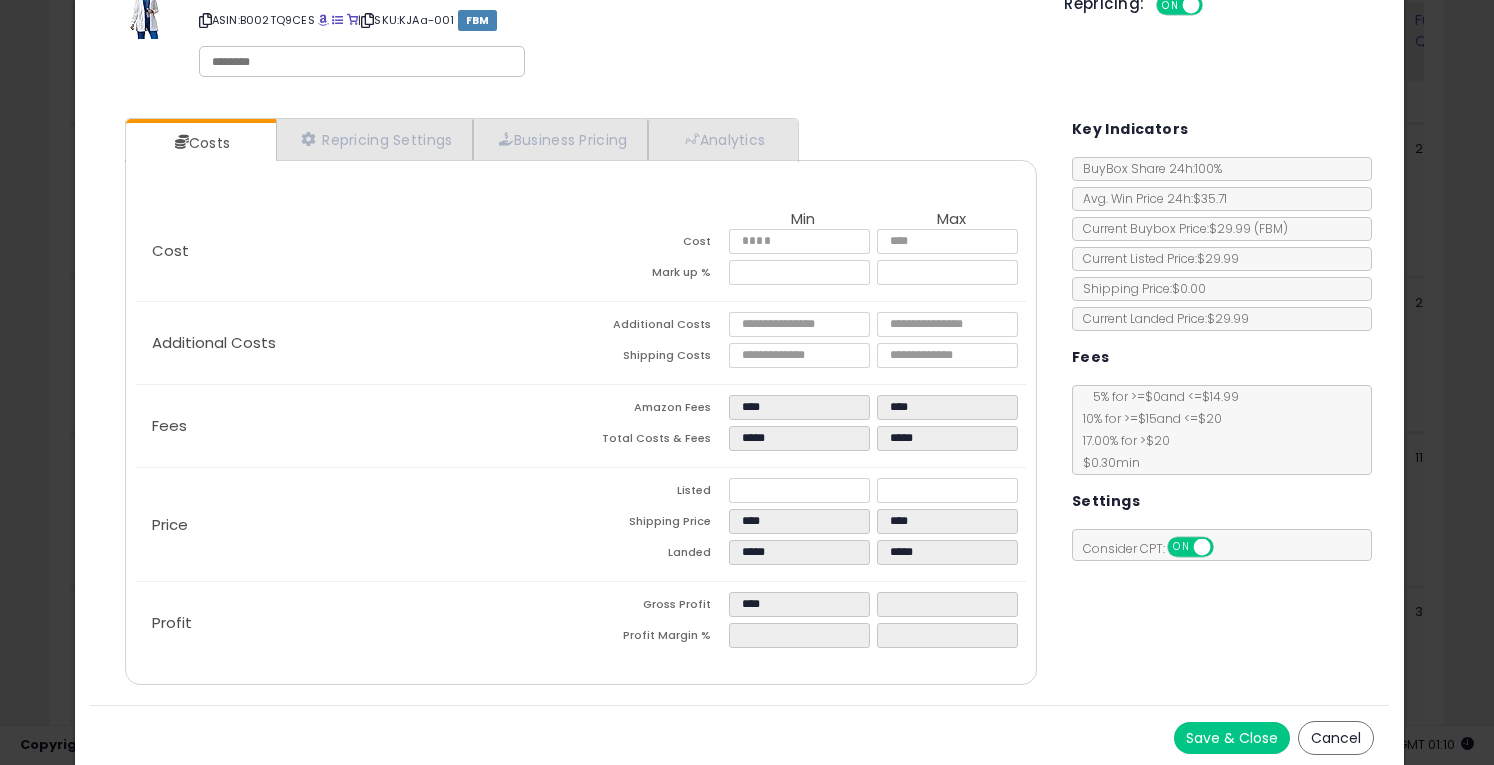 type on "*******" 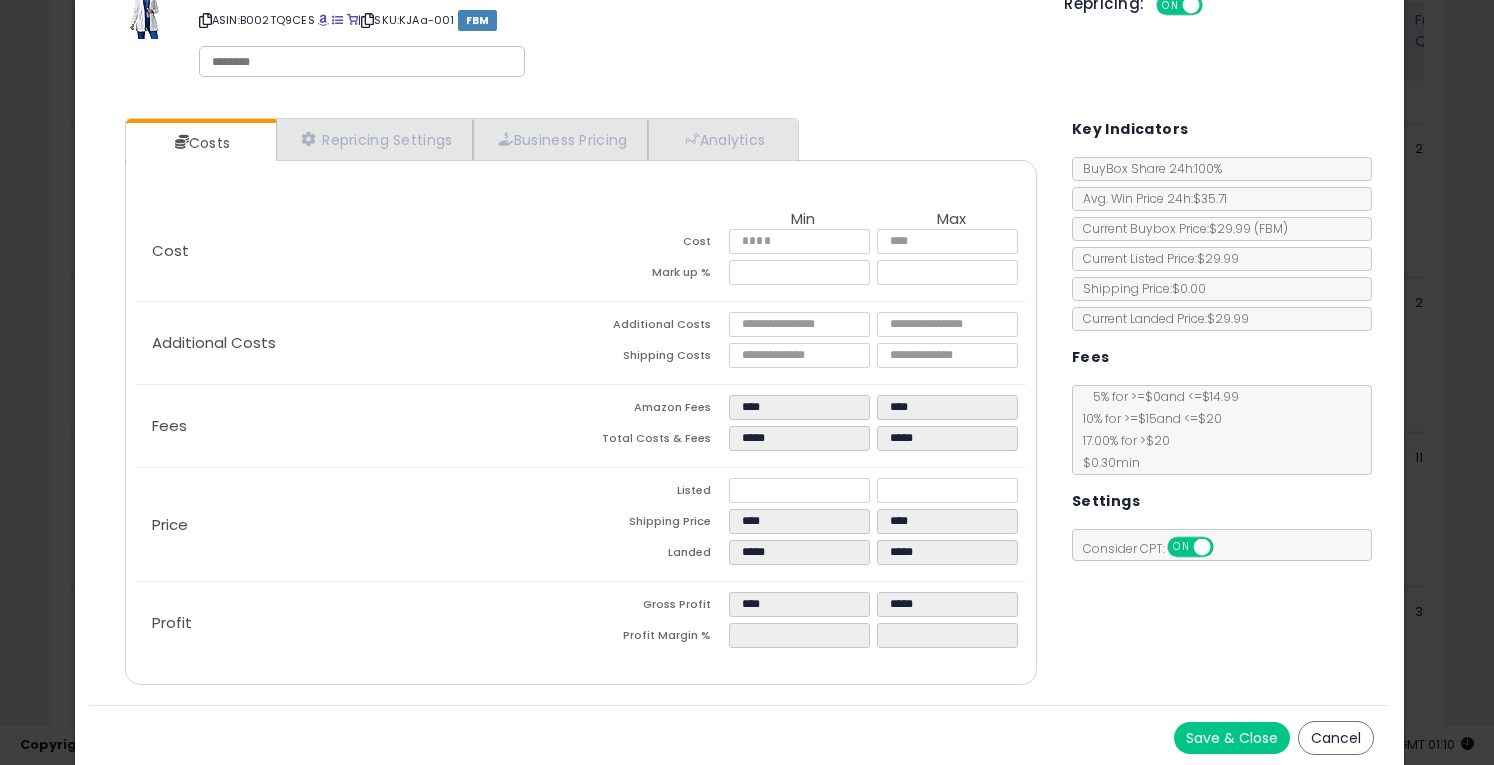 click on "Costs
Repricing Settings
Business Pricing
Analytics
Cost" at bounding box center [739, 404] 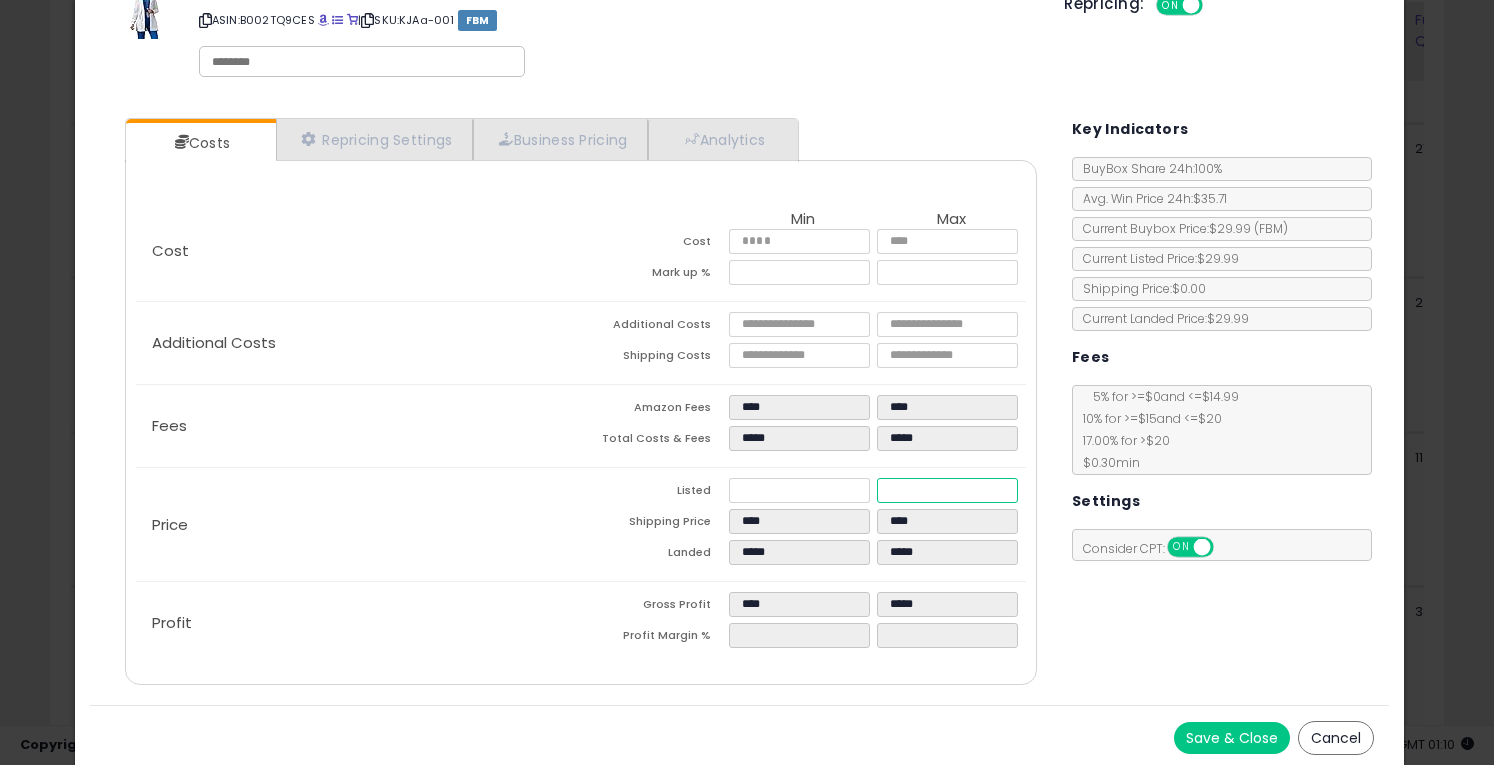 click on "*****" at bounding box center [947, 490] 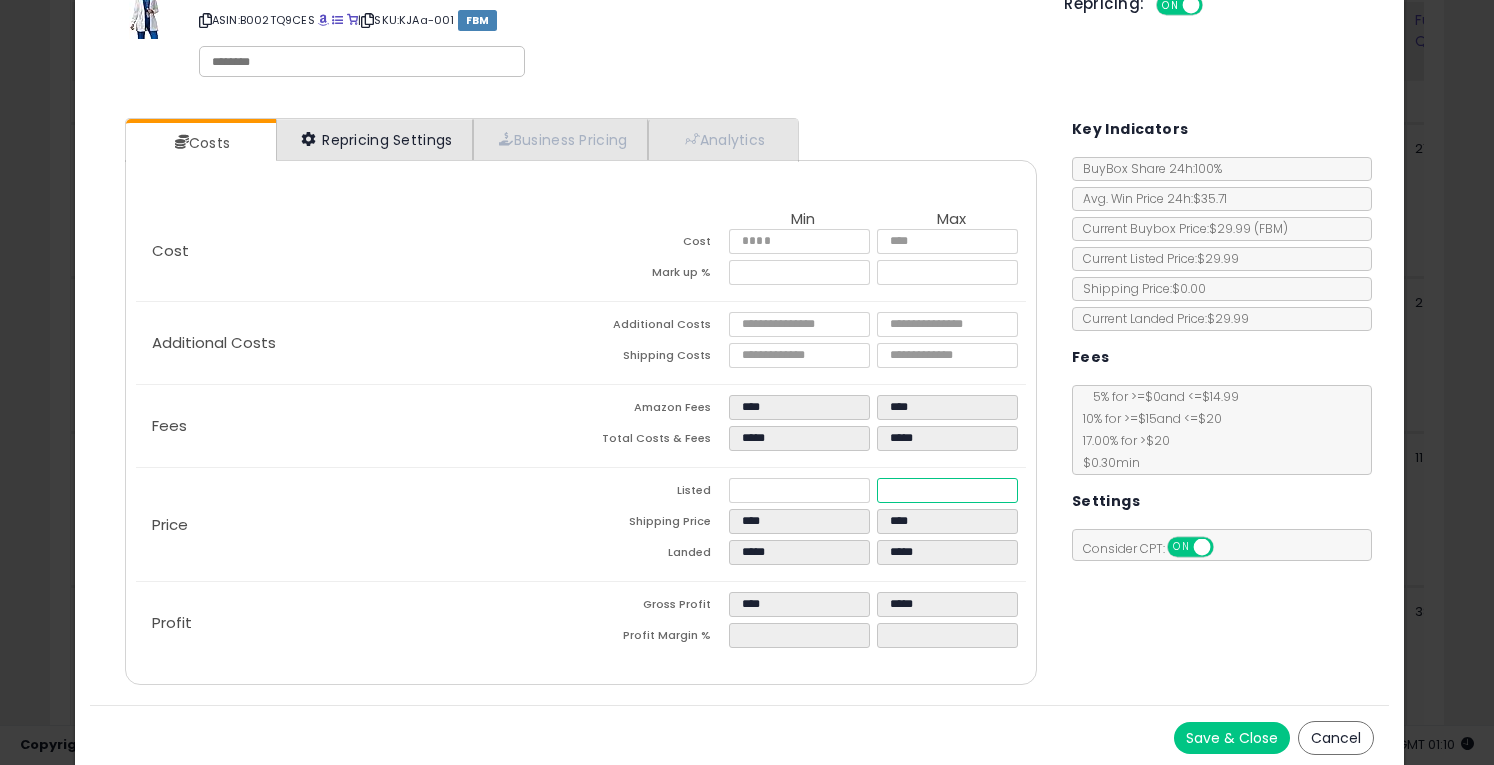 type on "*****" 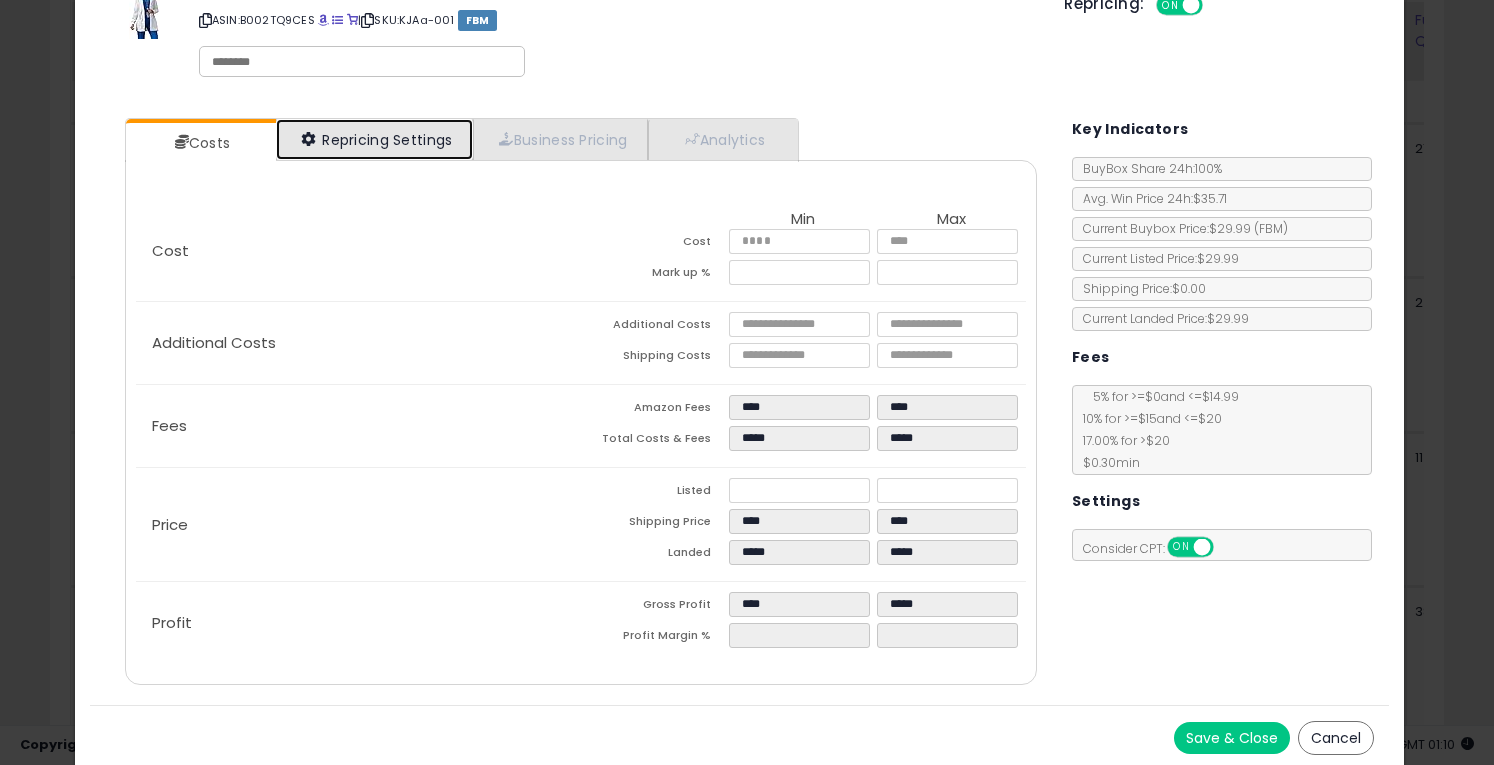 type on "*******" 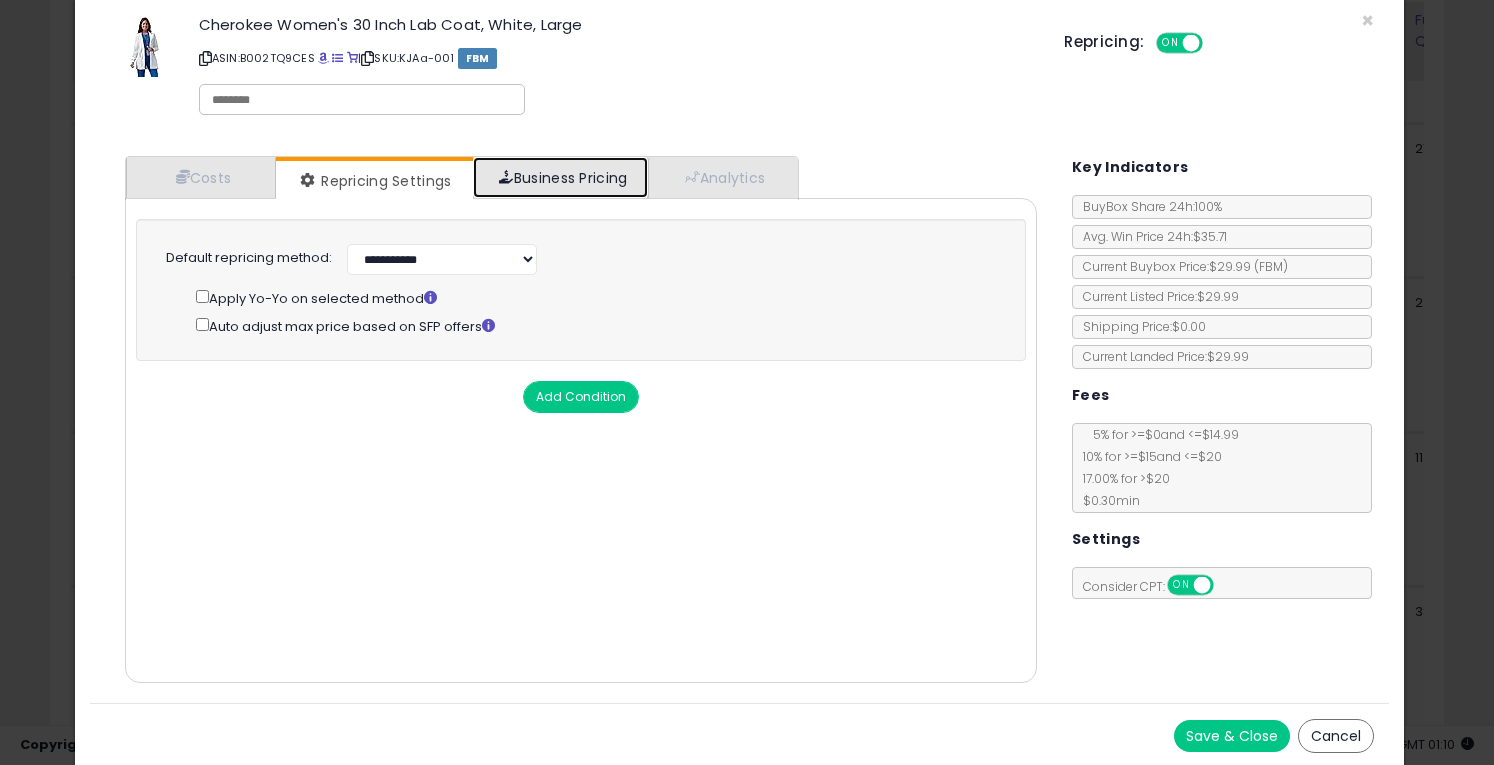 click on "Business Pricing" at bounding box center (560, 177) 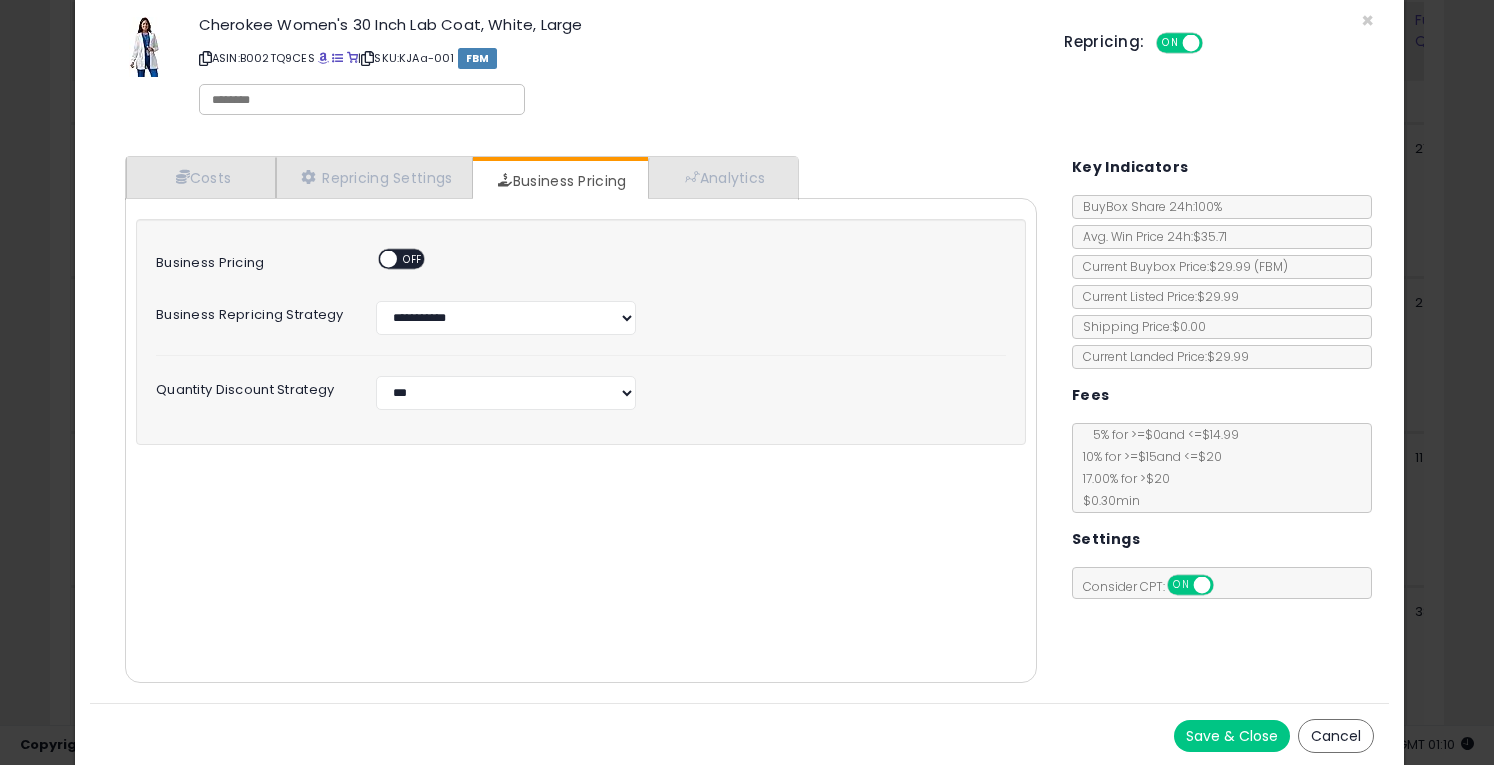 click on "ON   OFF" at bounding box center (401, 259) 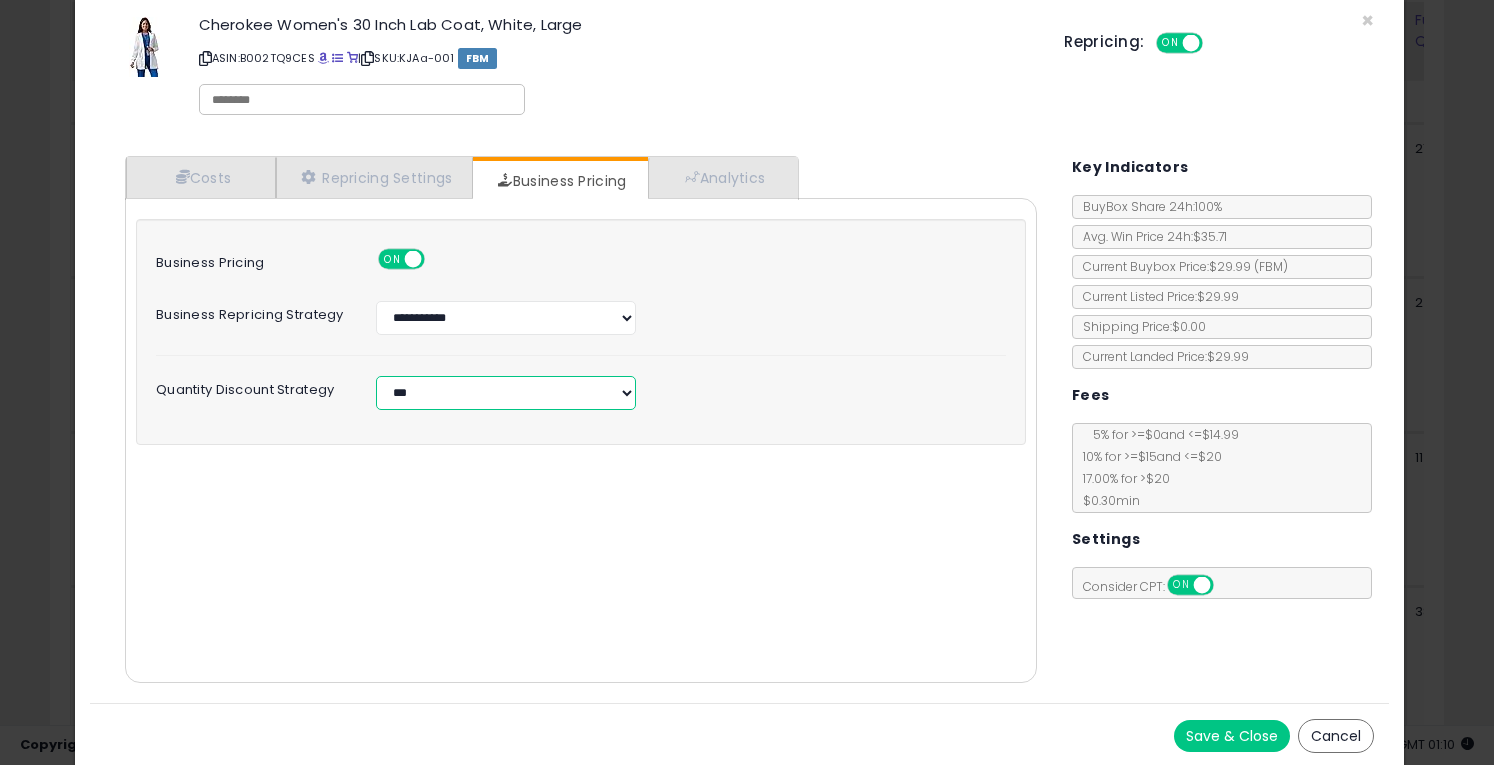 click on "**********" at bounding box center [506, 393] 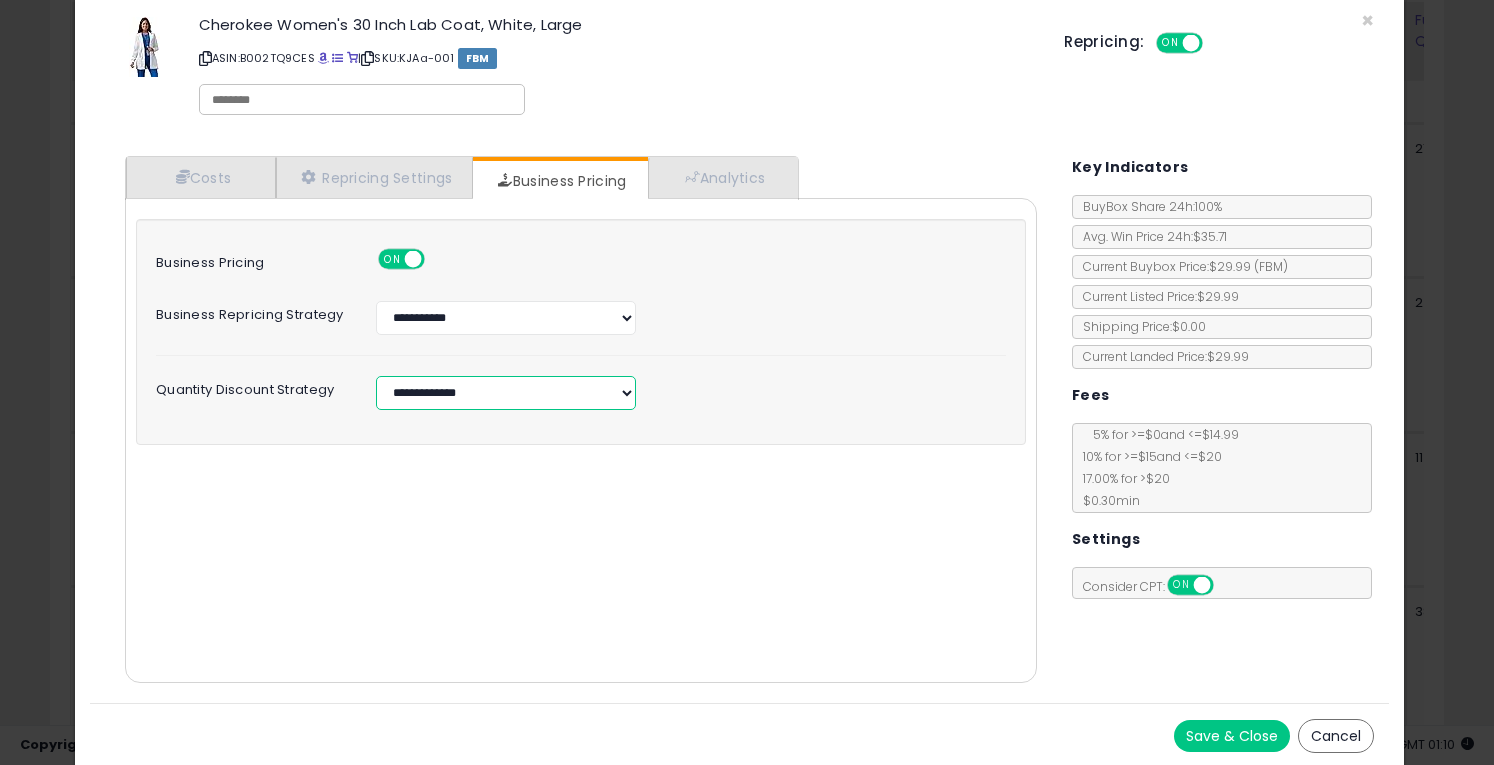 click on "**********" at bounding box center (506, 393) 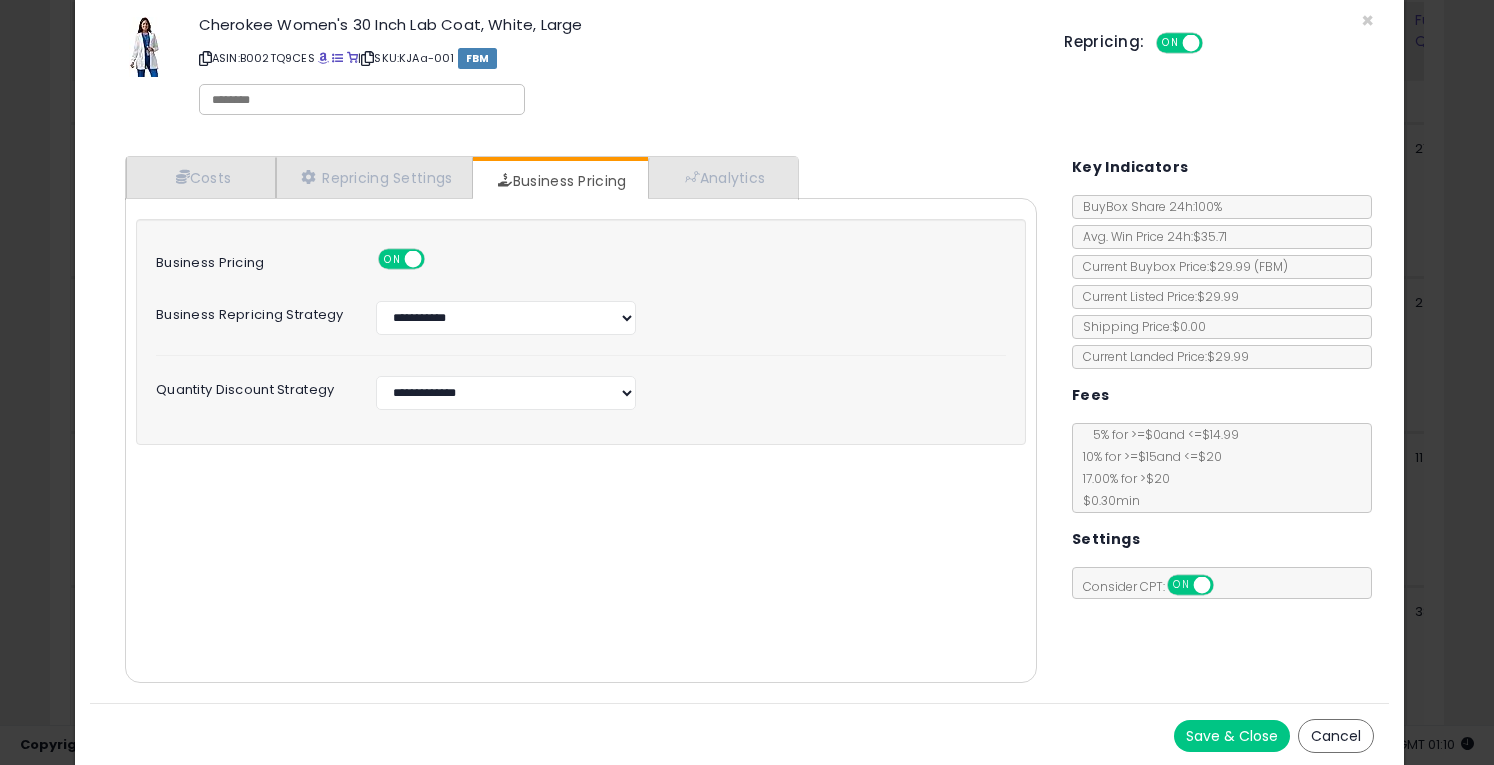 click on "Cost
Min
Max
Cost
****
****
Mark up %
******
*******
Additional Costs
Additional Costs
****" at bounding box center [581, 440] 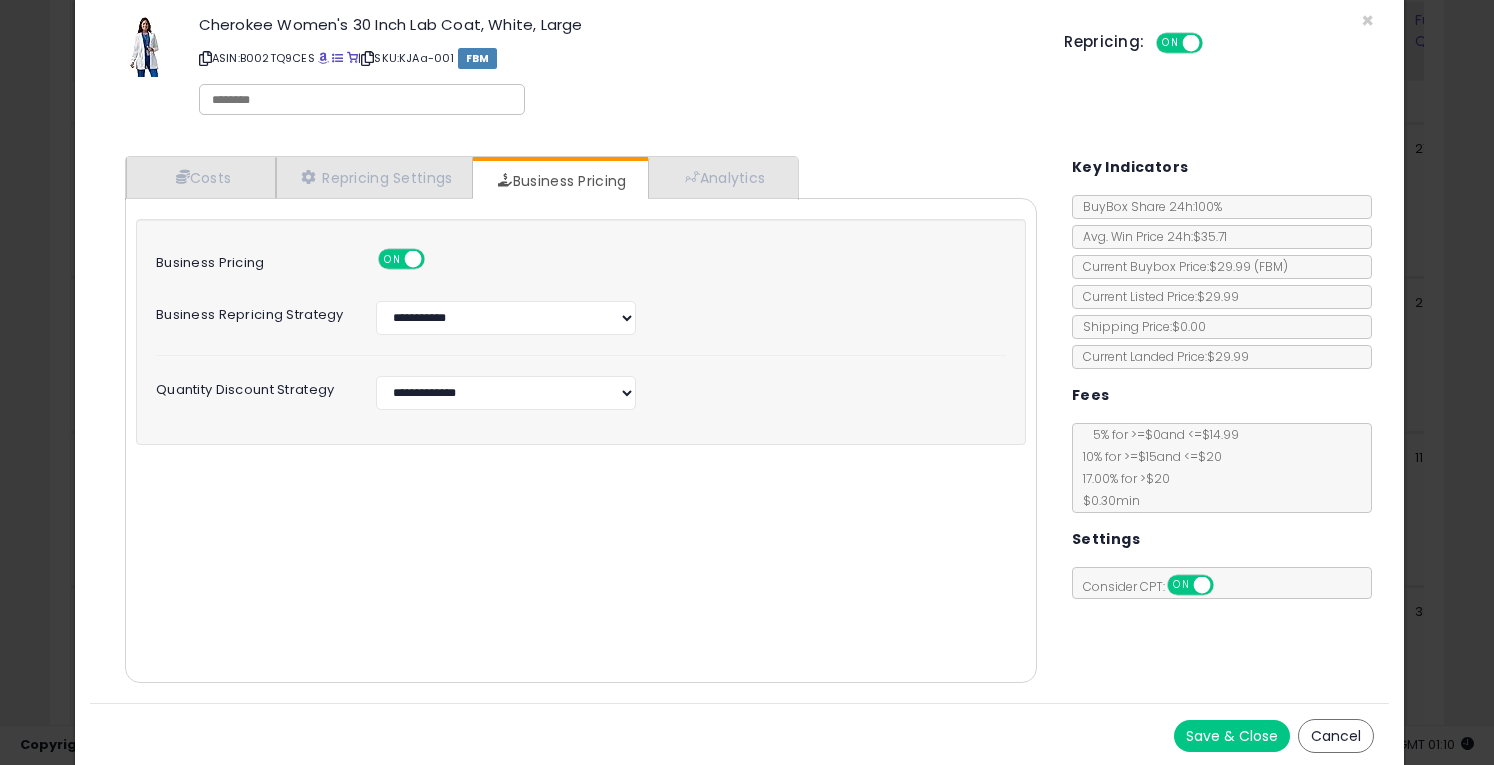 click on "Save & Close" at bounding box center [1232, 736] 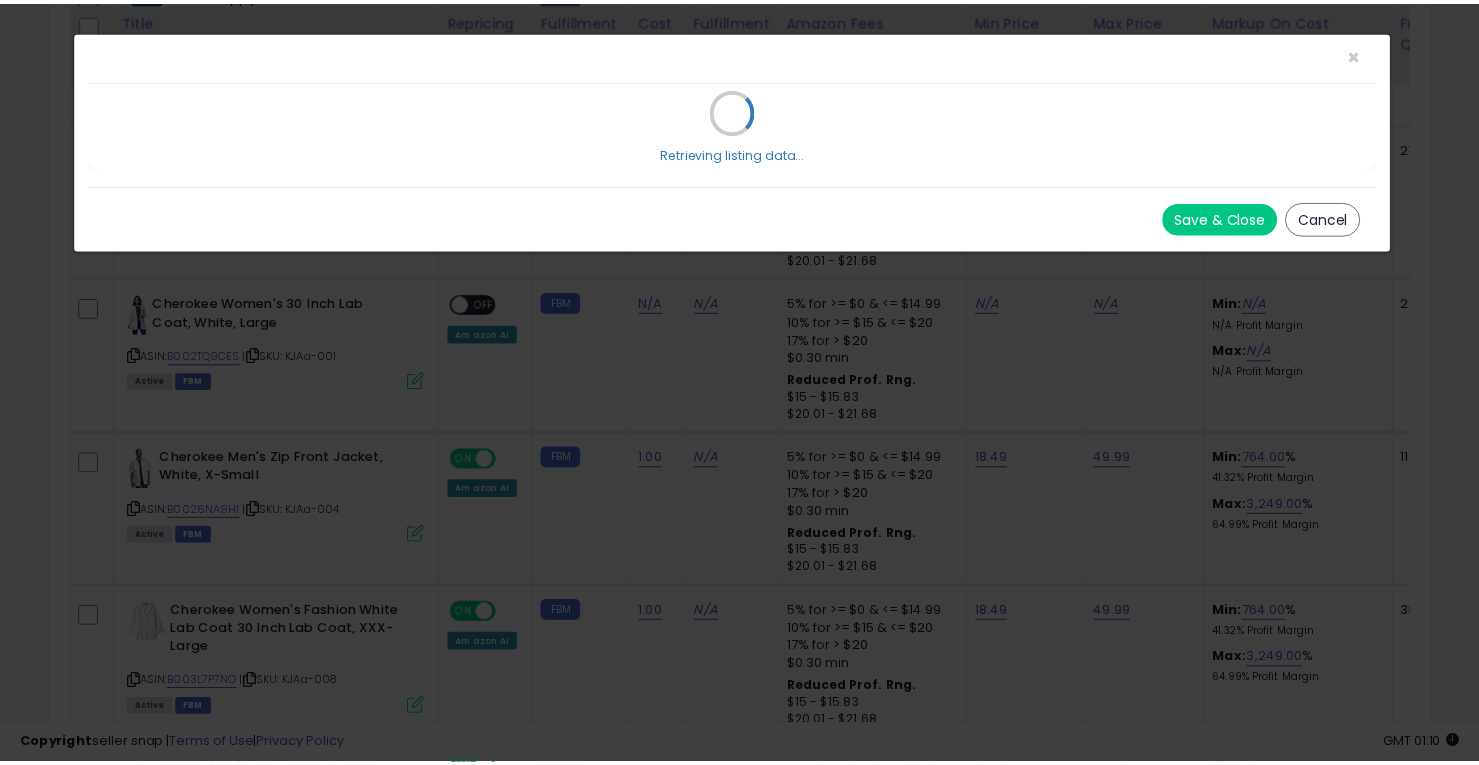 scroll, scrollTop: 0, scrollLeft: 0, axis: both 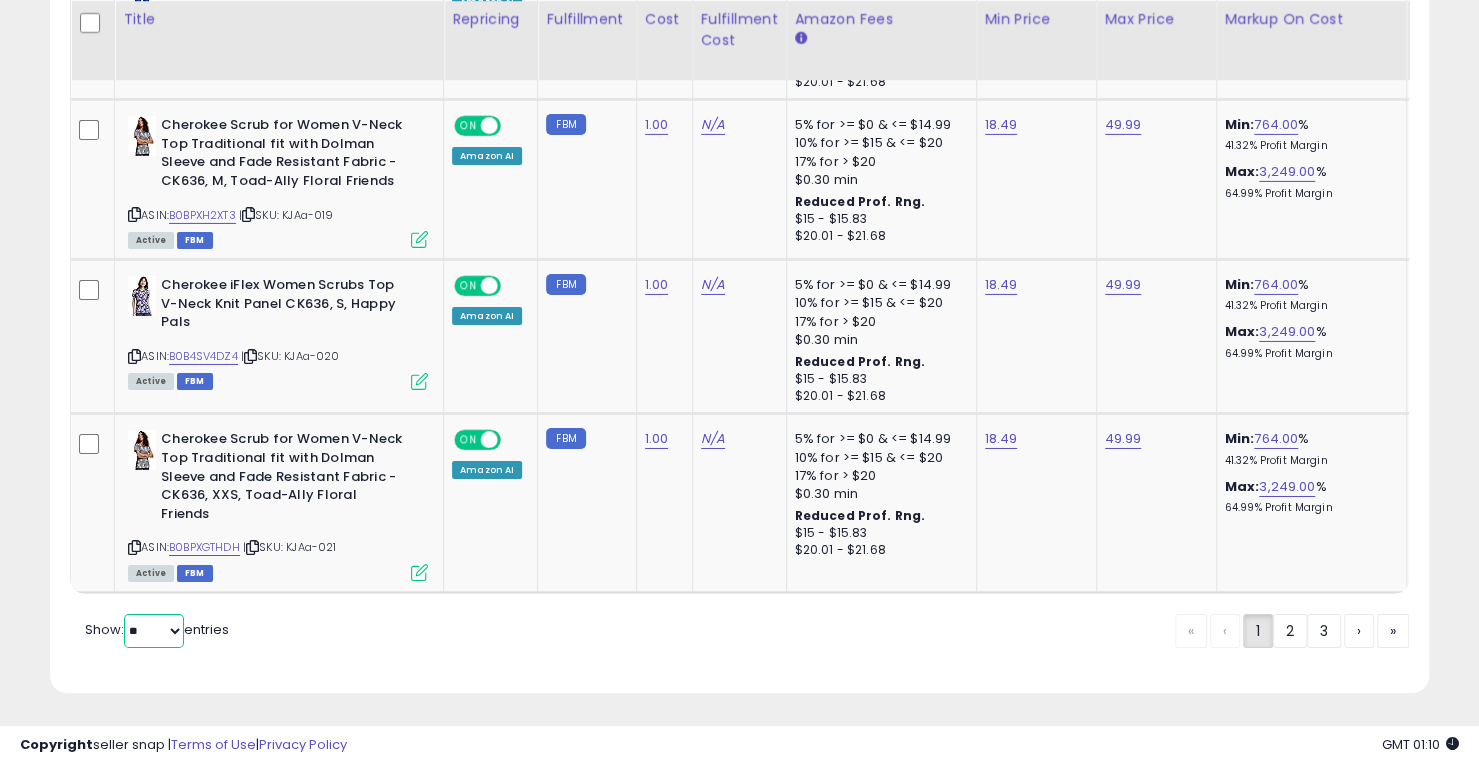 click on "**
**" at bounding box center [154, 631] 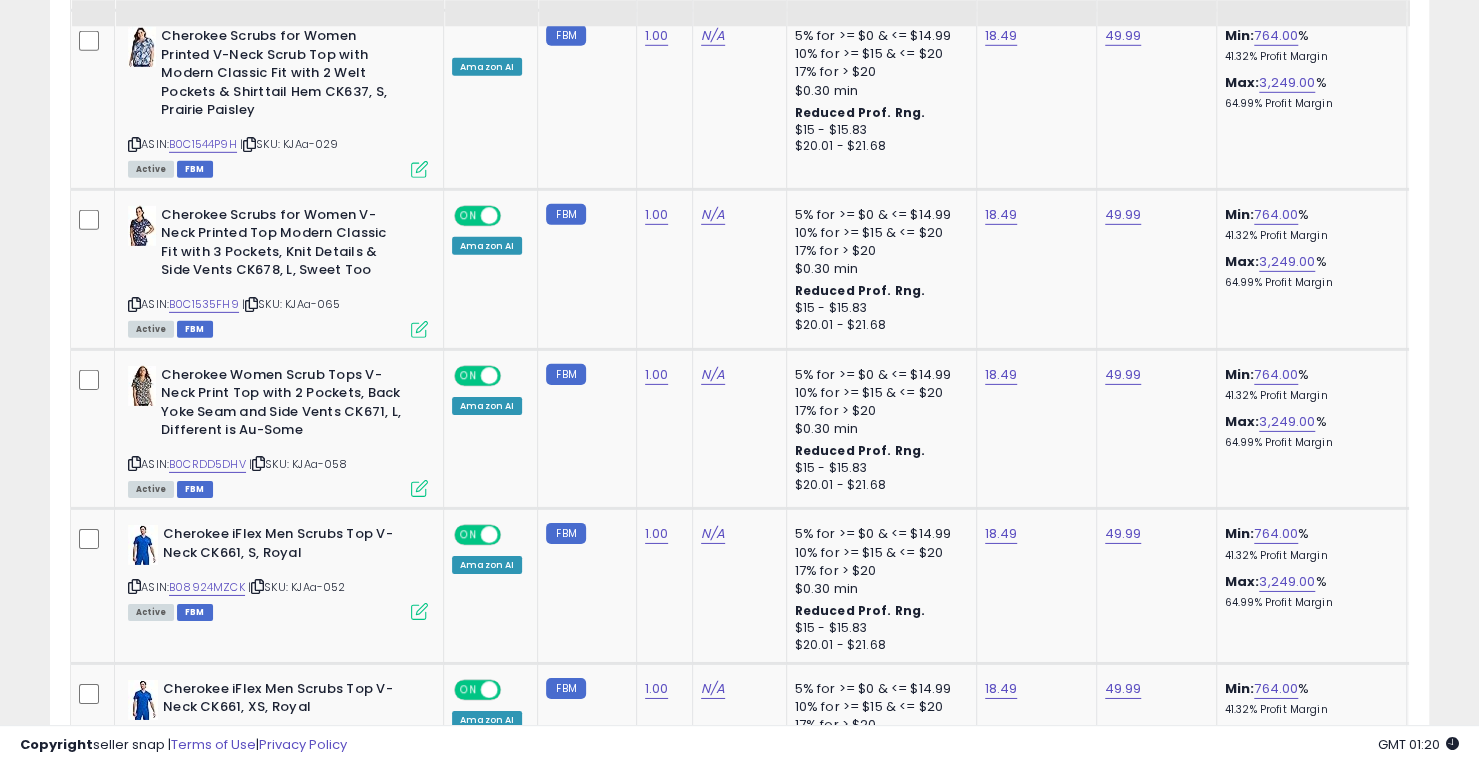 scroll, scrollTop: 2810, scrollLeft: 0, axis: vertical 